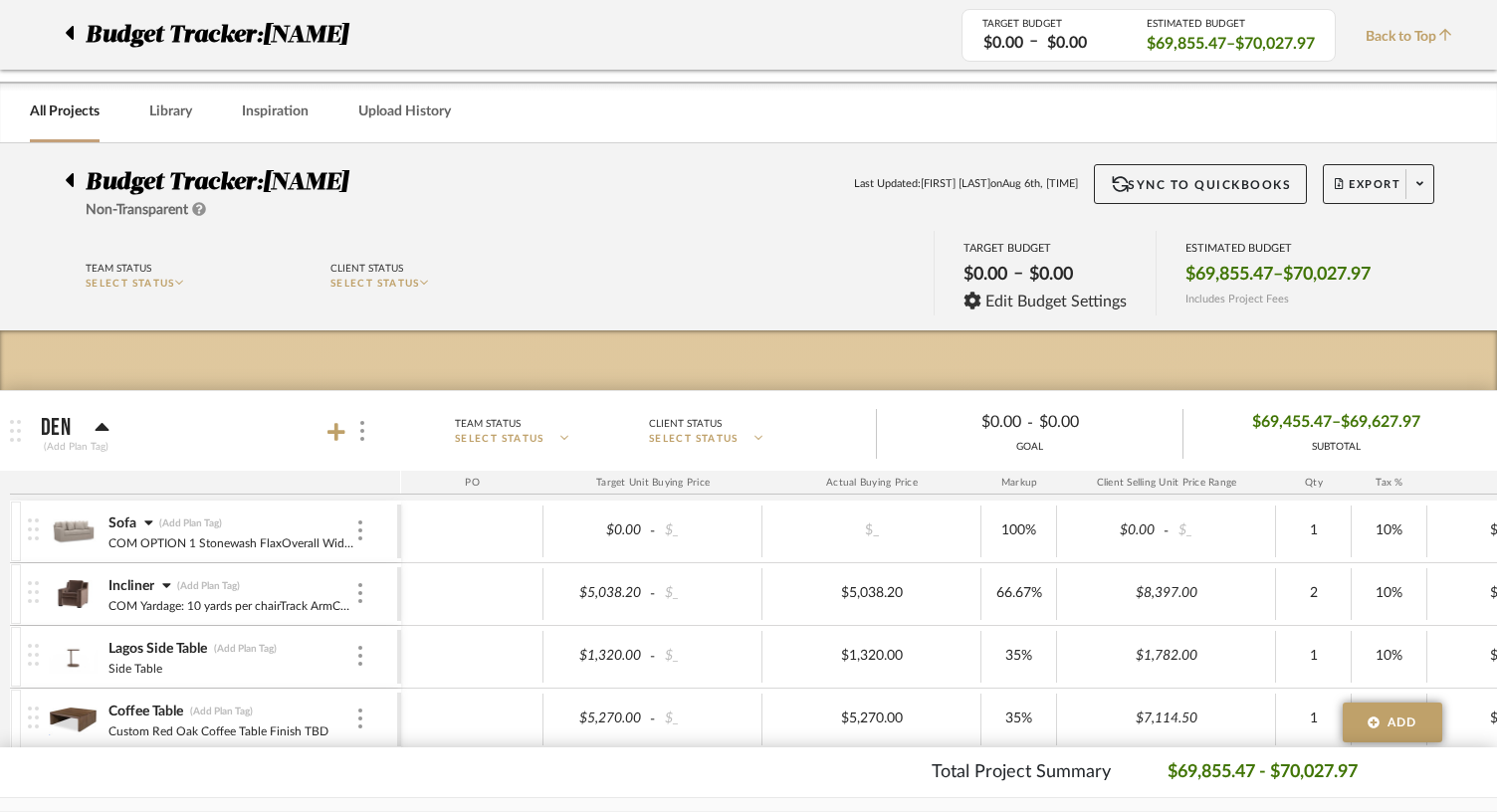 scroll, scrollTop: 690, scrollLeft: 0, axis: vertical 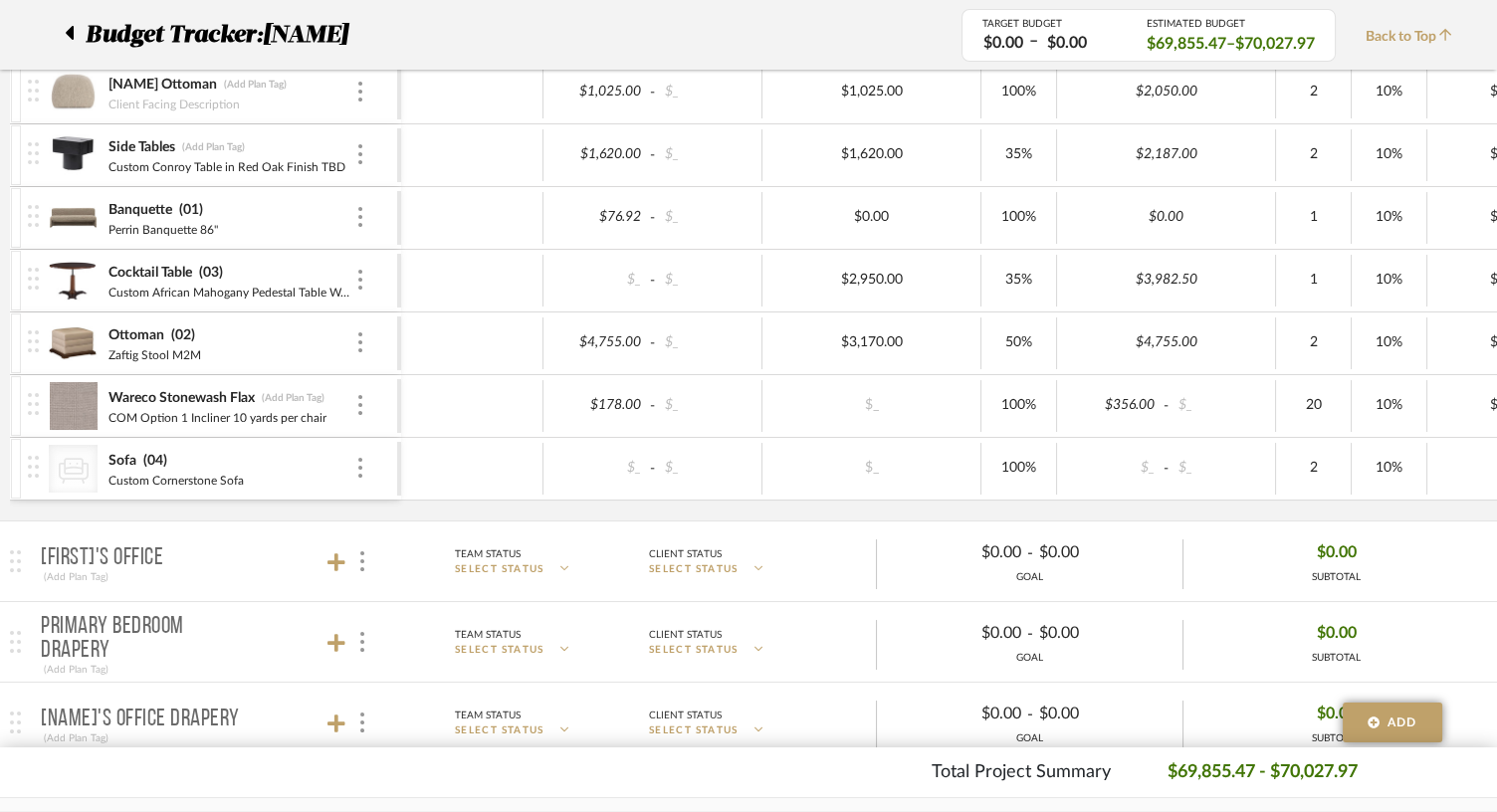 click on "CategoryIconSeating
Created with Sketch.
Sofa    (04)   Custom Cornerstone Sofa" at bounding box center [212, 469] 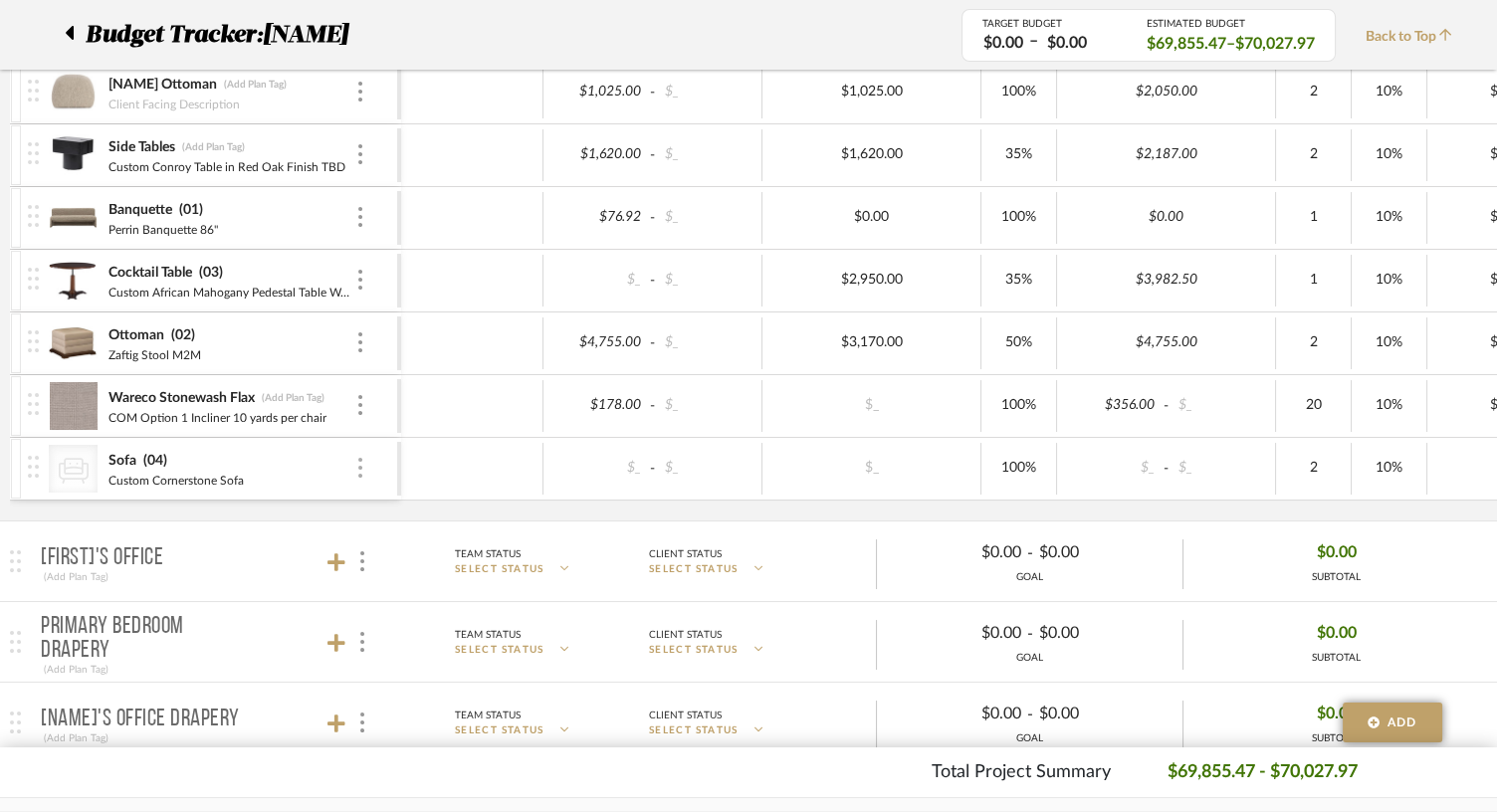 click at bounding box center [360, 469] 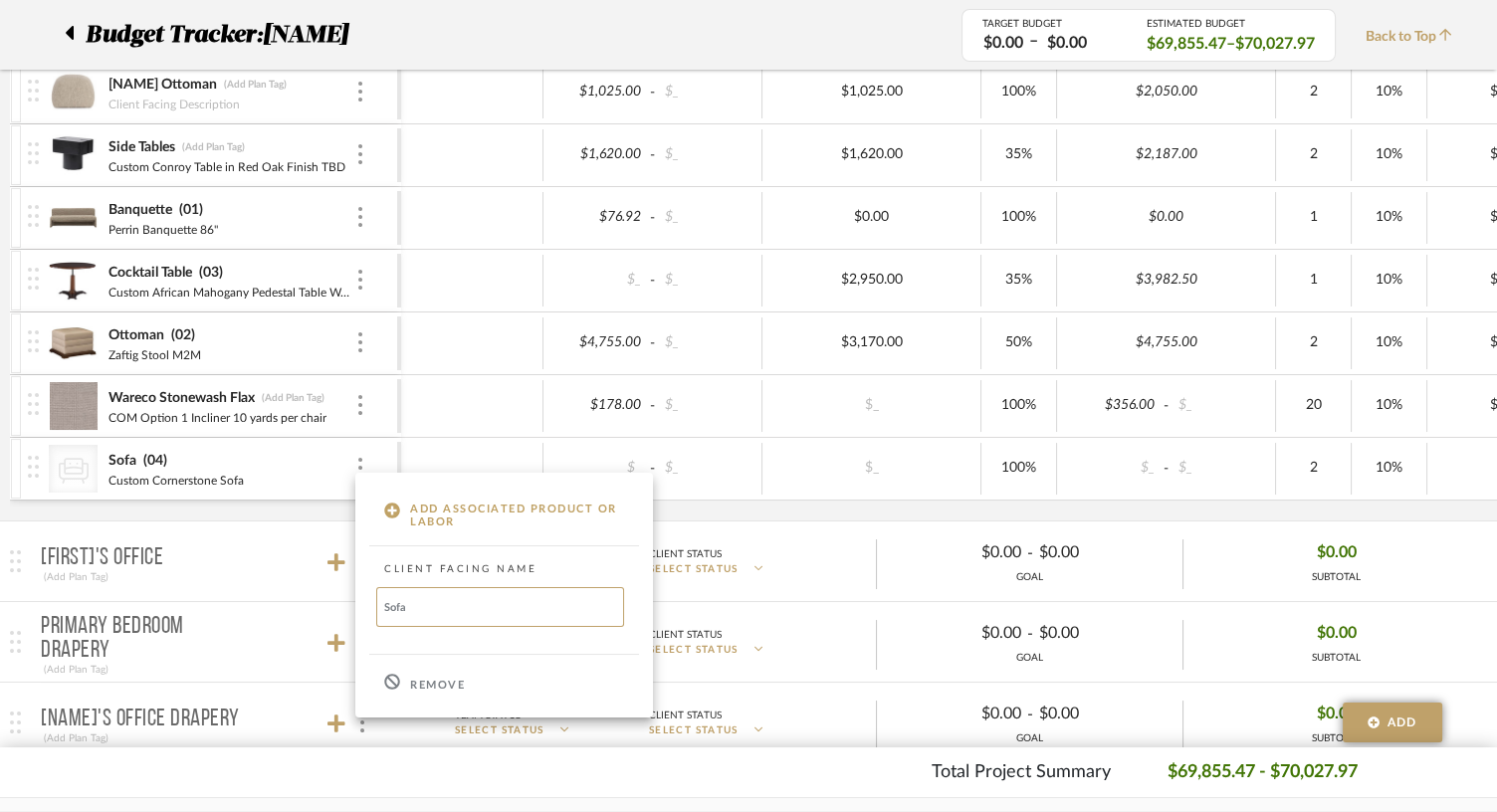 click at bounding box center (748, 406) 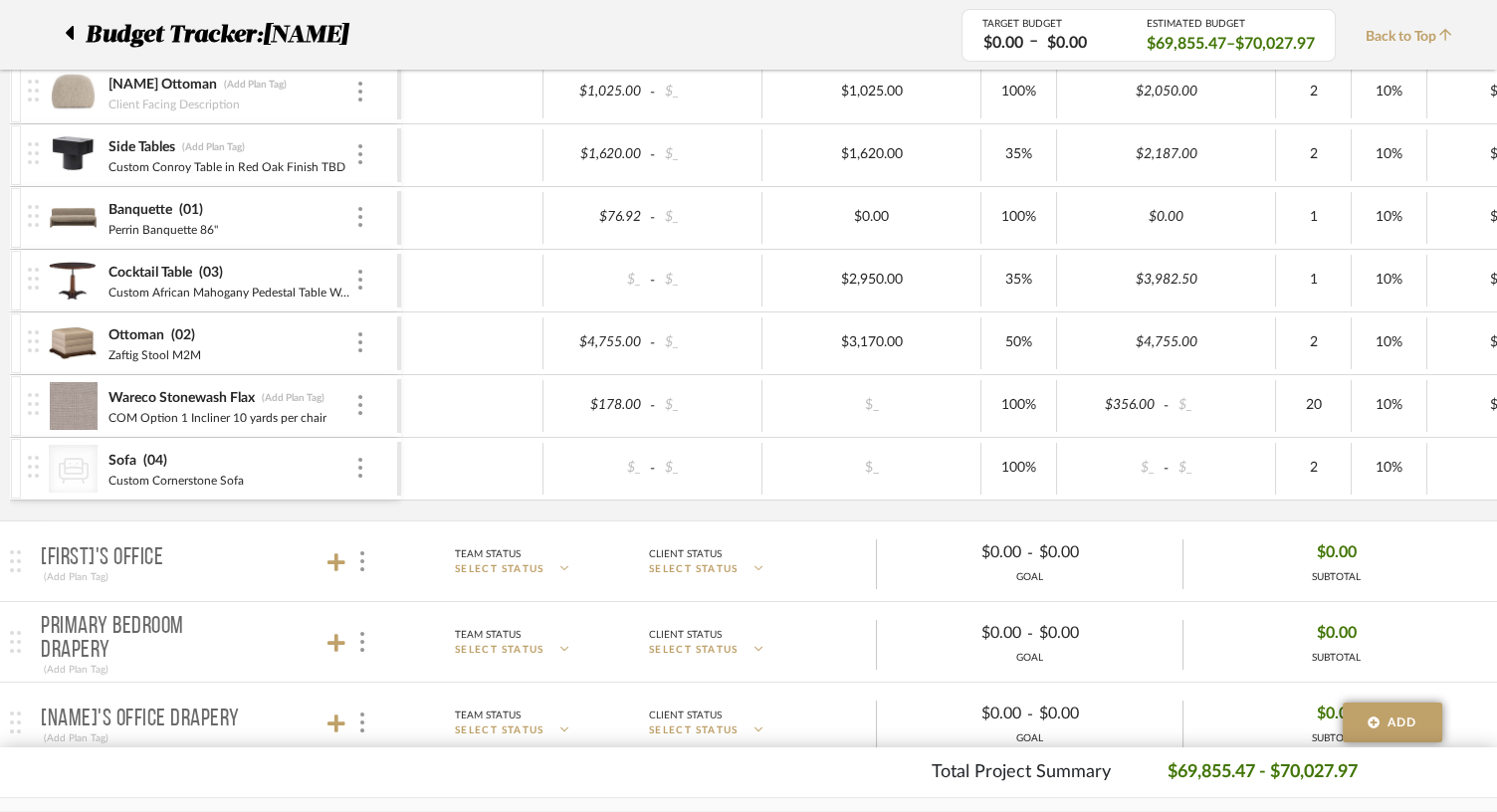click on "CategoryIconSeating
Created with Sketch." at bounding box center (73, 469) 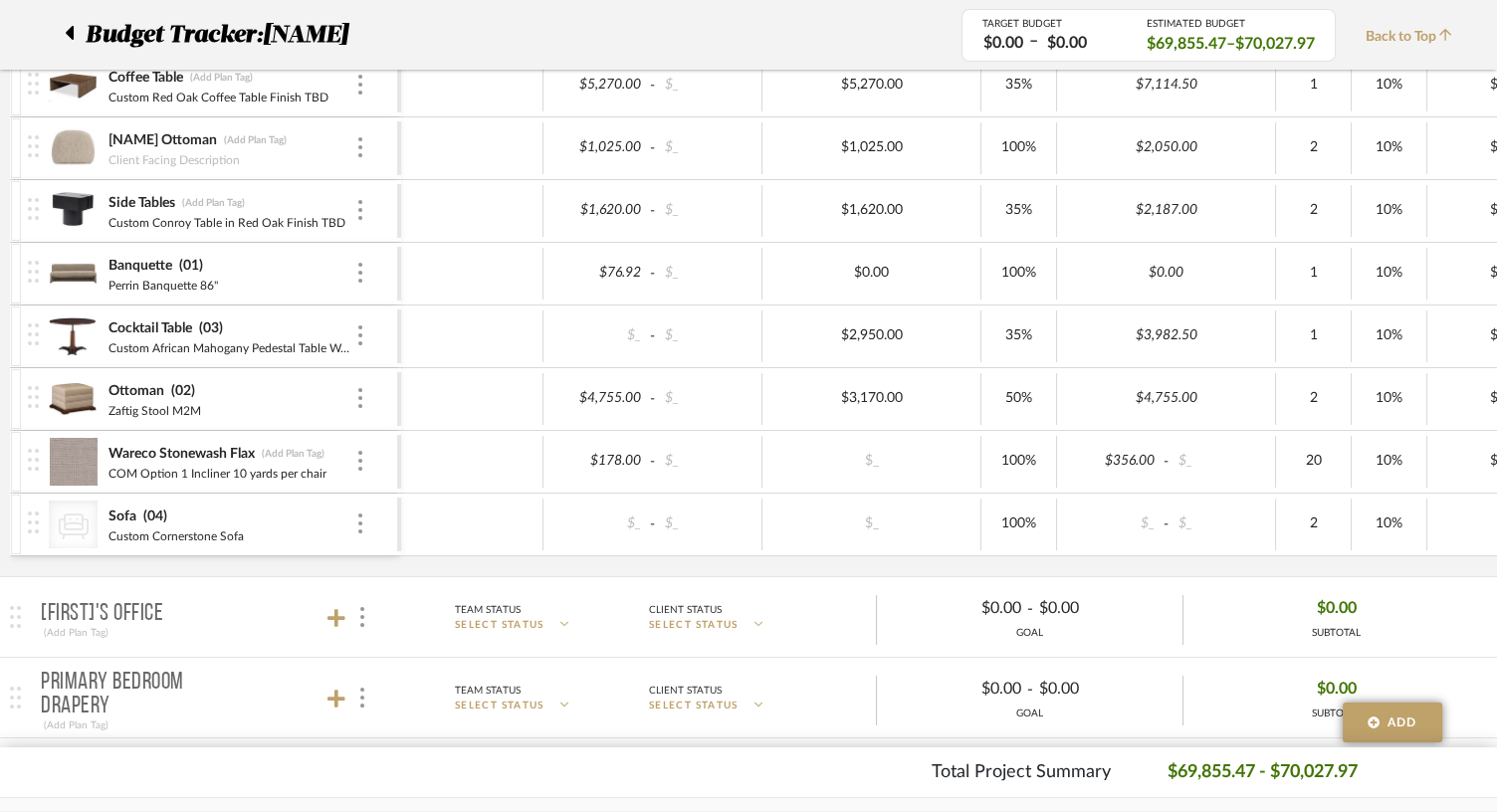 scroll, scrollTop: 633, scrollLeft: 0, axis: vertical 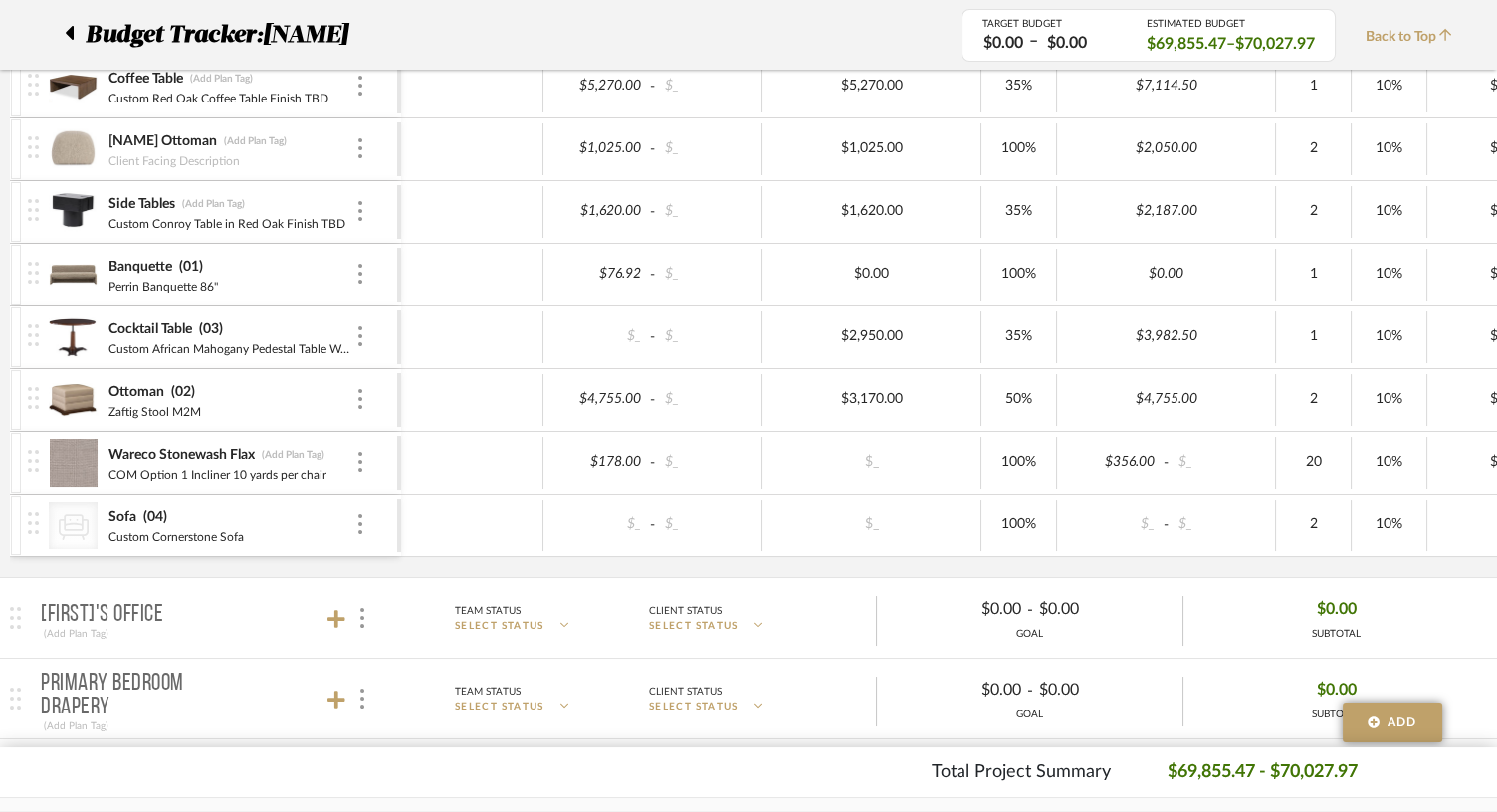 click at bounding box center [73, 275] 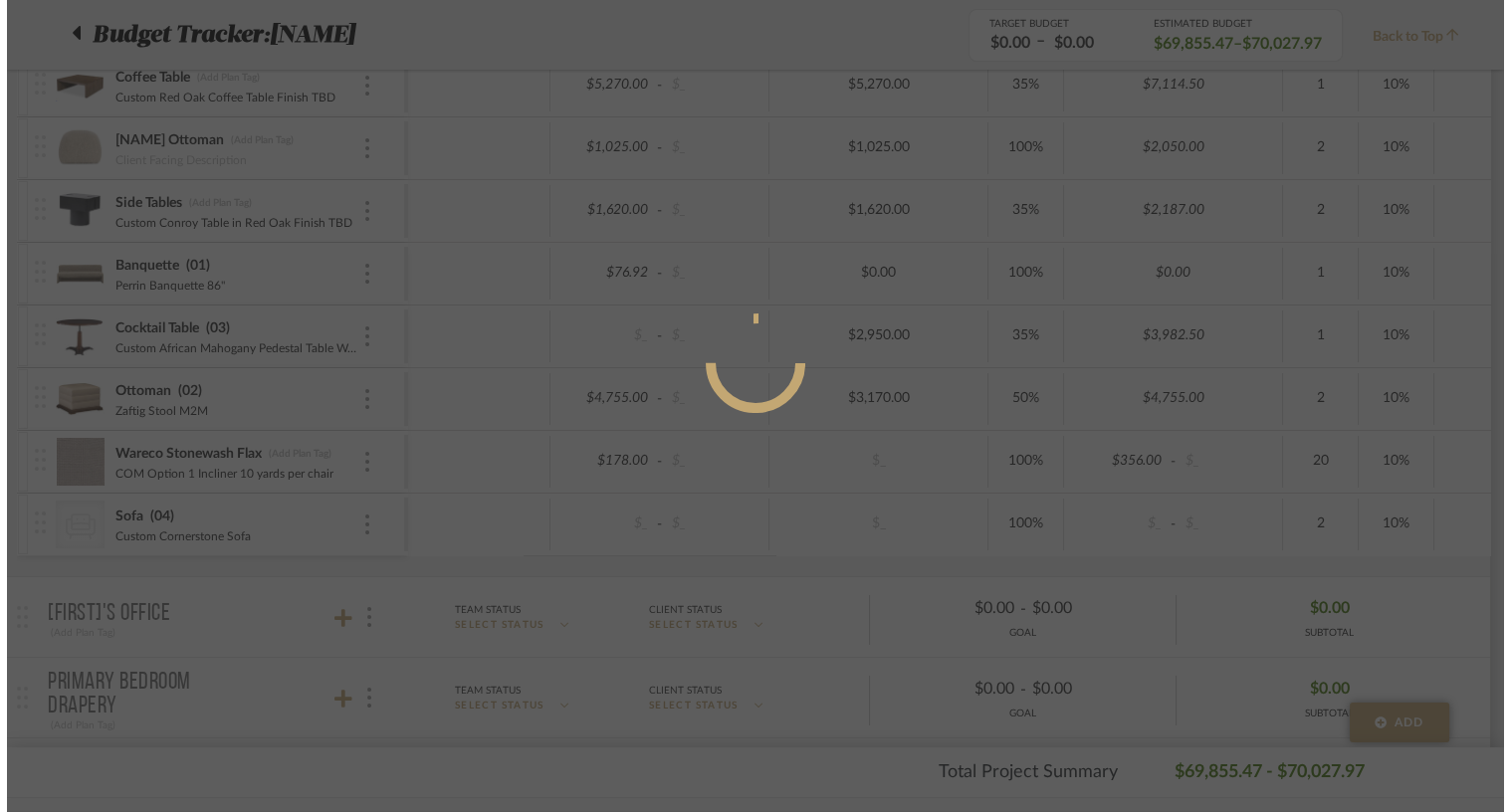 scroll, scrollTop: 0, scrollLeft: 0, axis: both 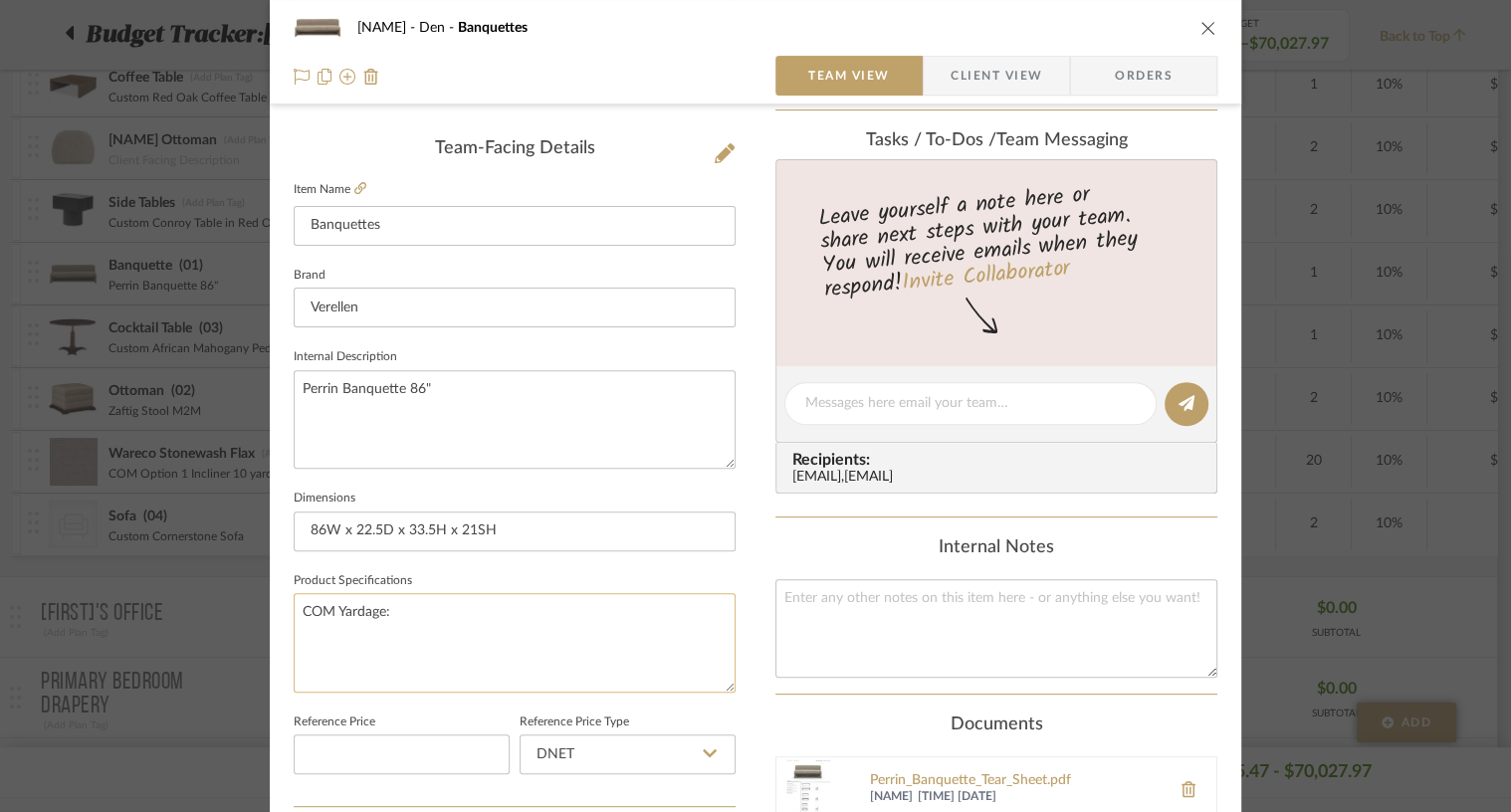 click on "COM Yardage:" 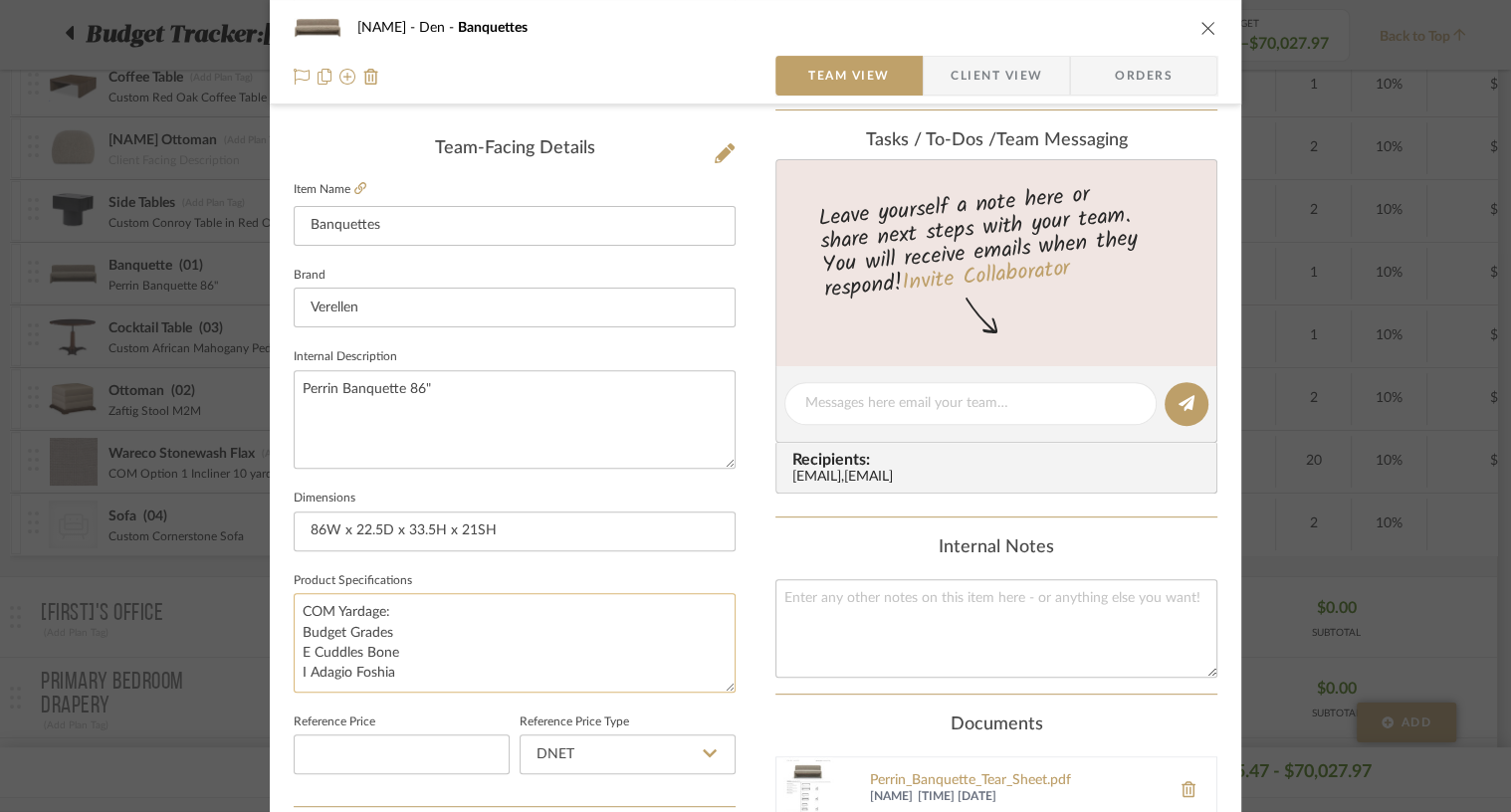 scroll, scrollTop: 9, scrollLeft: 0, axis: vertical 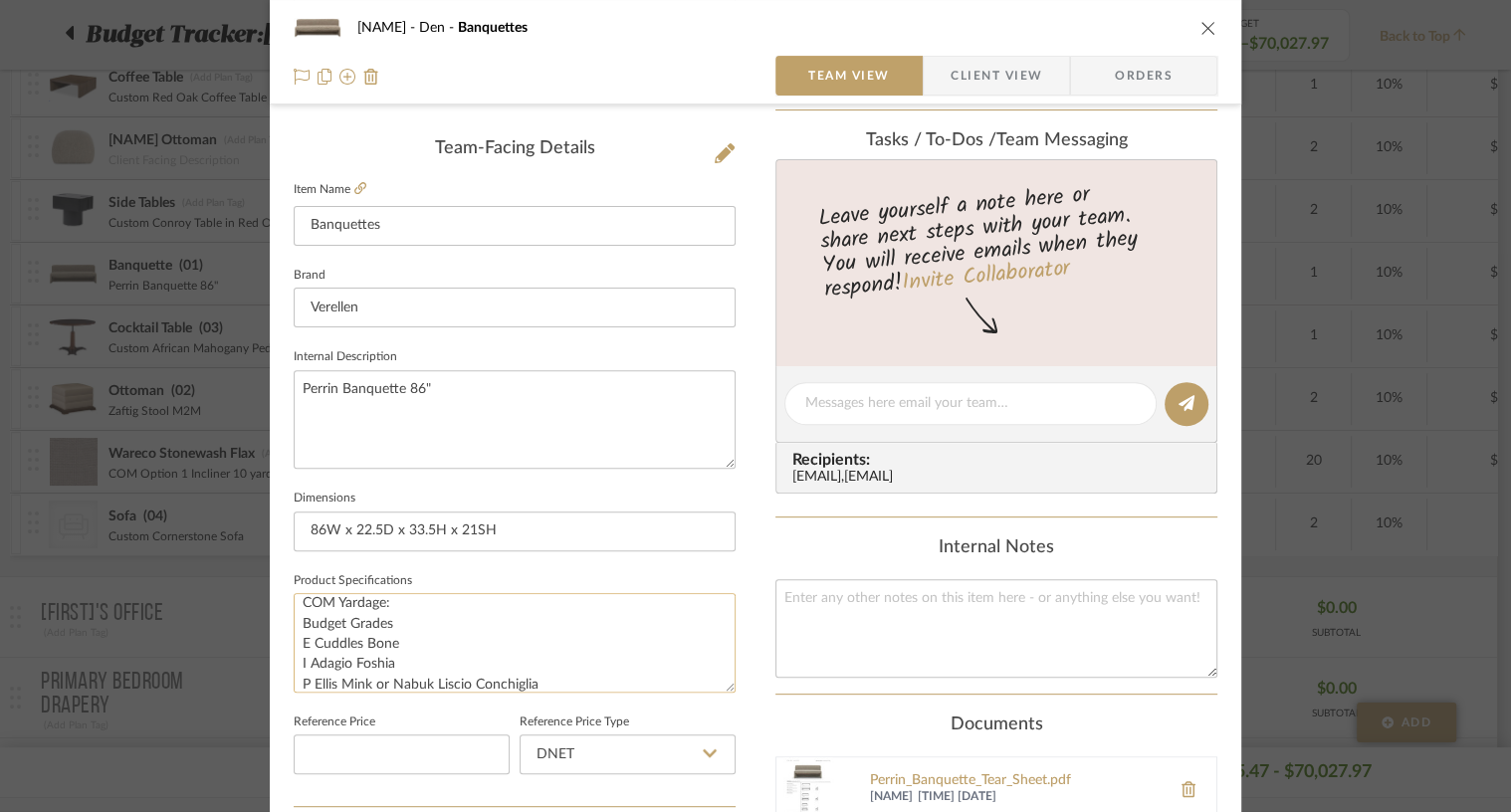 click on "COM Yardage:
Budget Grades
E Cuddles Bone
I Adagio Foshia
P Ellis Mink or Nabuk Liscio Conchiglia" 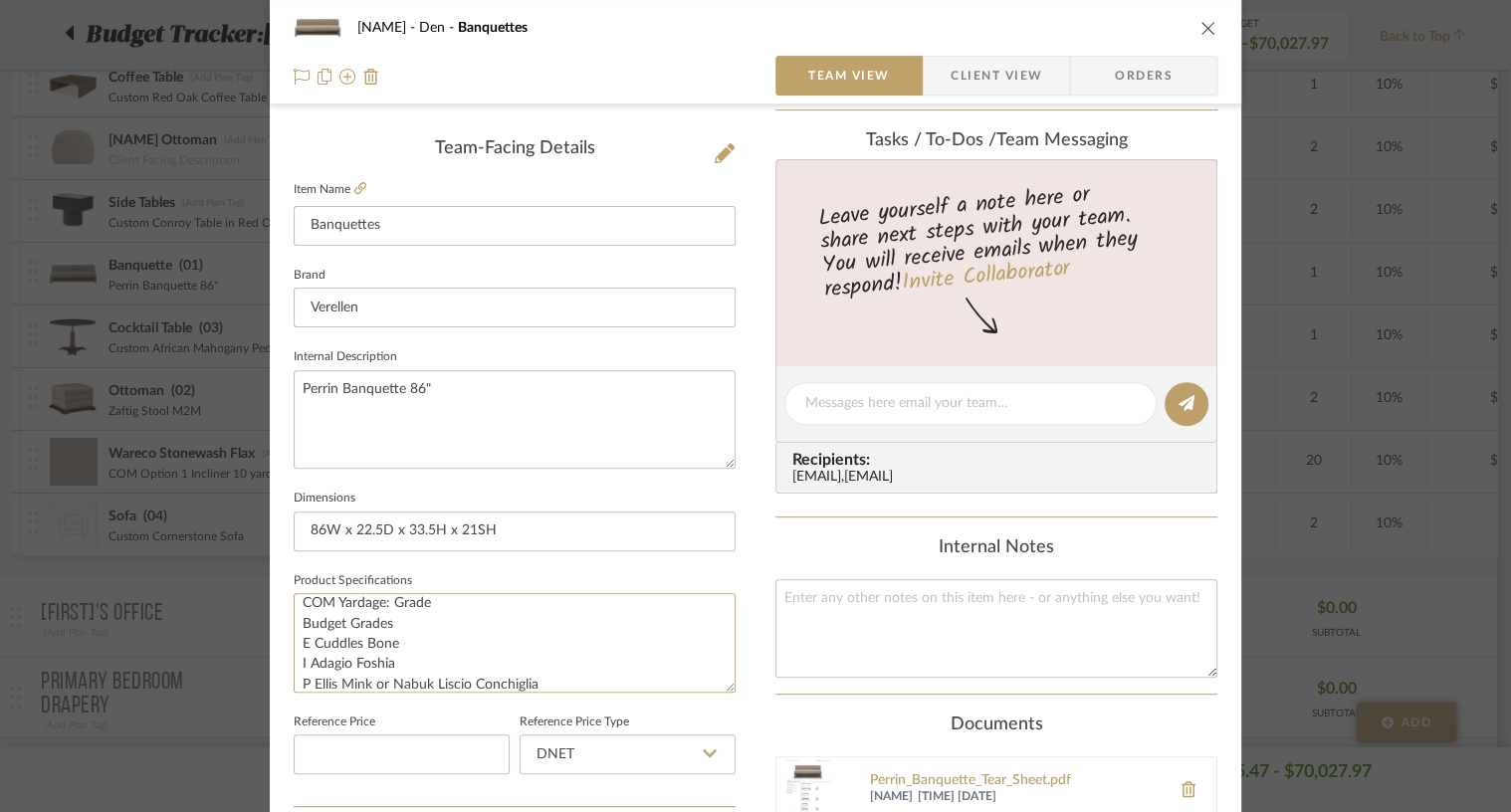 type on "COM Yardage: Grade
Budget Grades
E Cuddles Bone
I Adagio Foshia
P Ellis Mink or Nabuk Liscio Conchiglia" 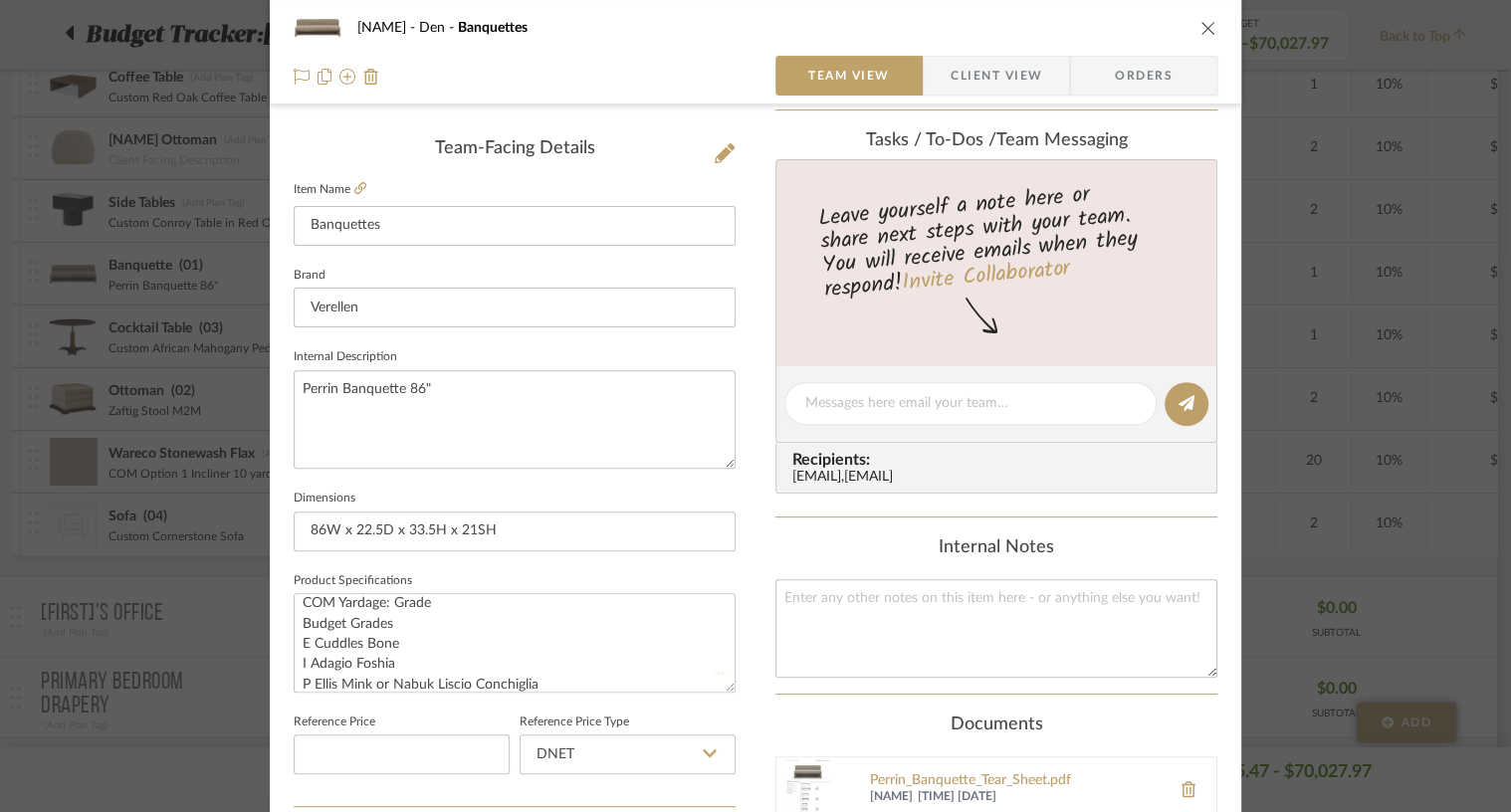 type 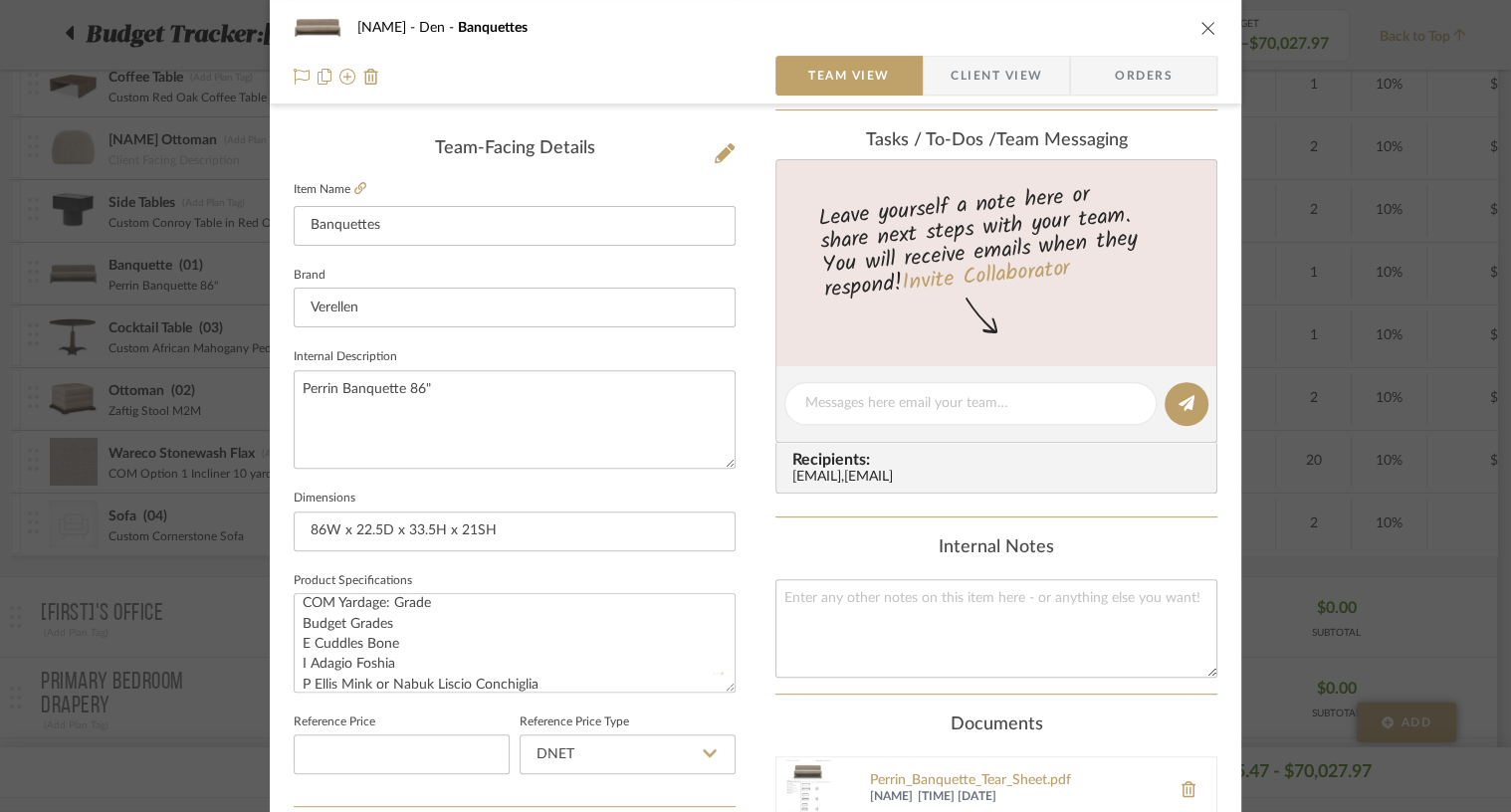 type 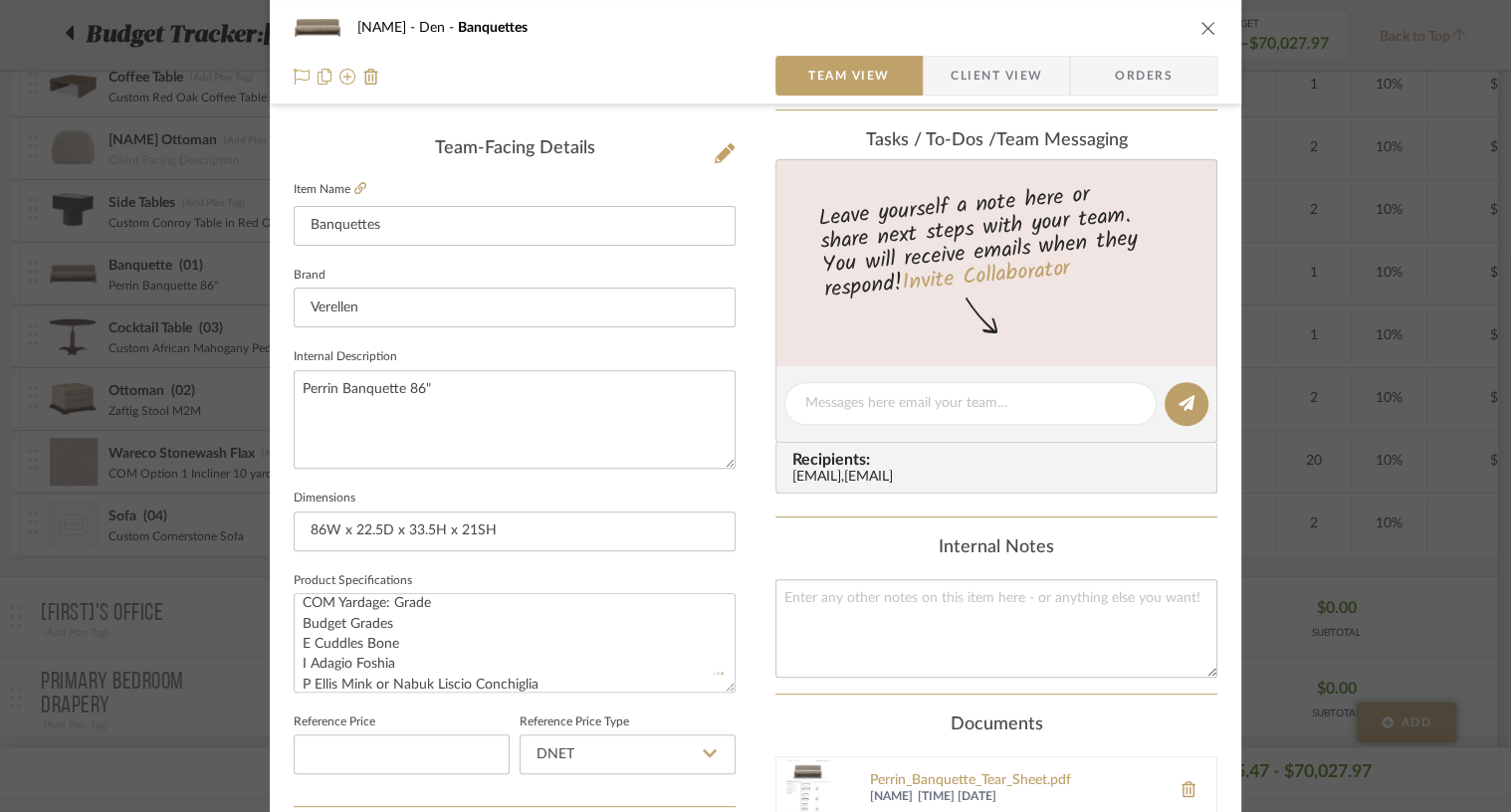 type 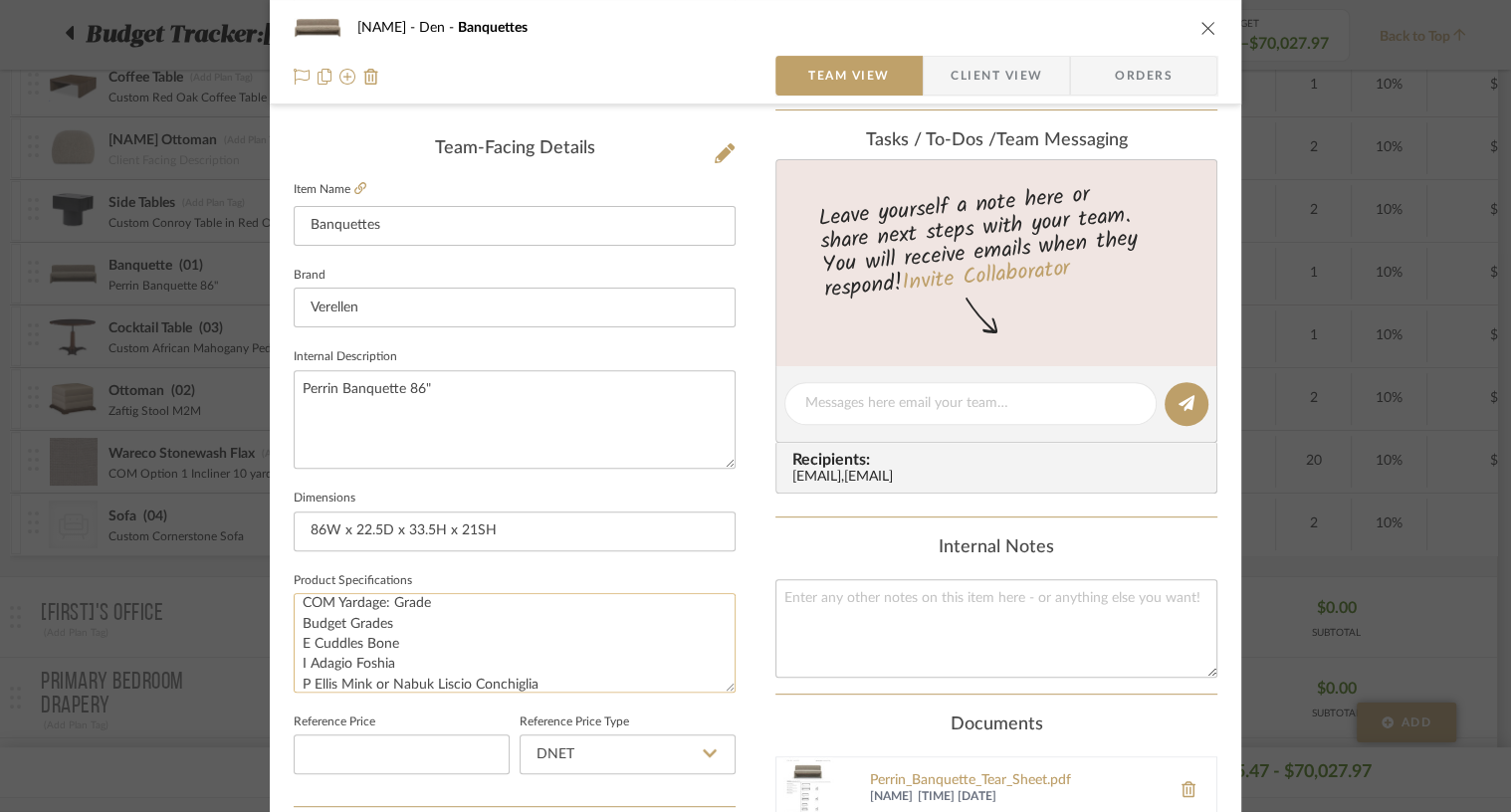 click on "COM Yardage: Grade
Budget Grades
E Cuddles Bone
I Adagio Foshia
P Ellis Mink or Nabuk Liscio Conchiglia" 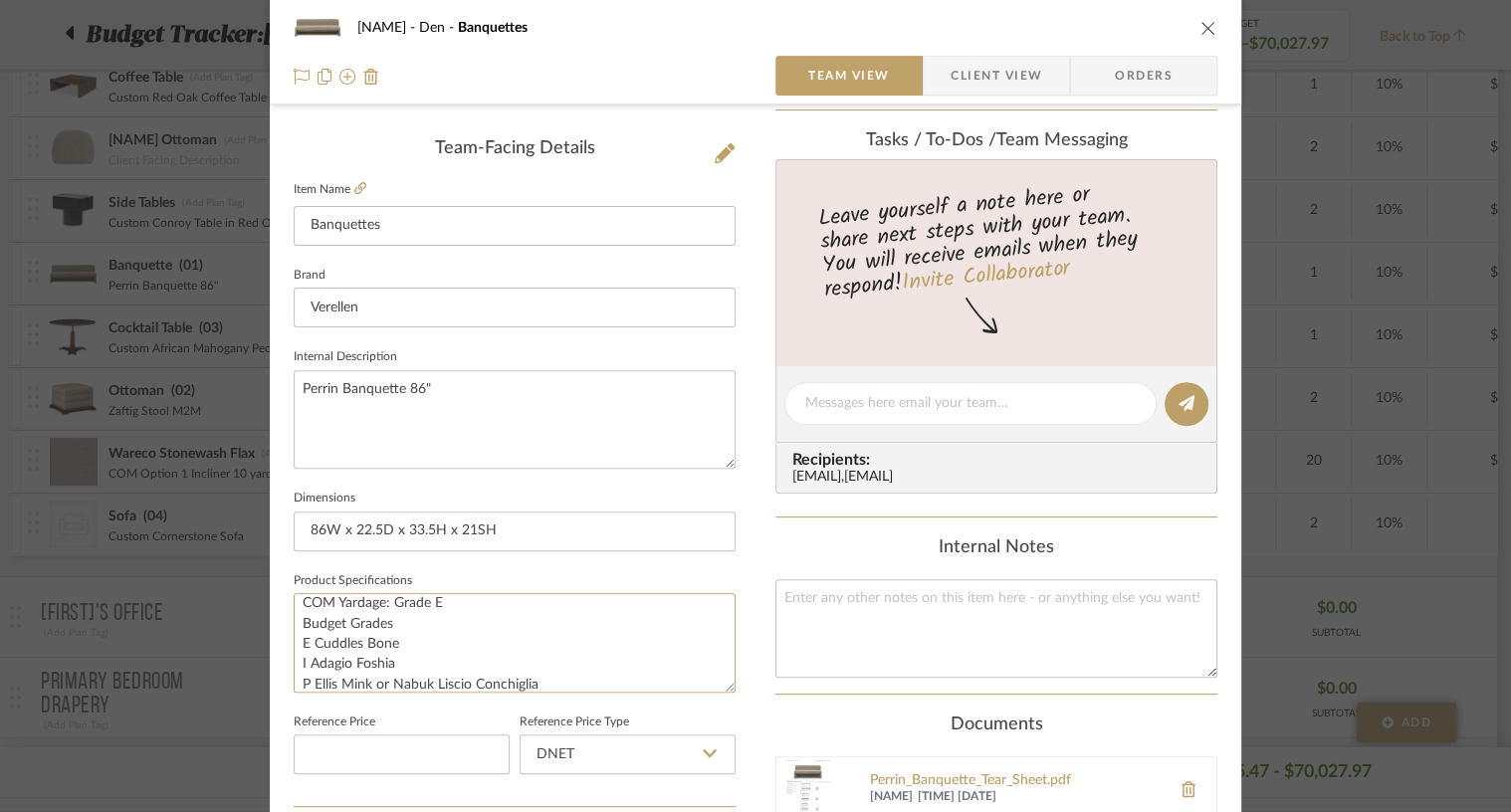 drag, startPoint x: 394, startPoint y: 623, endPoint x: 280, endPoint y: 625, distance: 114.01754 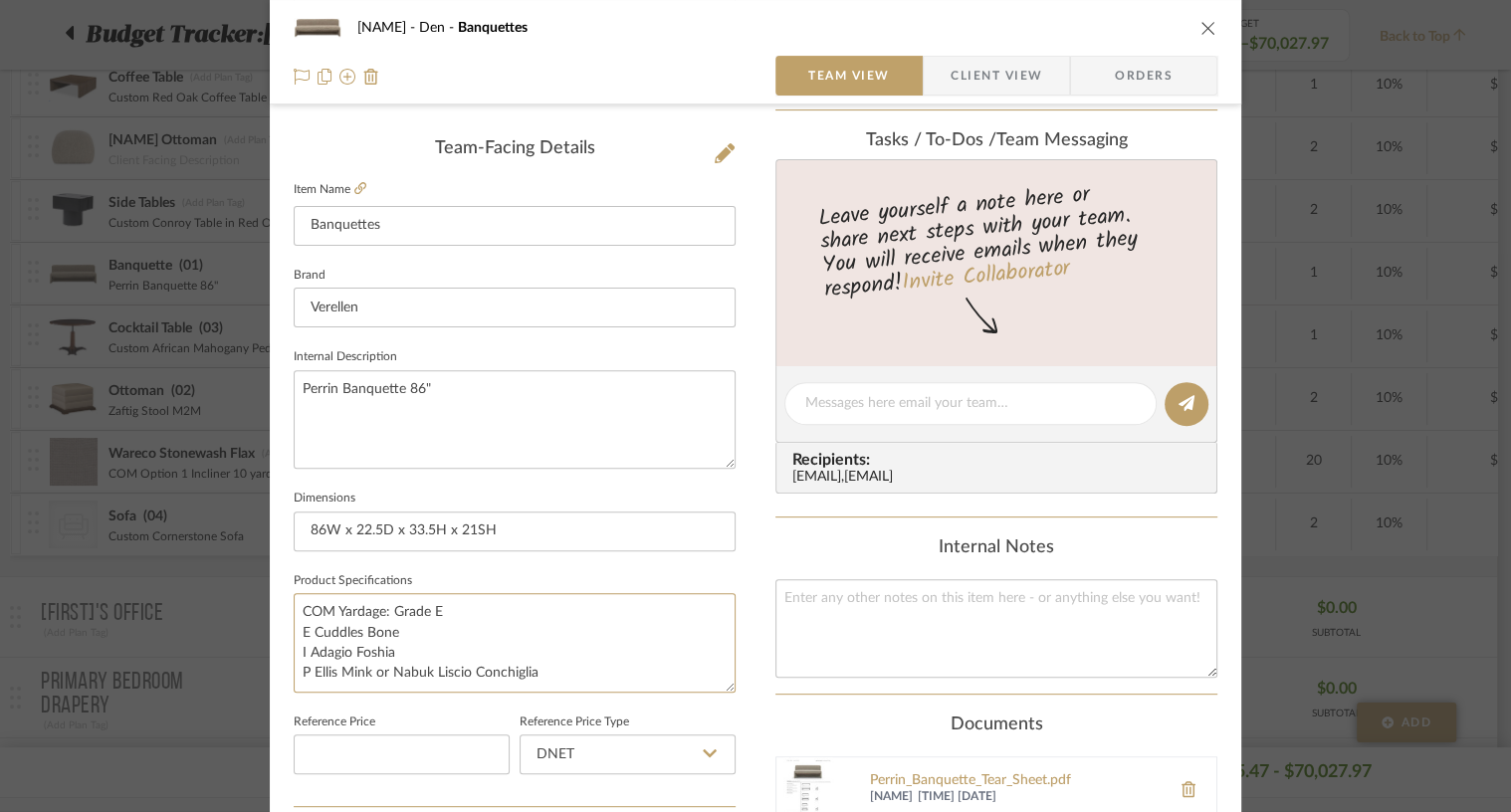 scroll, scrollTop: 0, scrollLeft: 0, axis: both 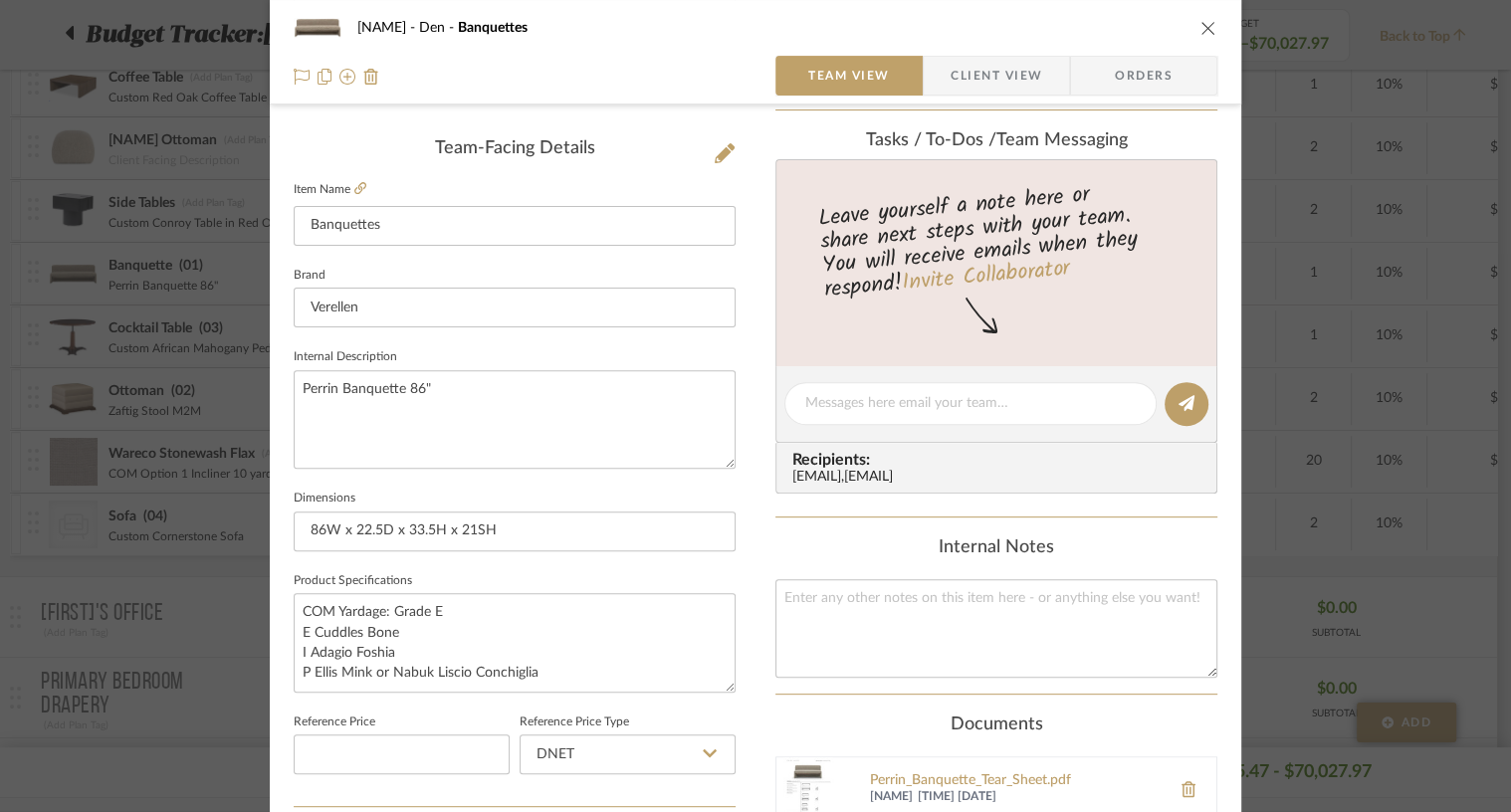 type 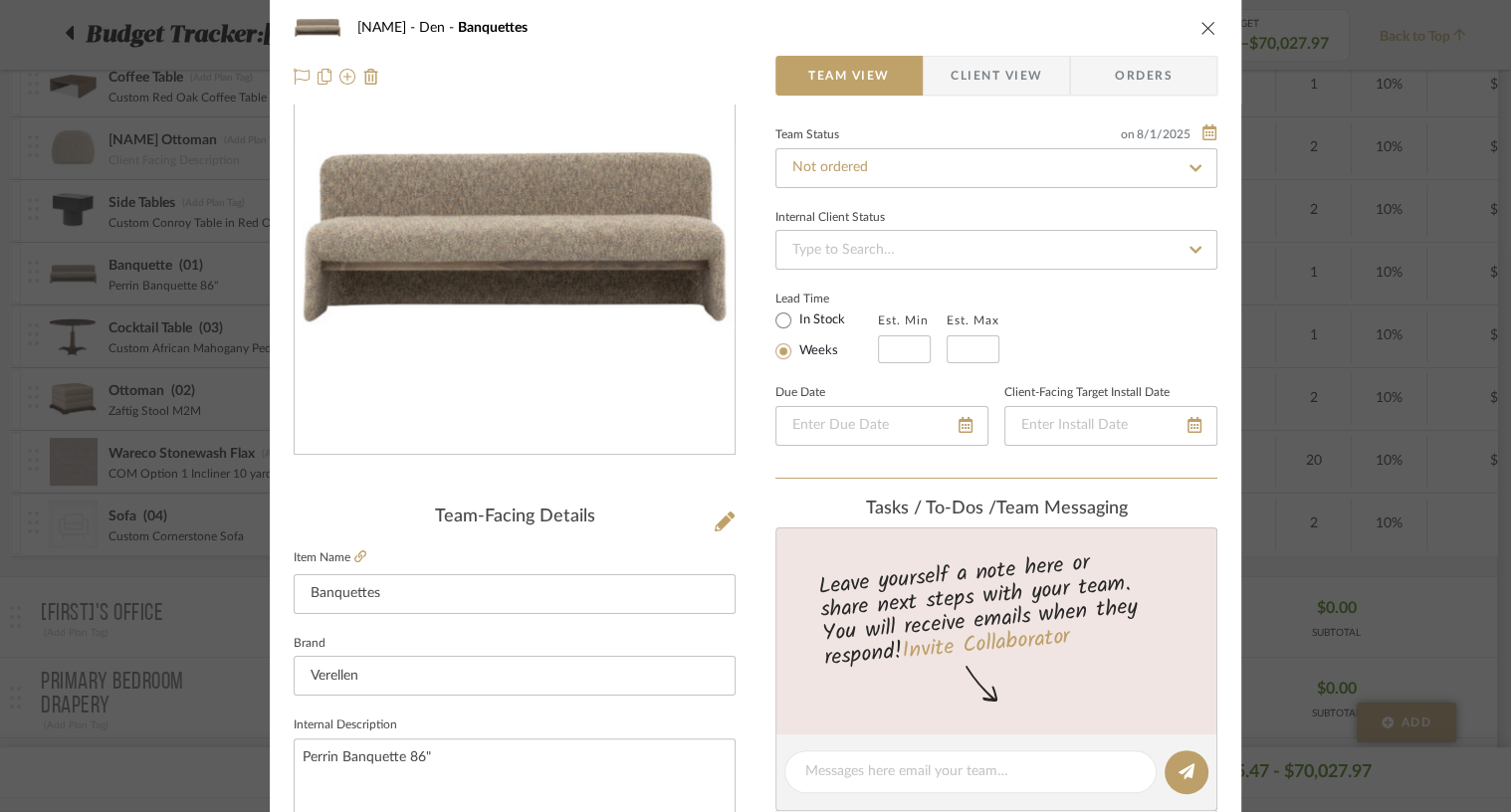scroll, scrollTop: 0, scrollLeft: 0, axis: both 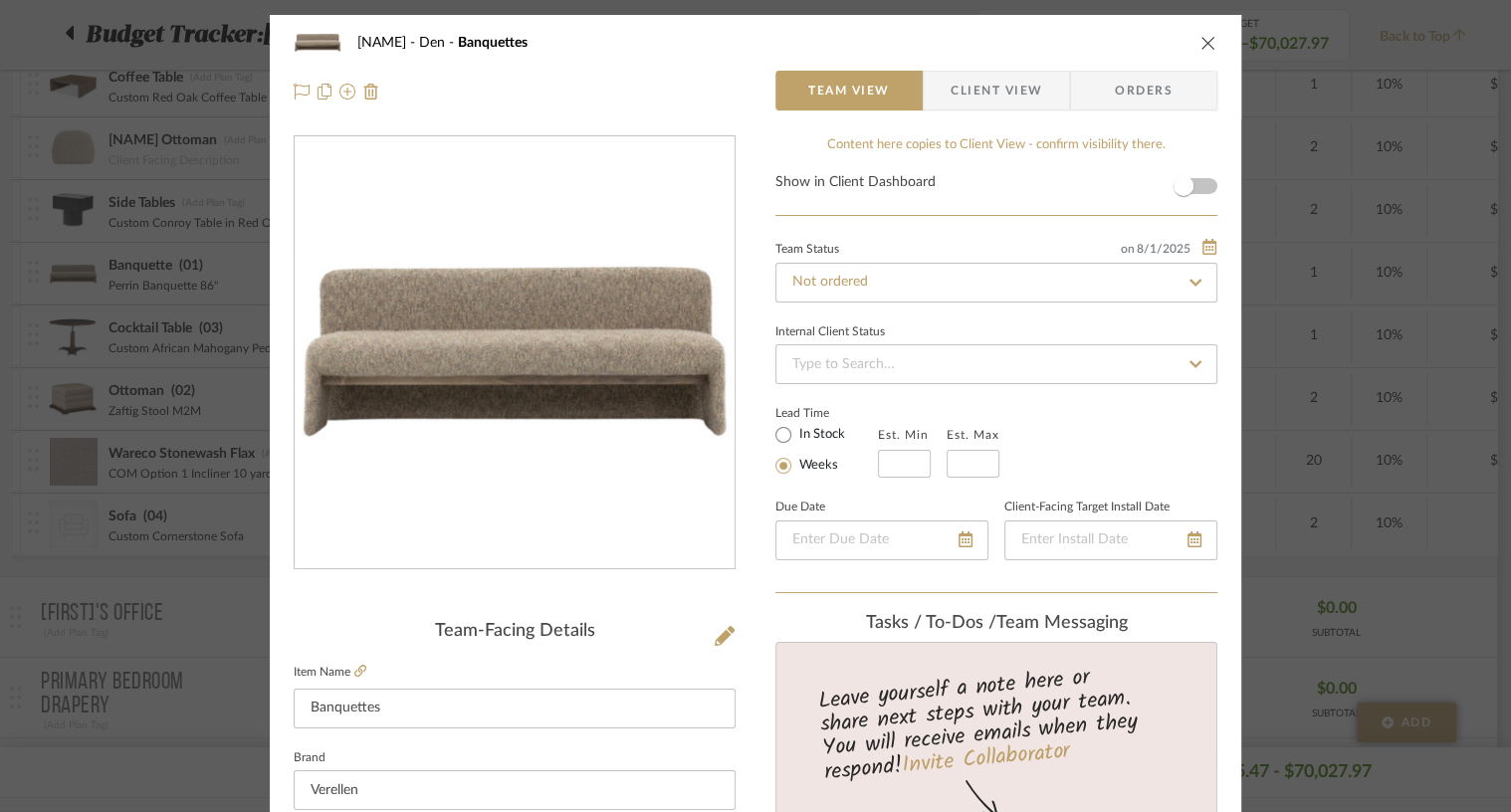 click at bounding box center [1208, 43] 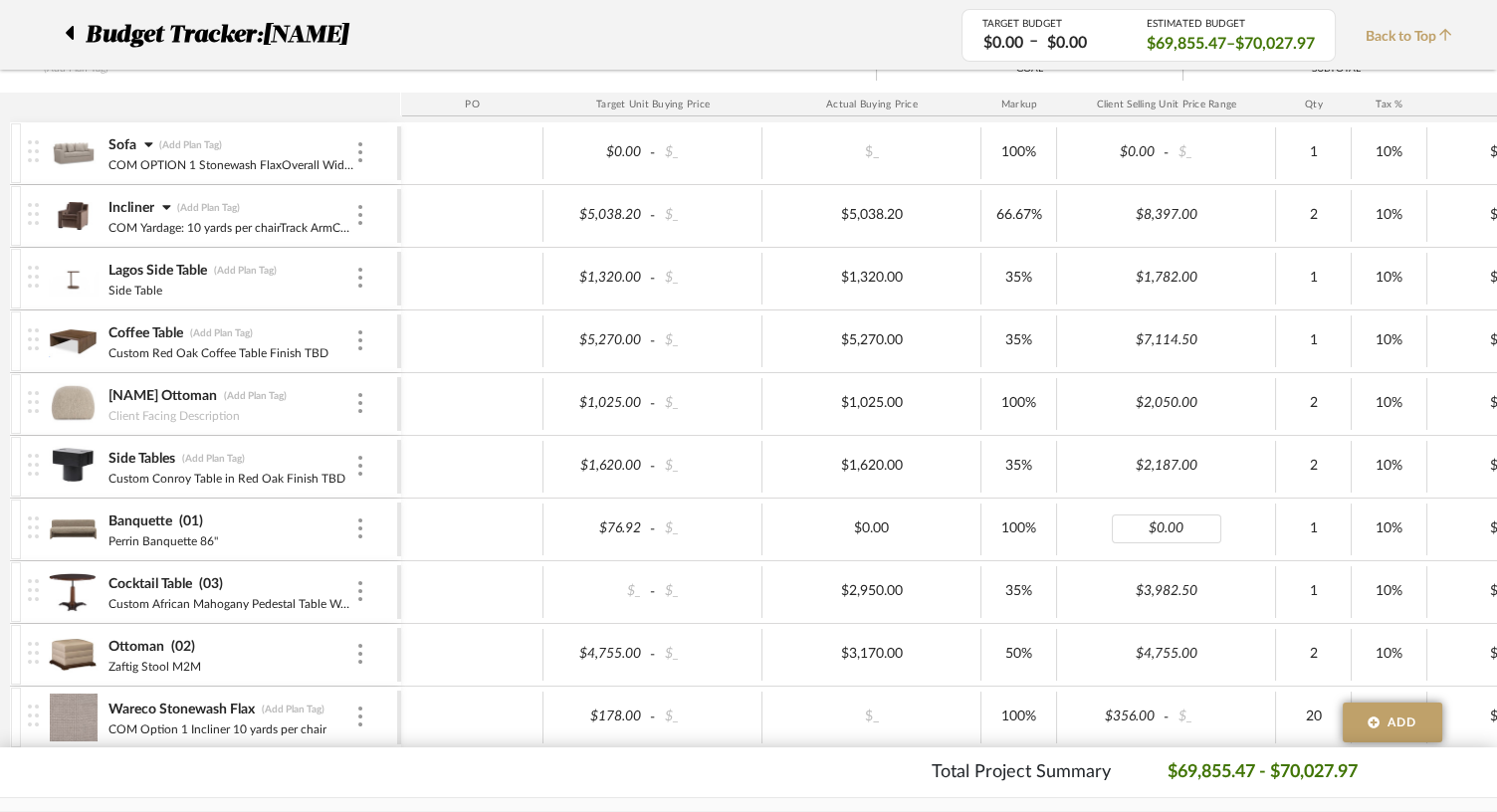 scroll, scrollTop: 408, scrollLeft: 0, axis: vertical 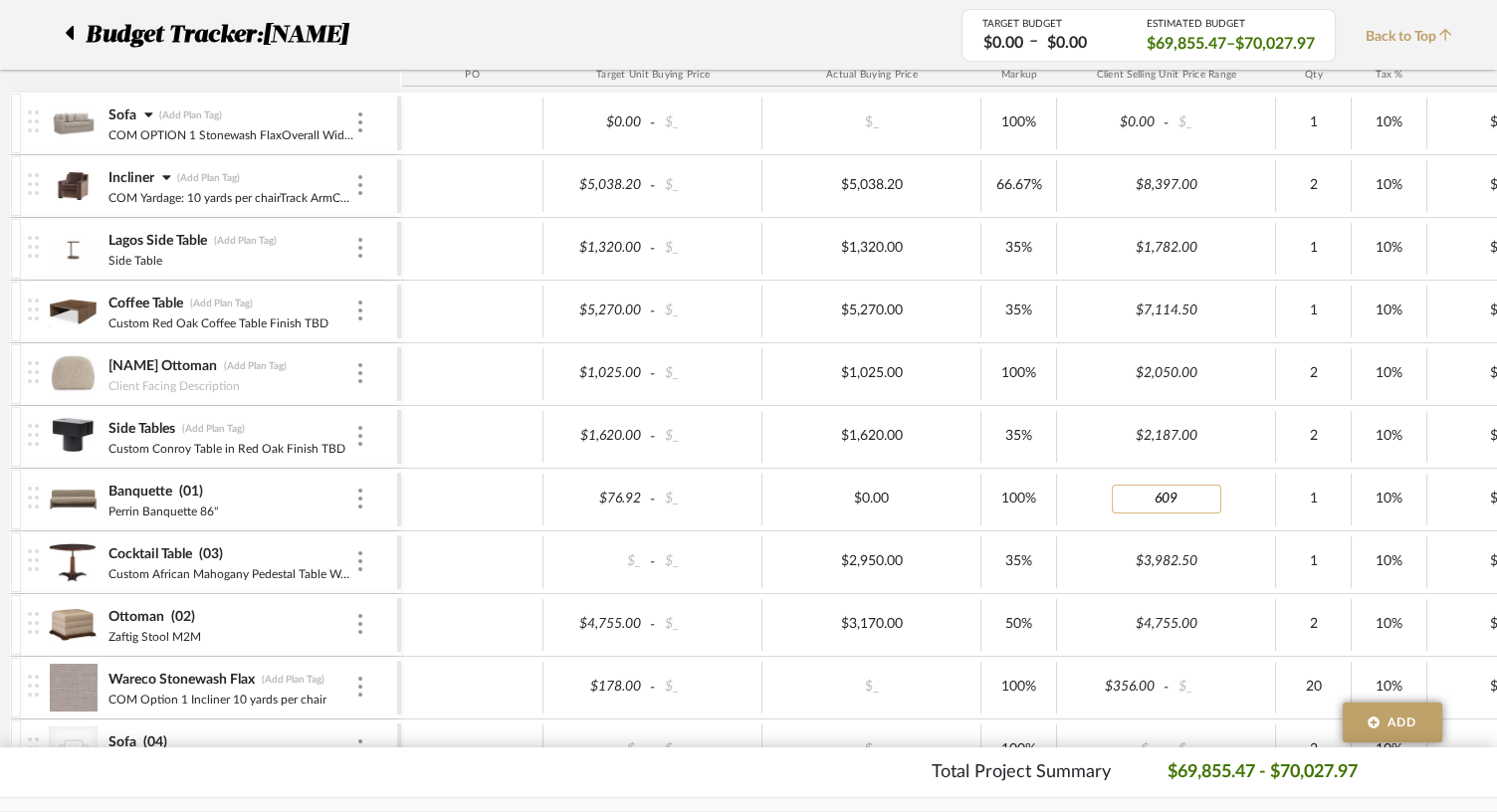 type on "6090" 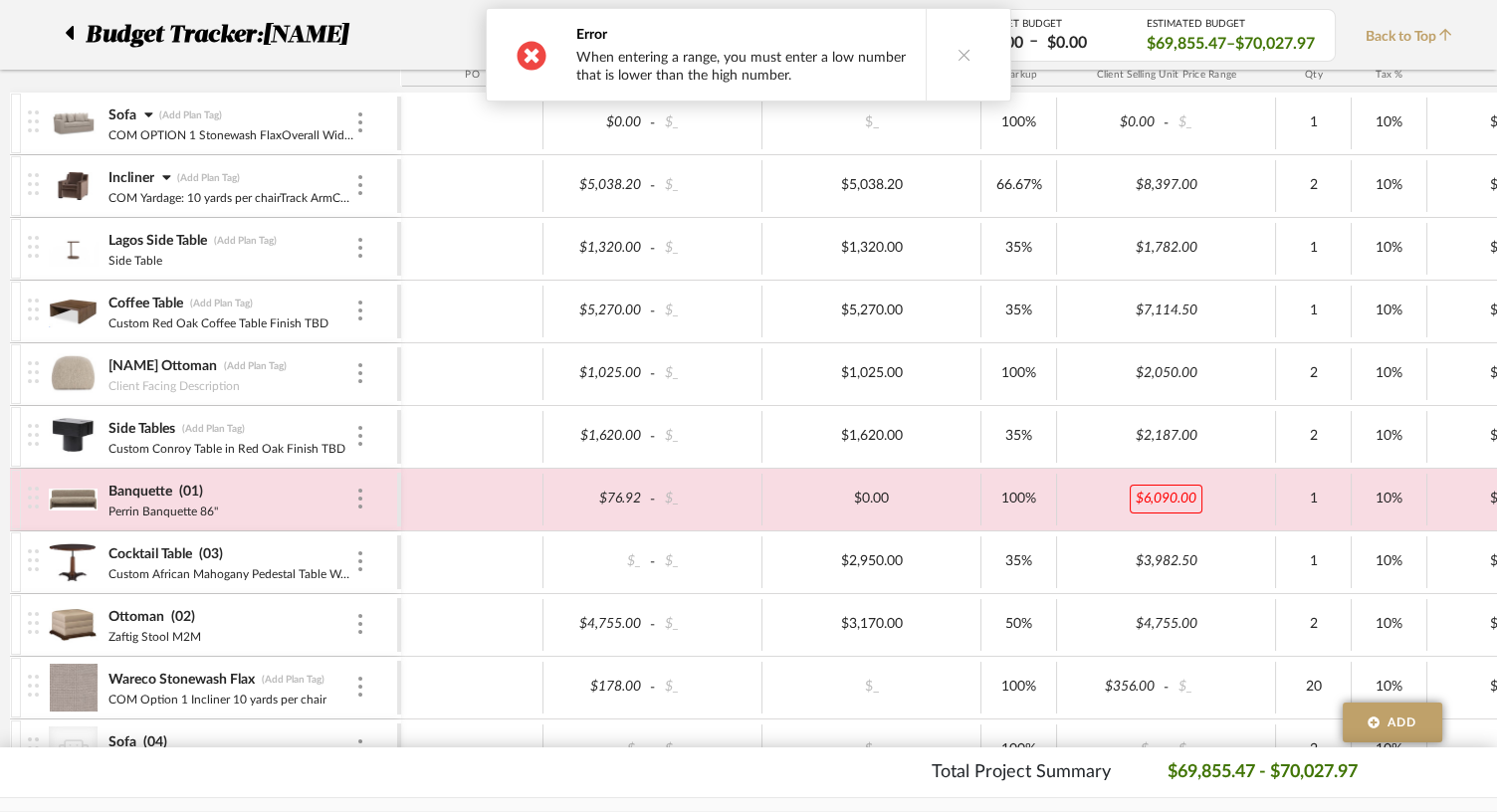 click on "$6,090.00" at bounding box center (1166, 499) 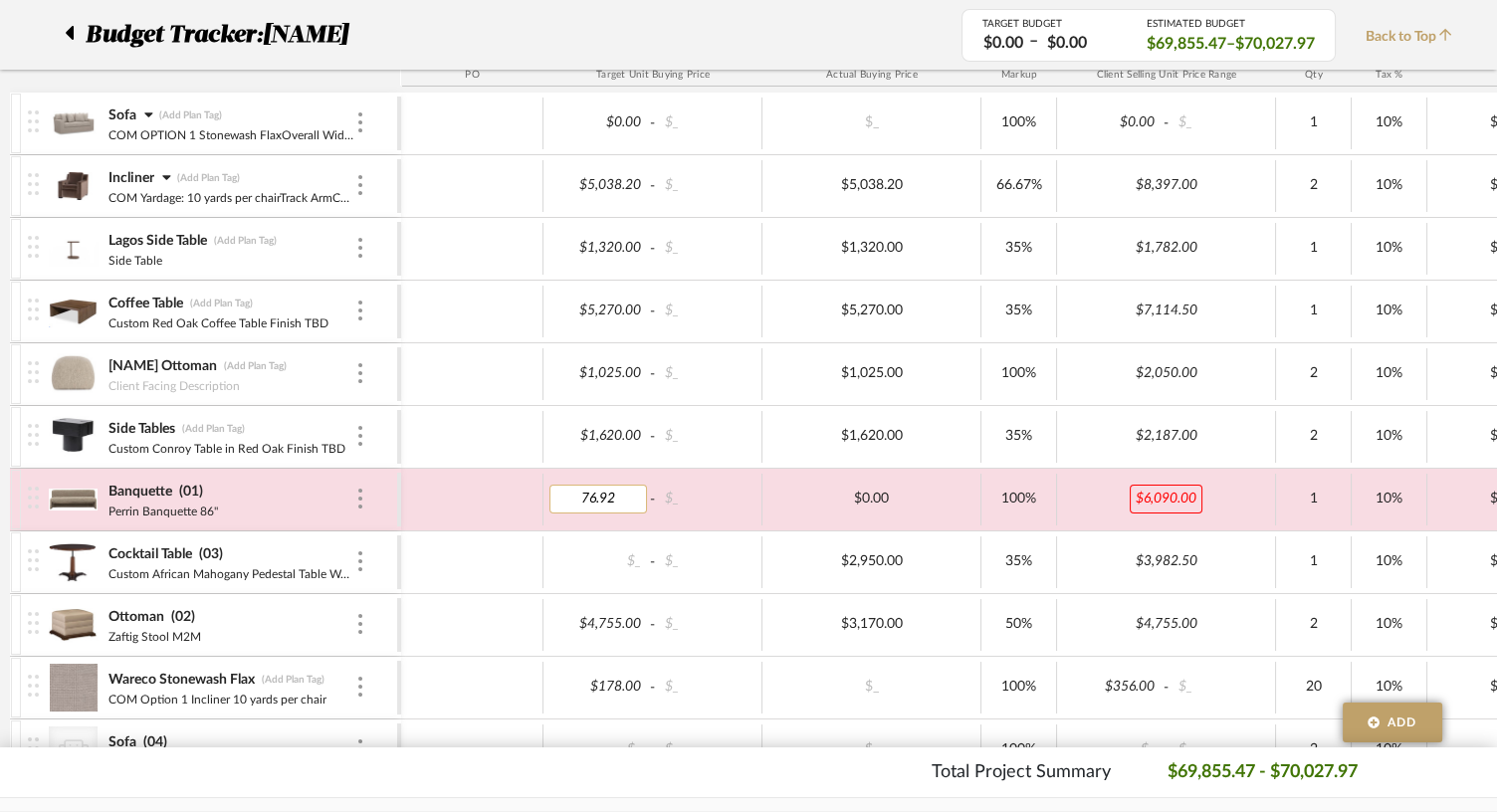 click on "76.92" at bounding box center (598, 499) 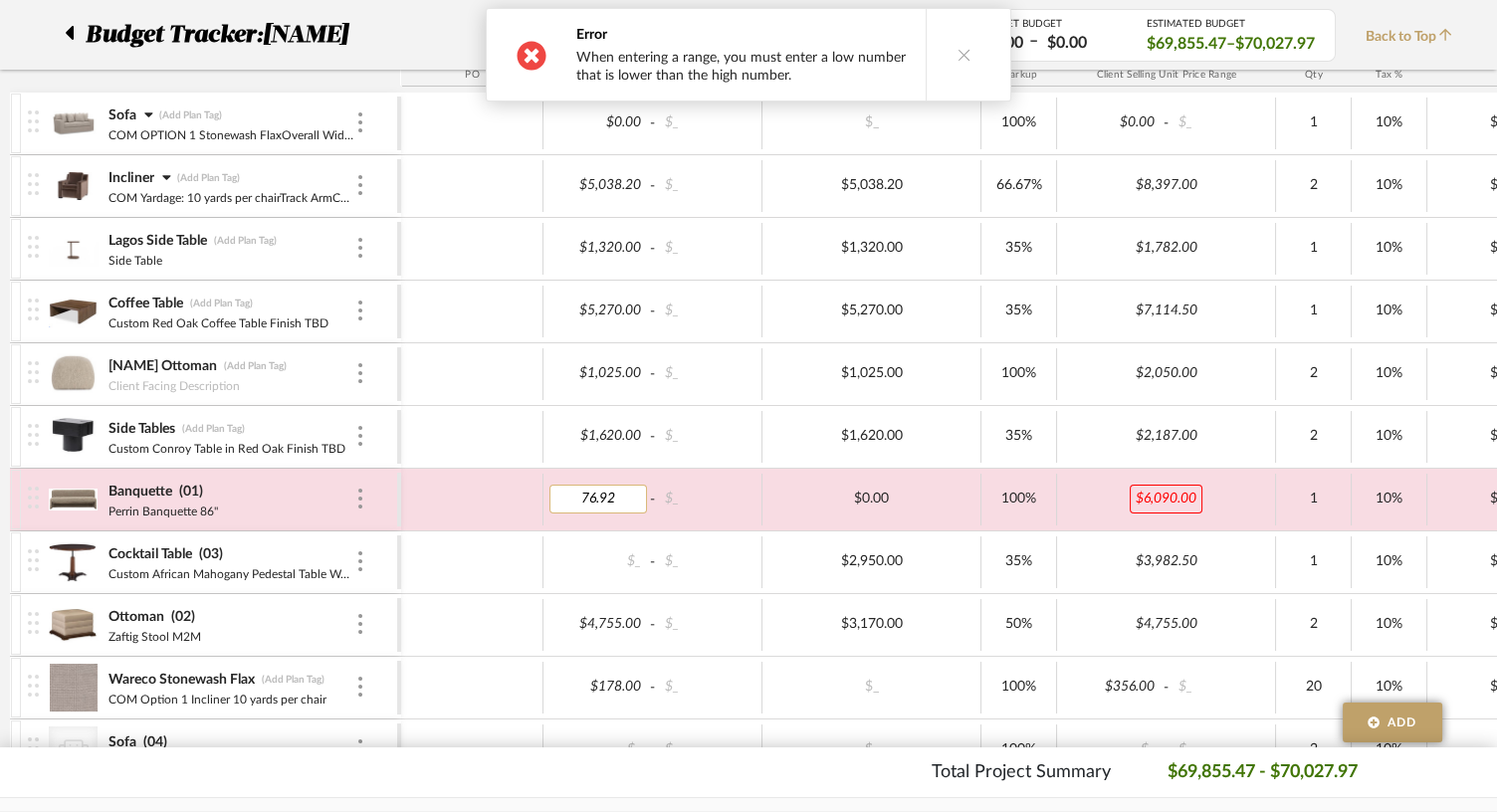 click on "76.92" at bounding box center [598, 499] 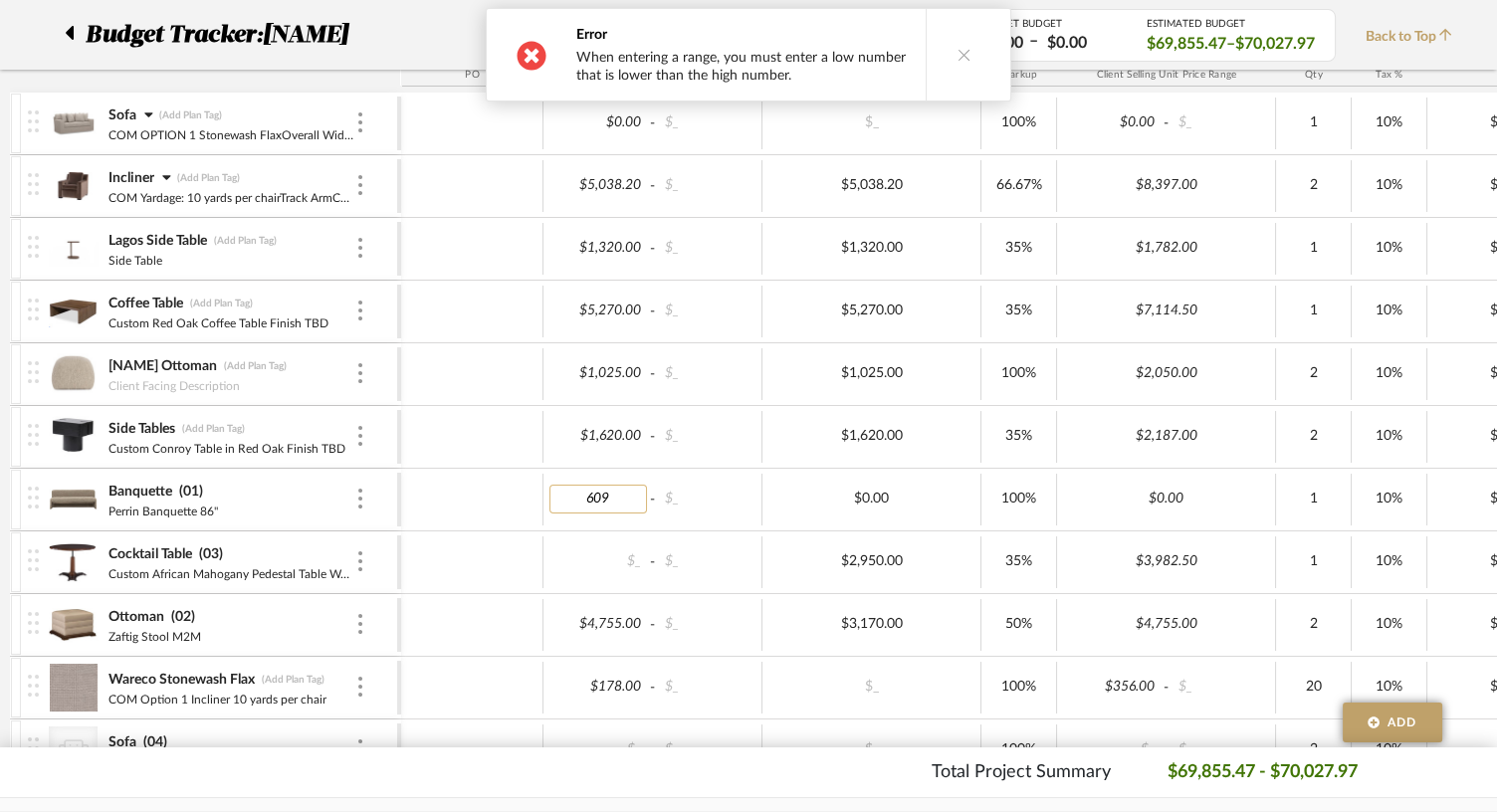 type on "6090" 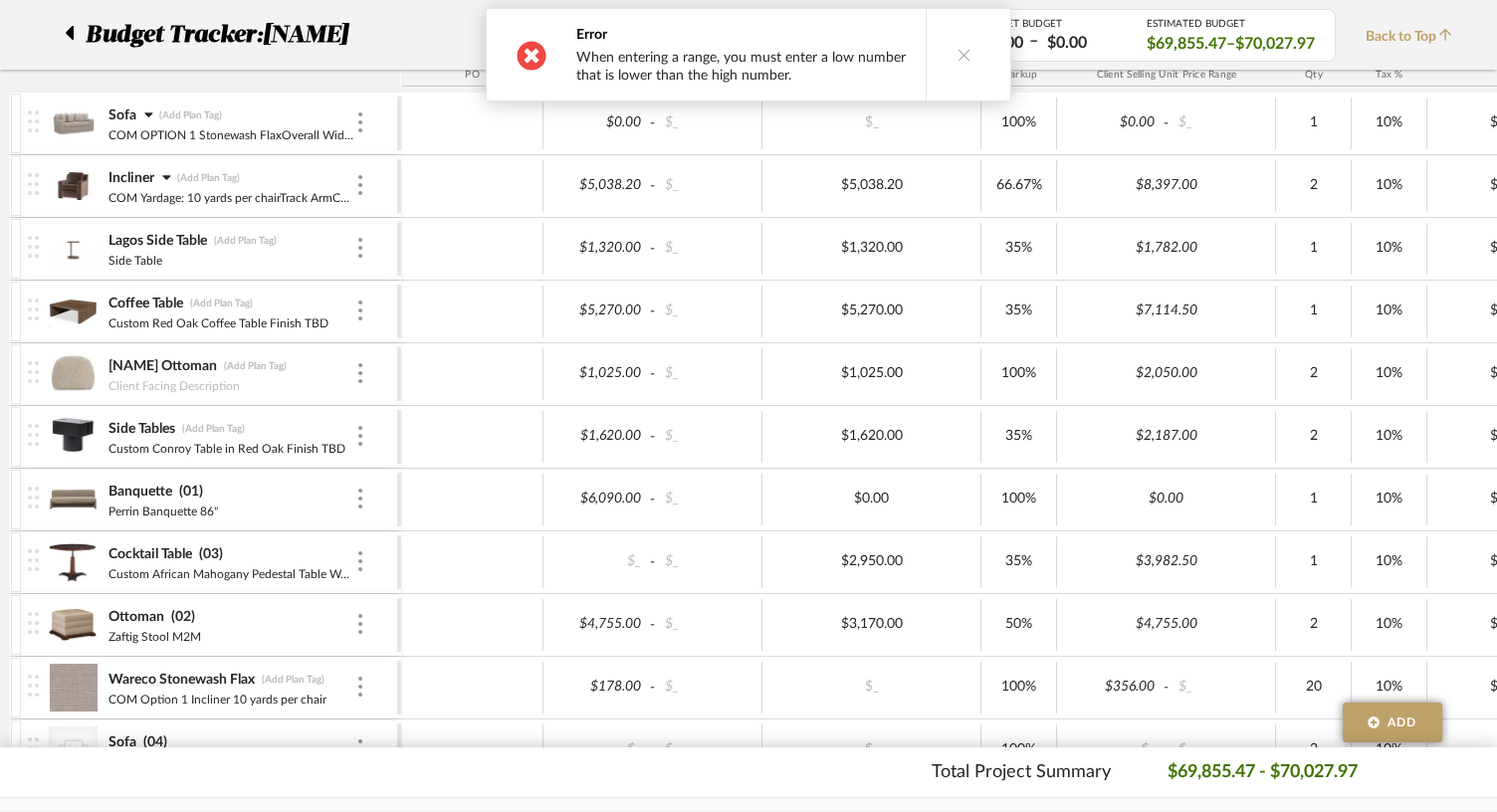 click on "$6,090.00  -  $_" at bounding box center [653, 500] 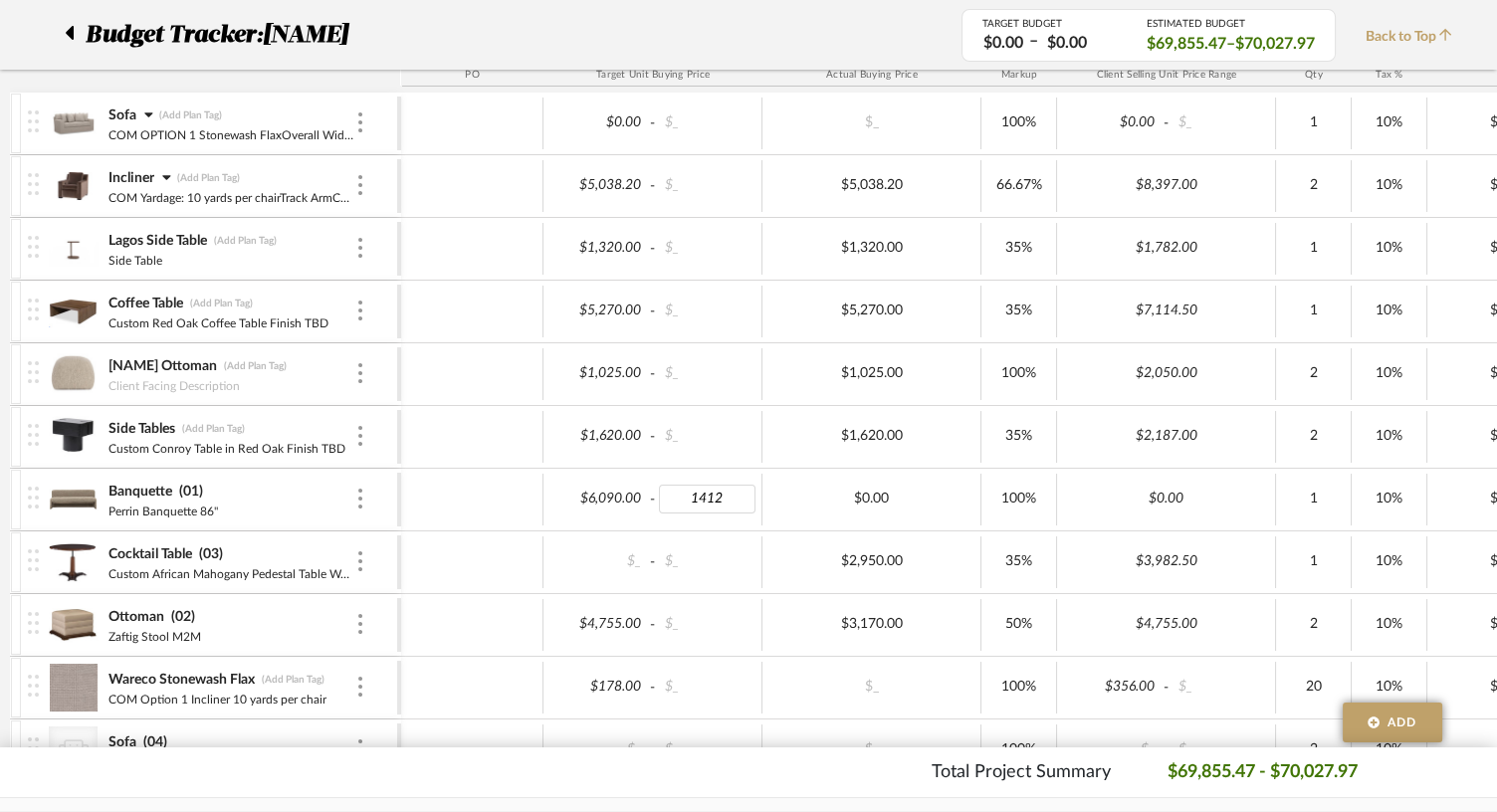 type on "14125" 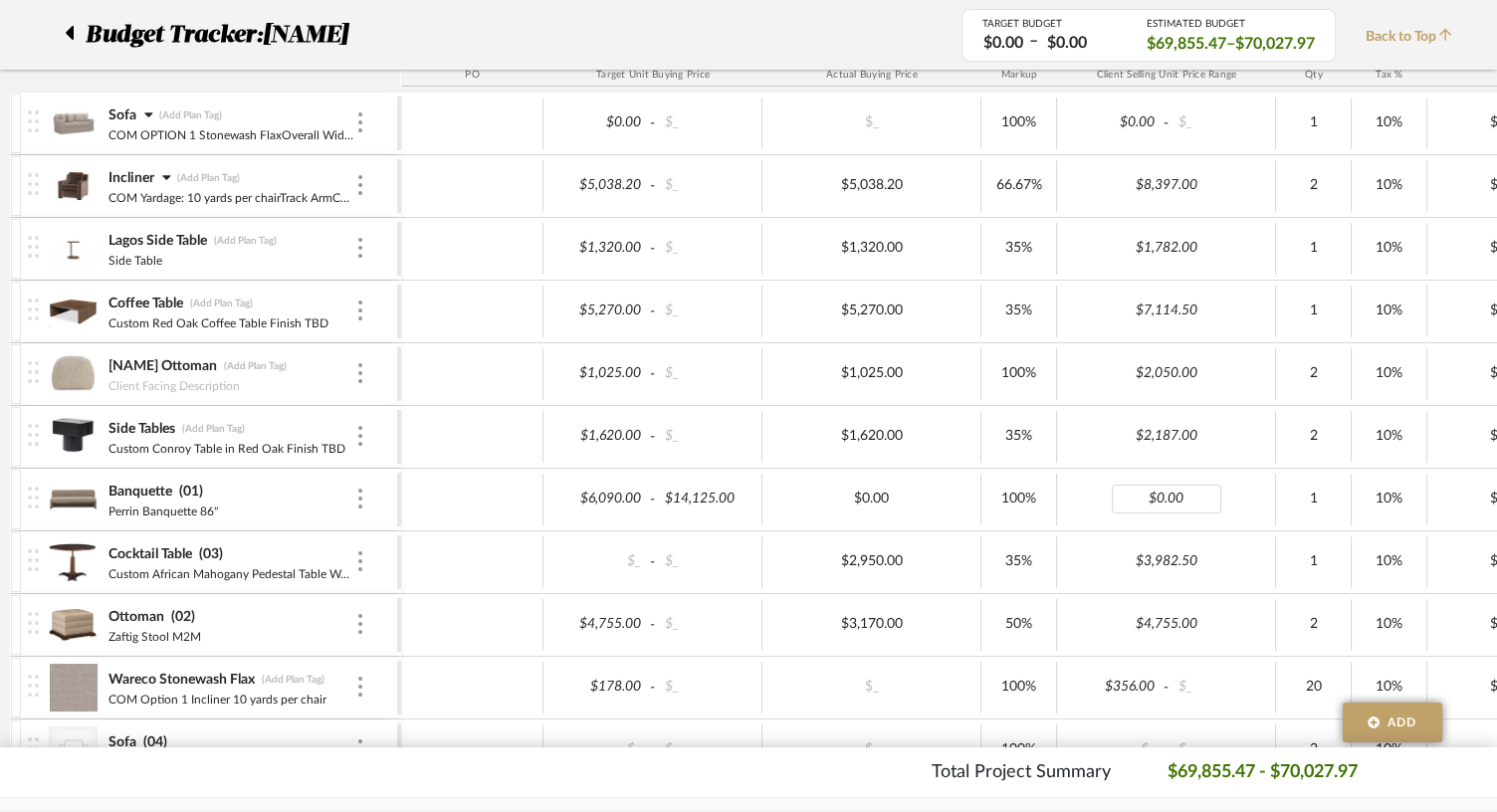 scroll, scrollTop: 0, scrollLeft: 86, axis: horizontal 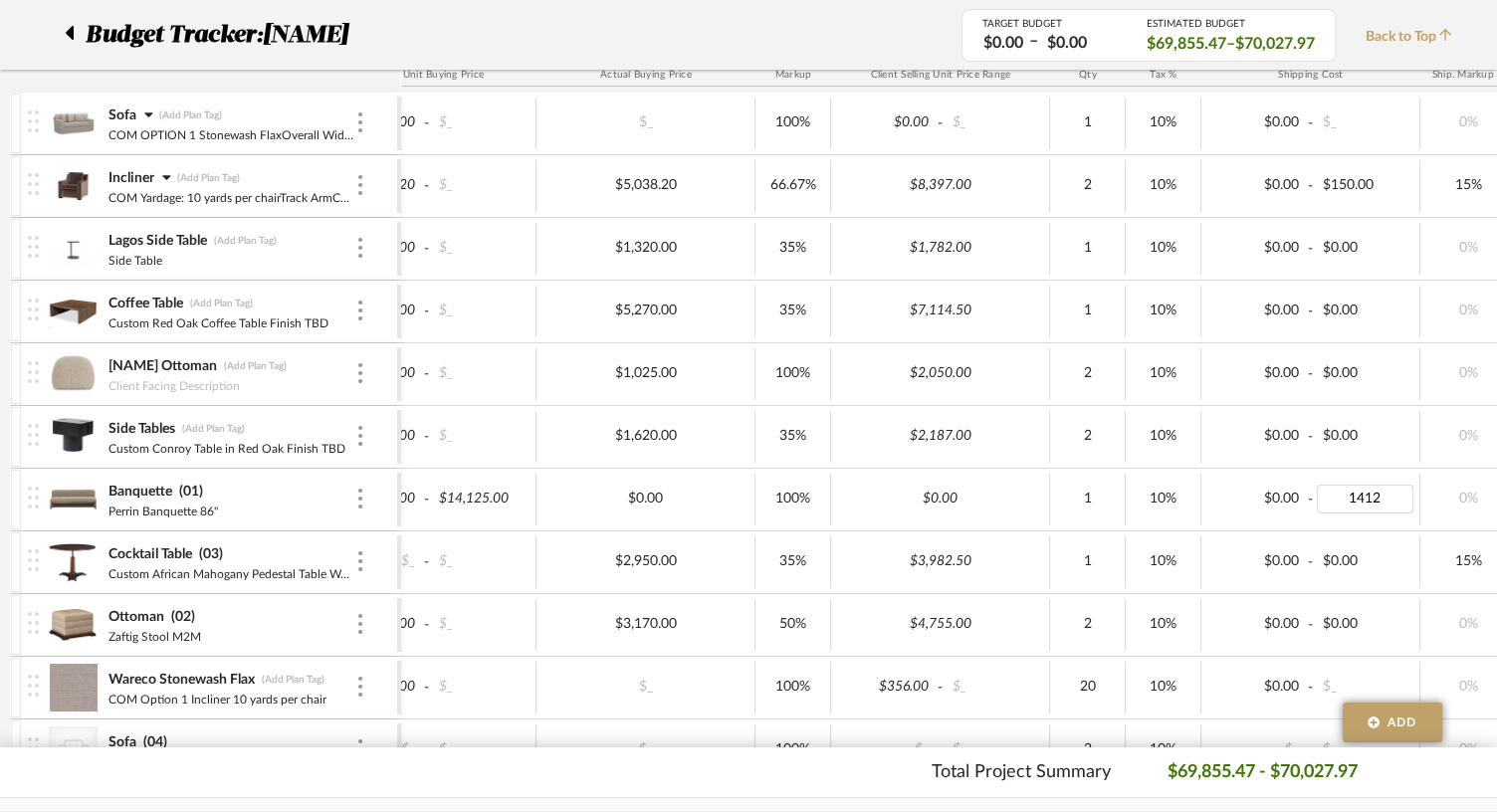 type on "14125" 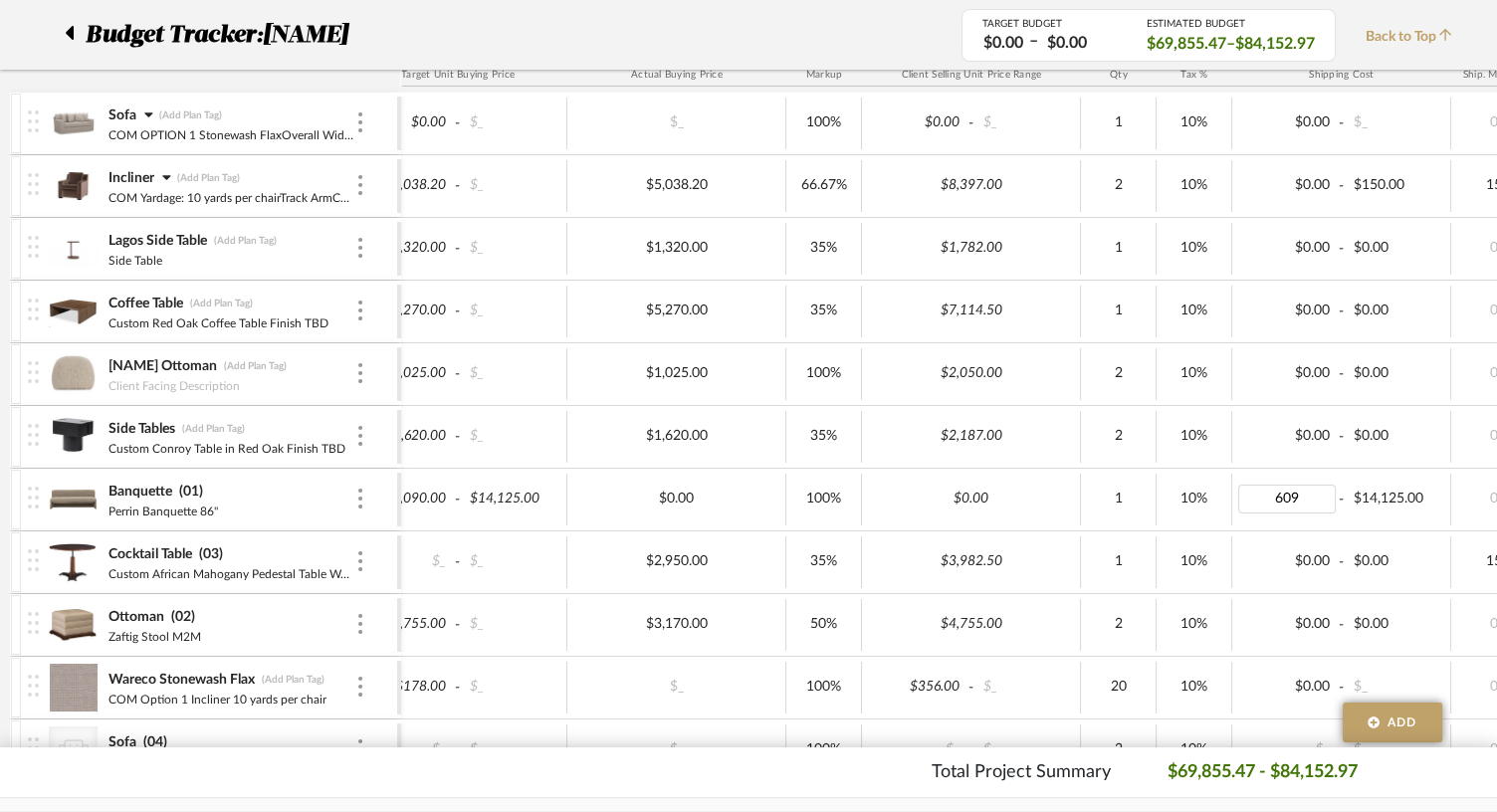 type on "6090" 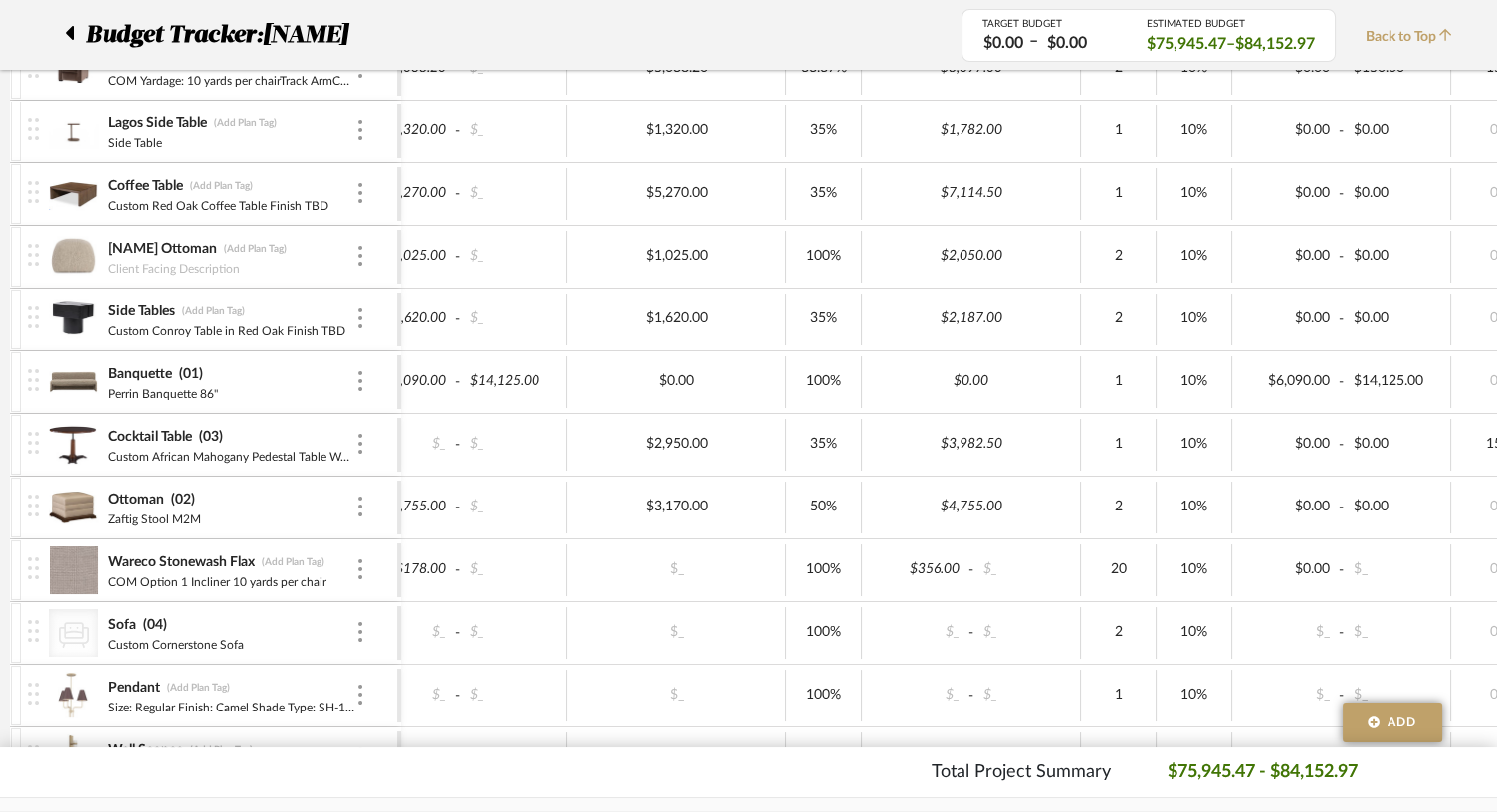 click at bounding box center [73, 382] 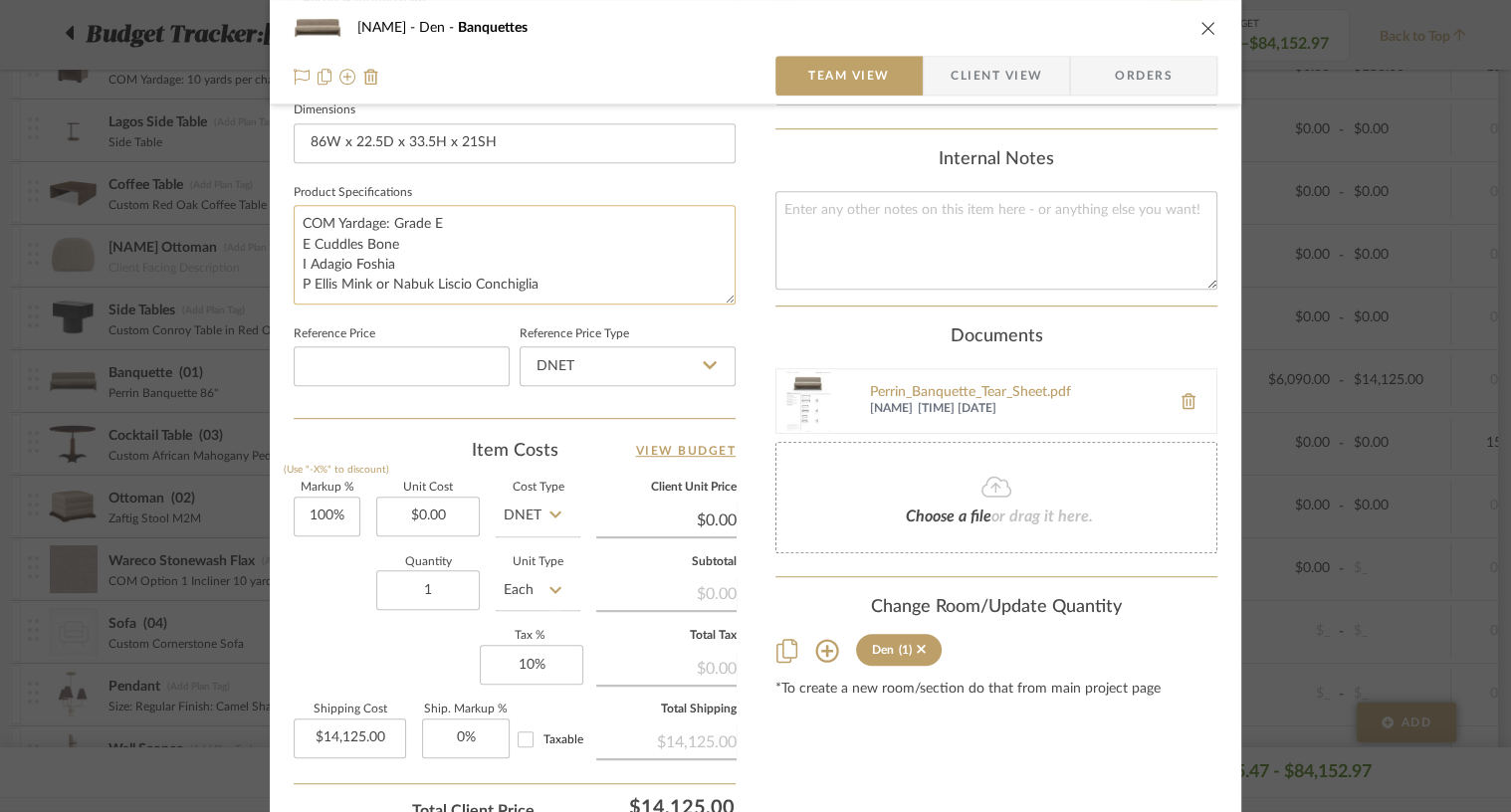 click on "COM Yardage: Grade E
E Cuddles Bone
I Adagio Foshia
P Ellis Mink or Nabuk Liscio Conchiglia" 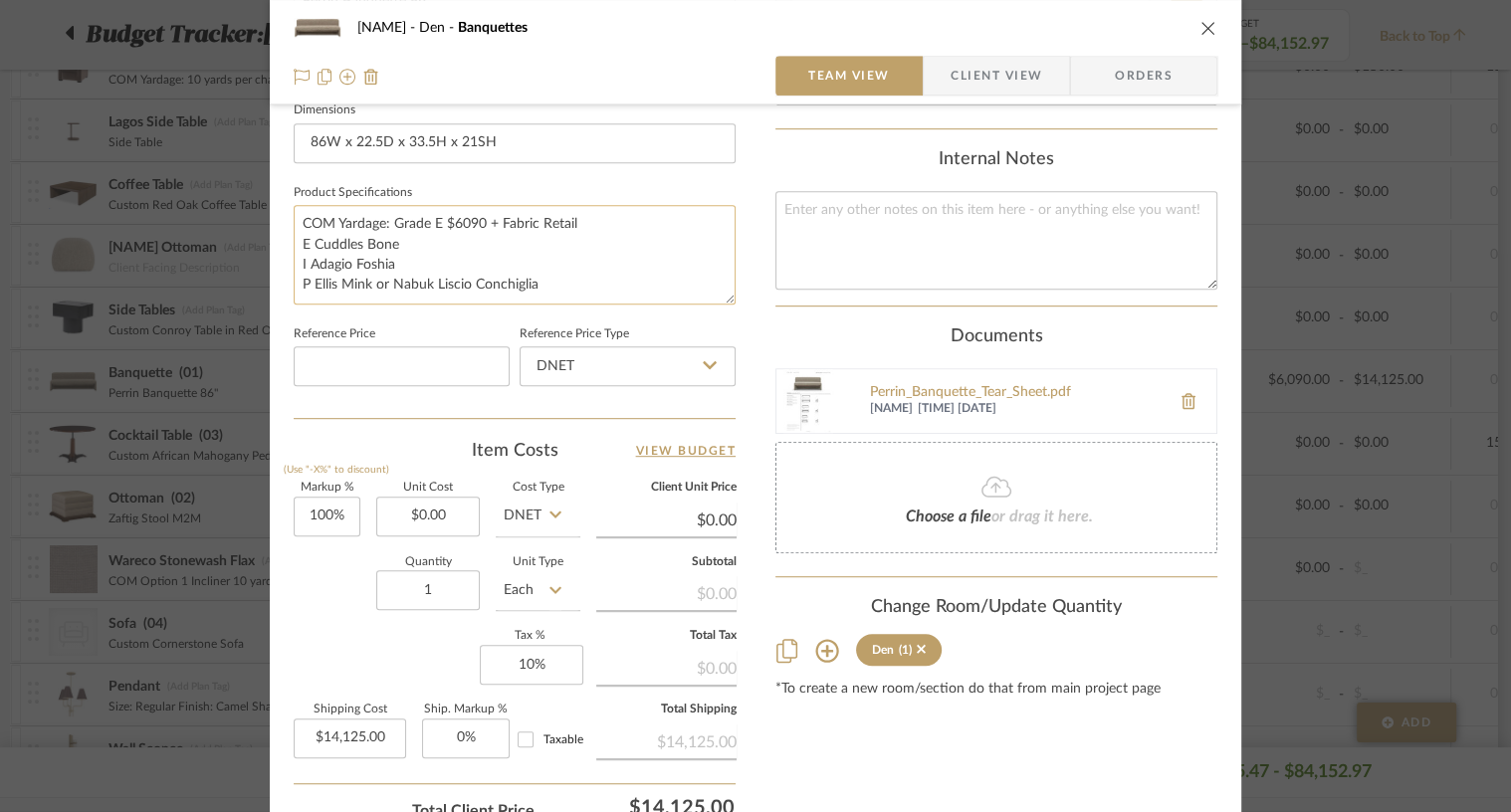 click on "COM Yardage: Grade E $6090 + Fabric Retail
E Cuddles Bone
I Adagio Foshia
P Ellis Mink or Nabuk Liscio Conchiglia" 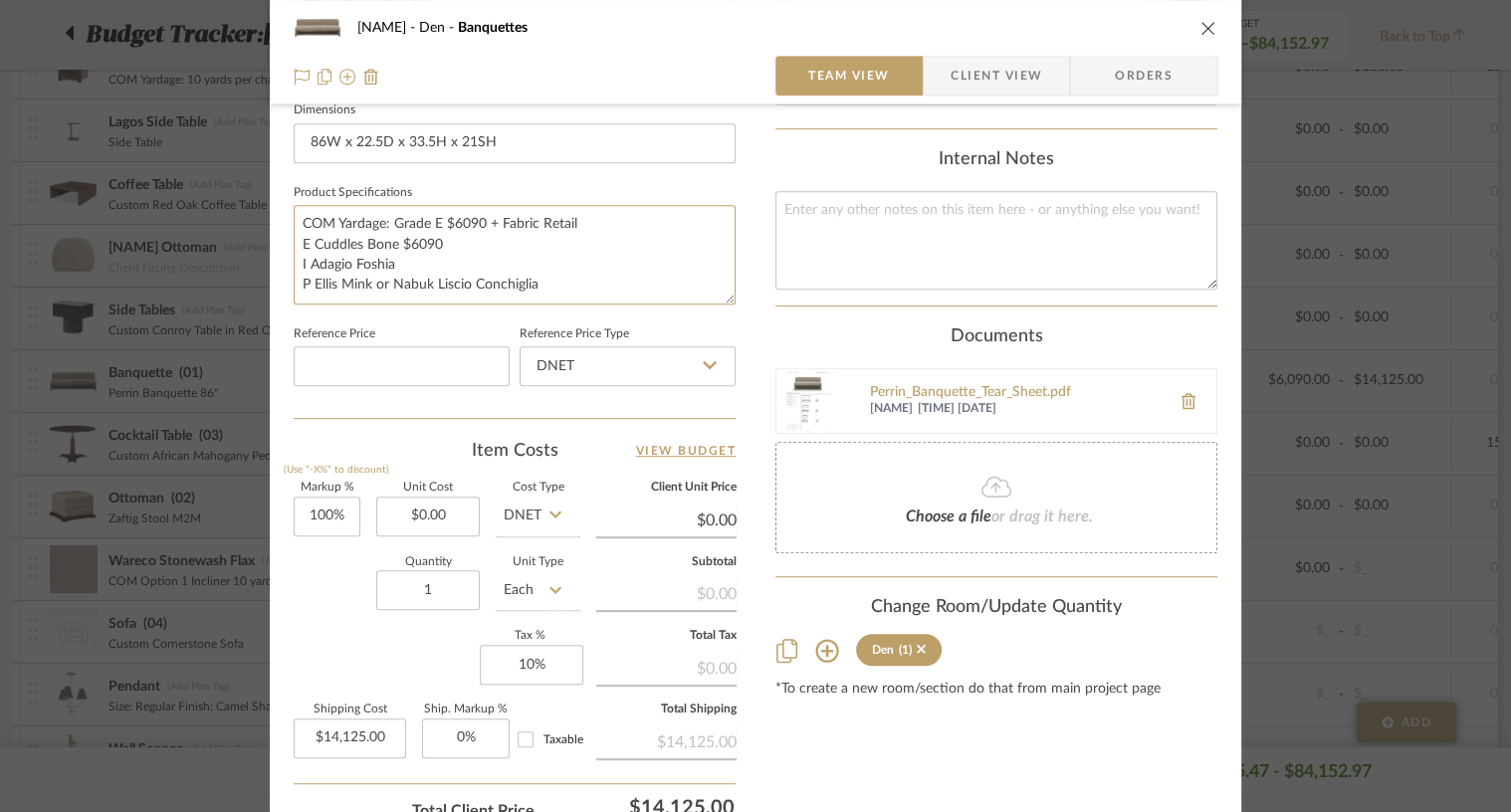 type on "COM Yardage: Grade E $6090 + Fabric Retail
E Cuddles Bone $6090
I Adagio Foshia
P Ellis Mink or Nabuk Liscio Conchiglia" 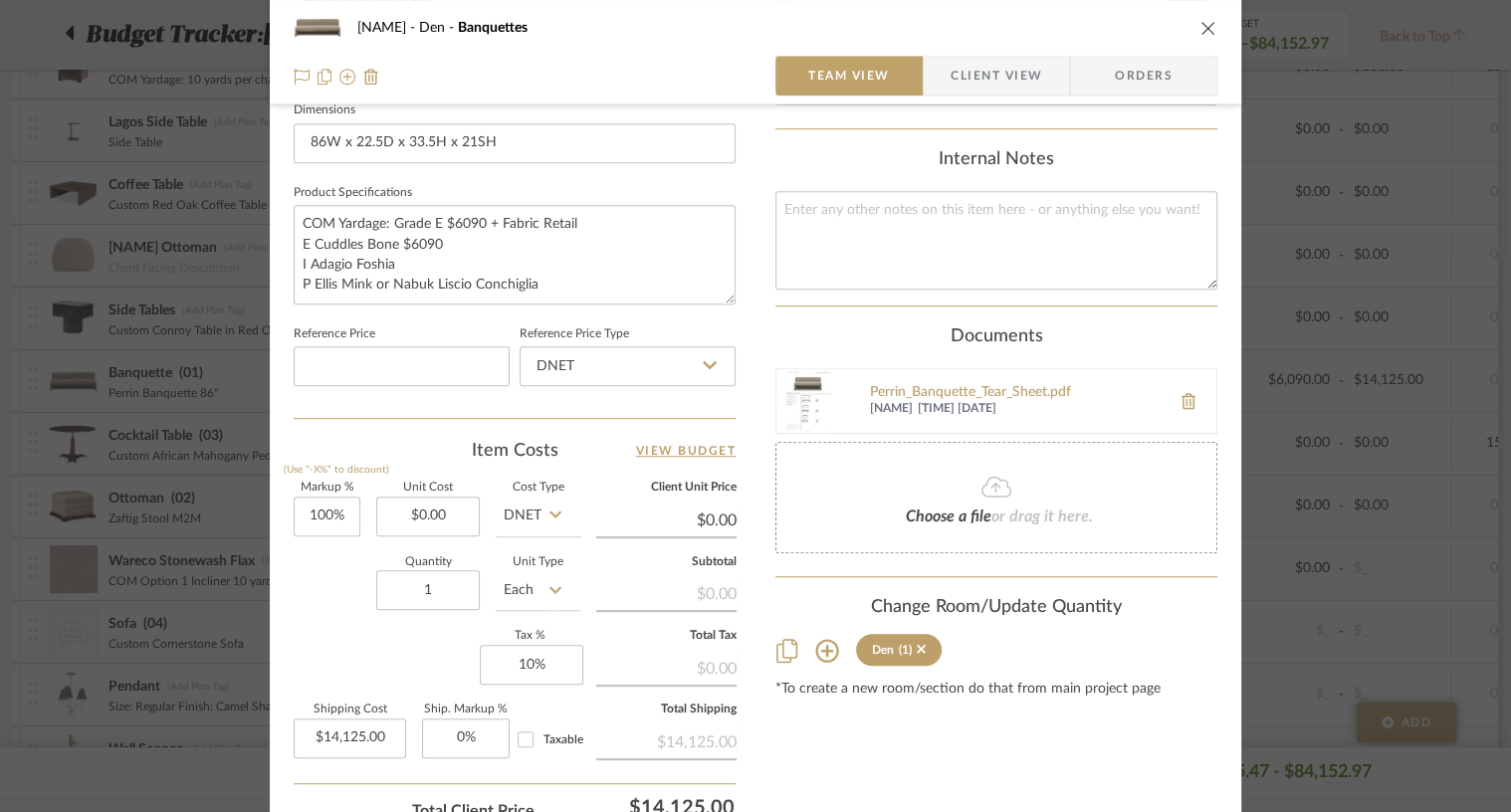 type 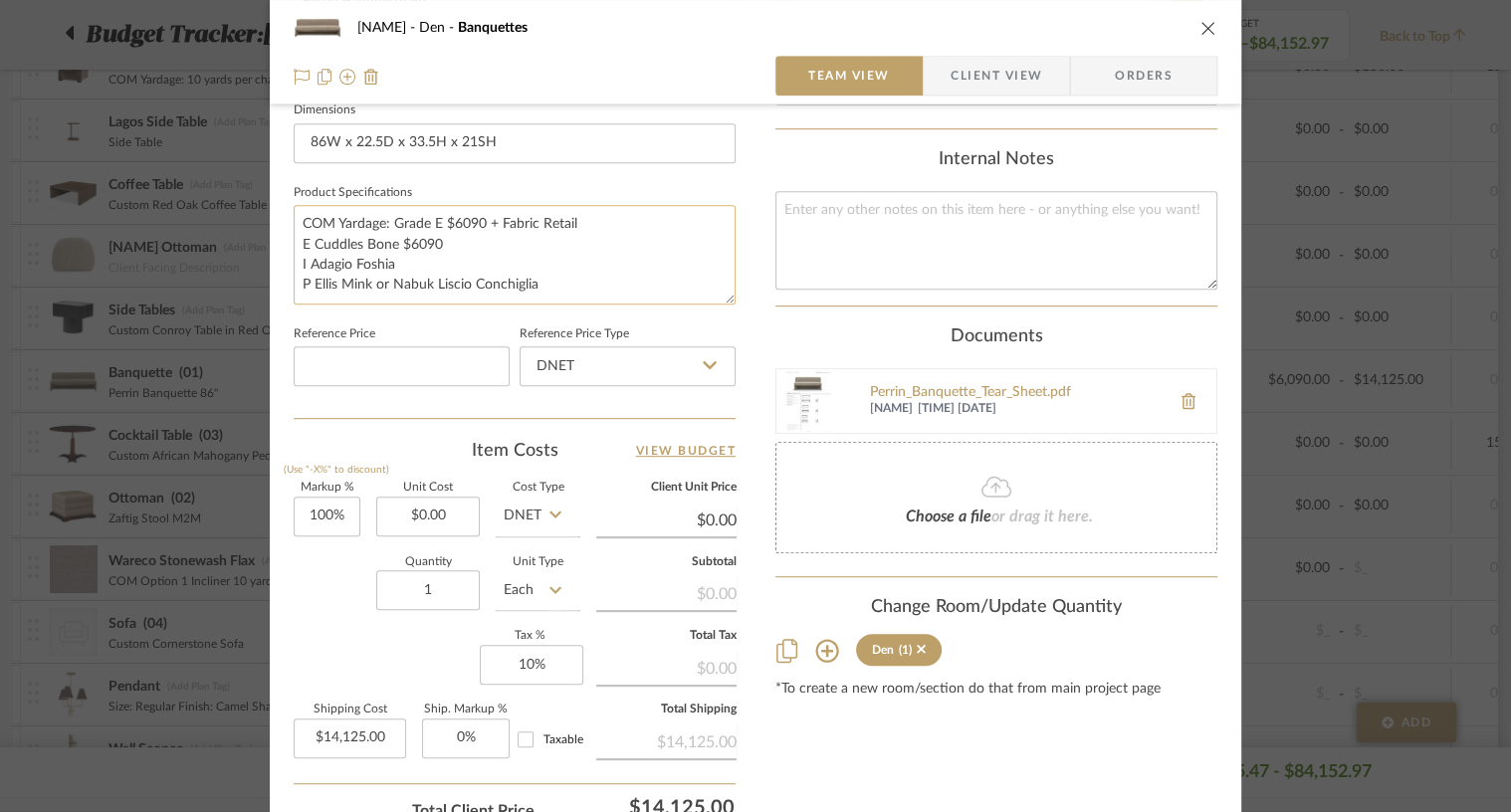 click on "COM Yardage: Grade E $6090 + Fabric Retail
E Cuddles Bone $6090
I Adagio Foshia
P Ellis Mink or Nabuk Liscio Conchiglia" 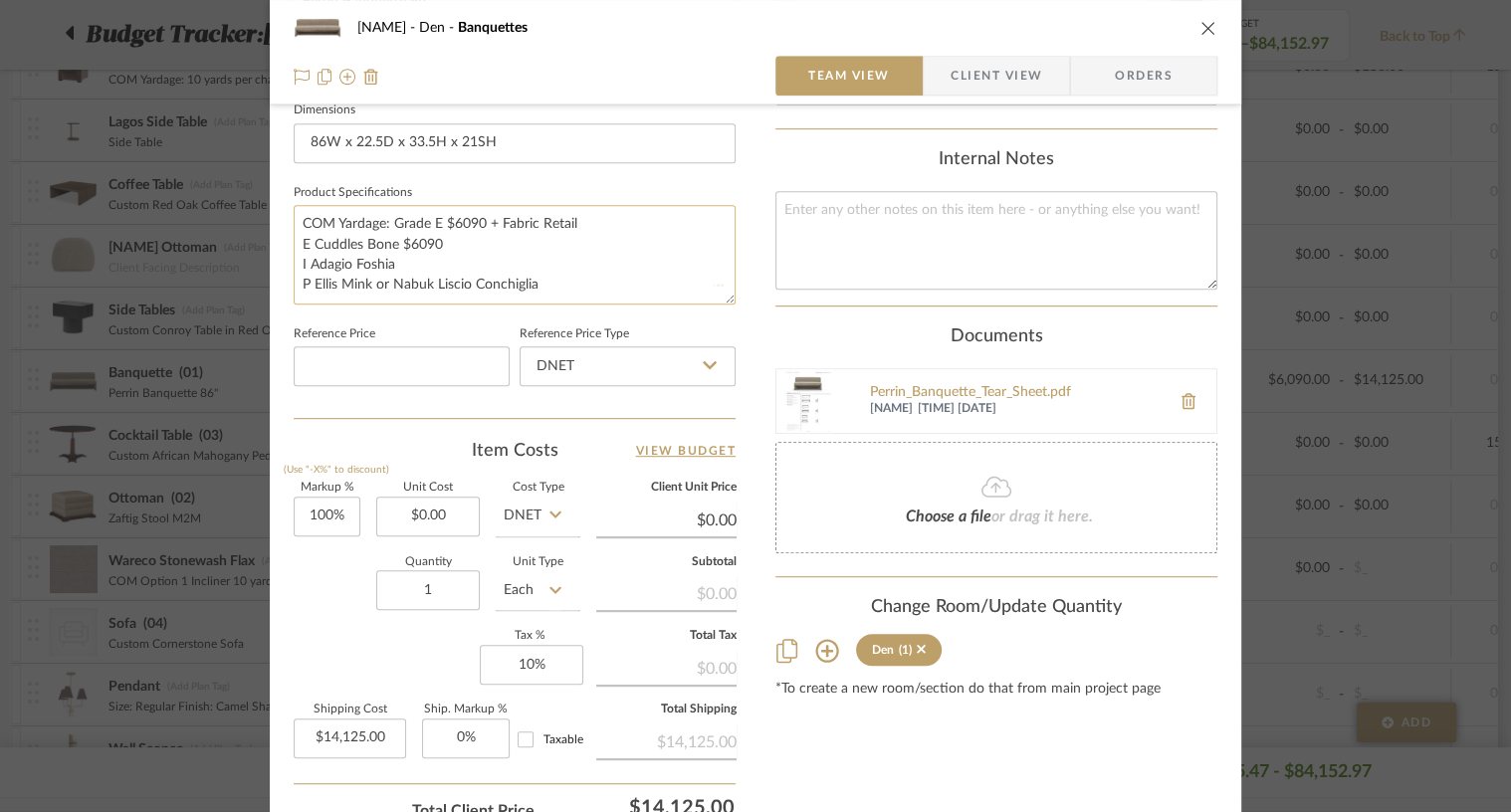 type 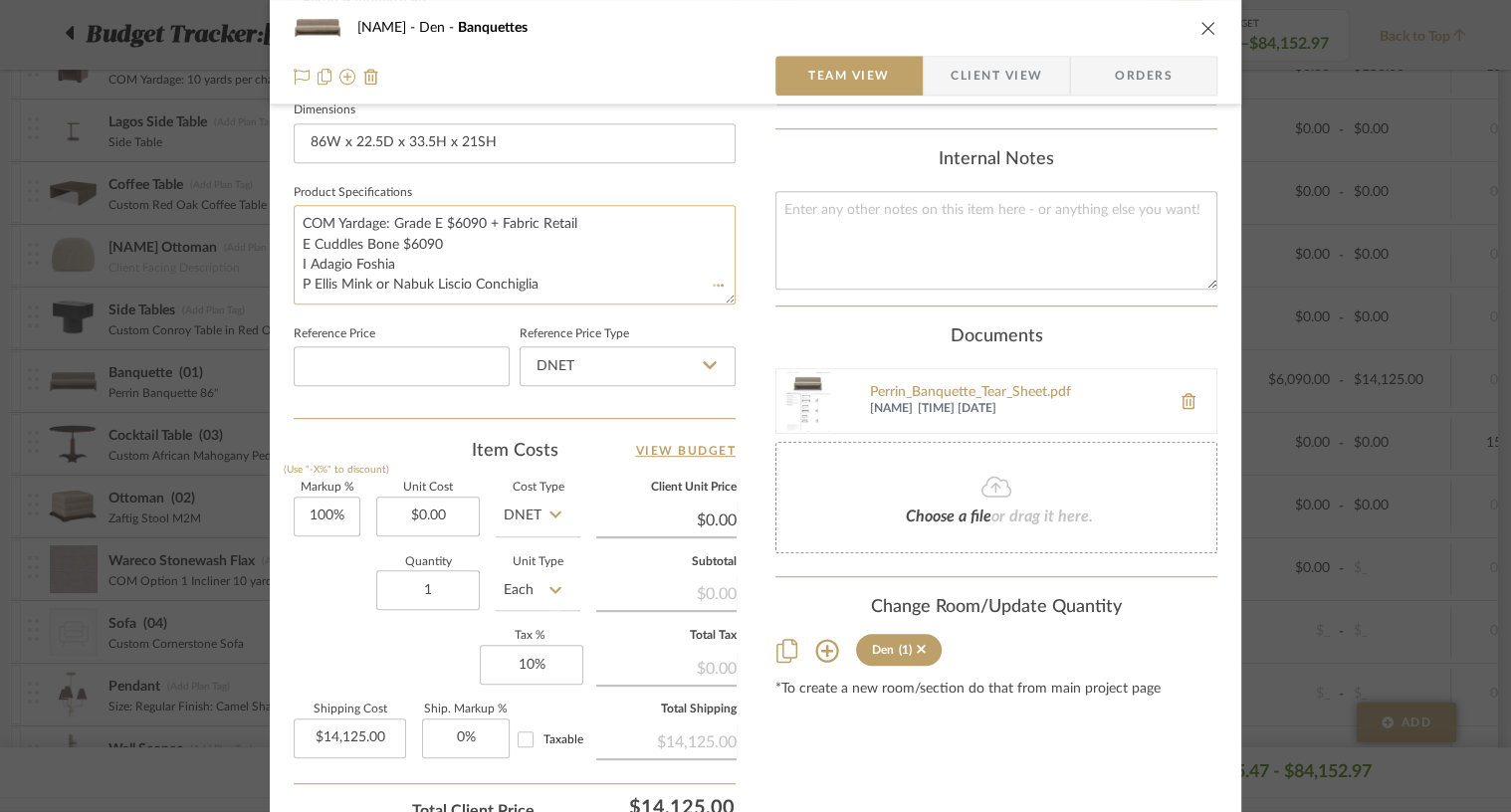 type 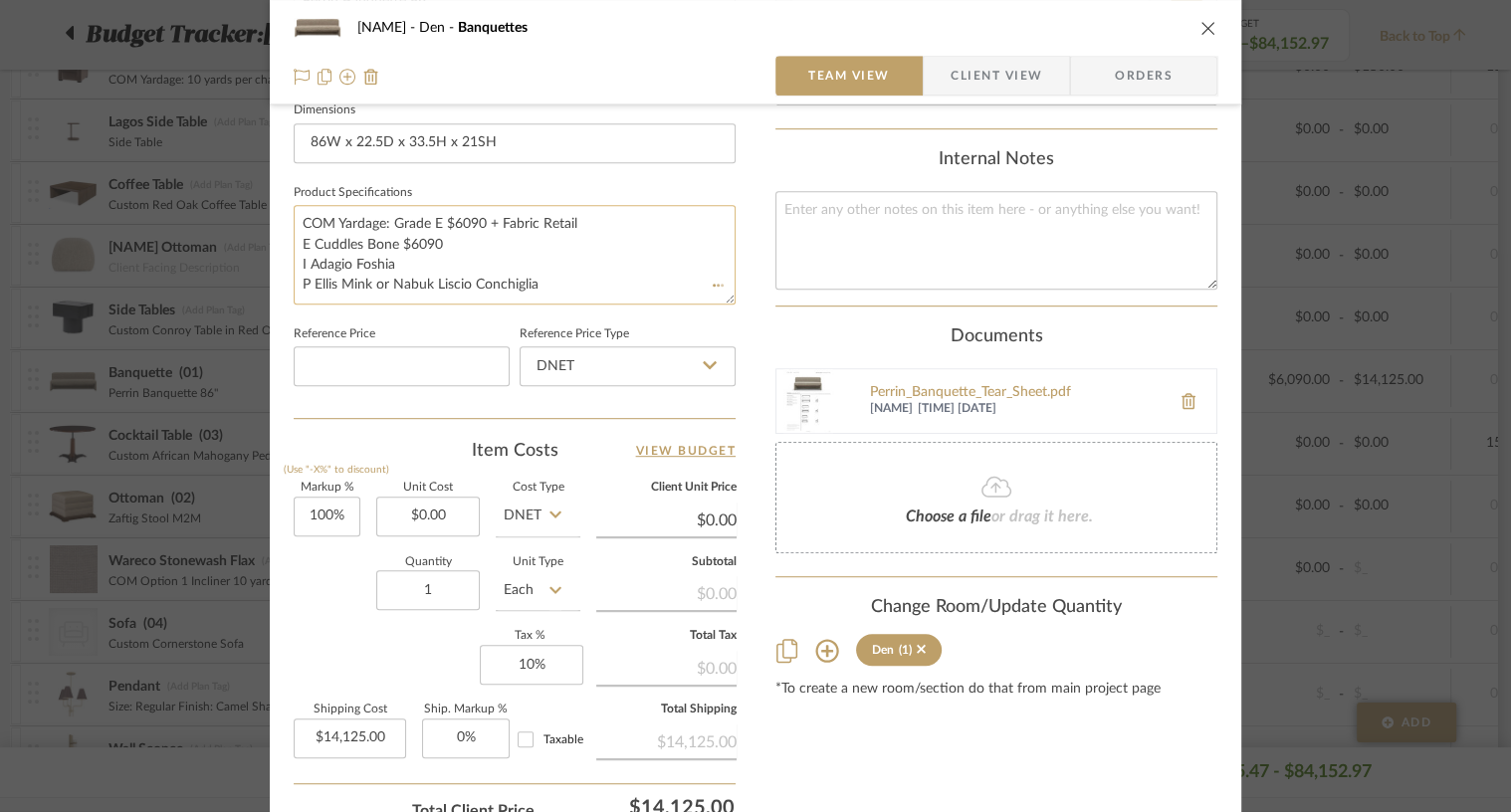 type 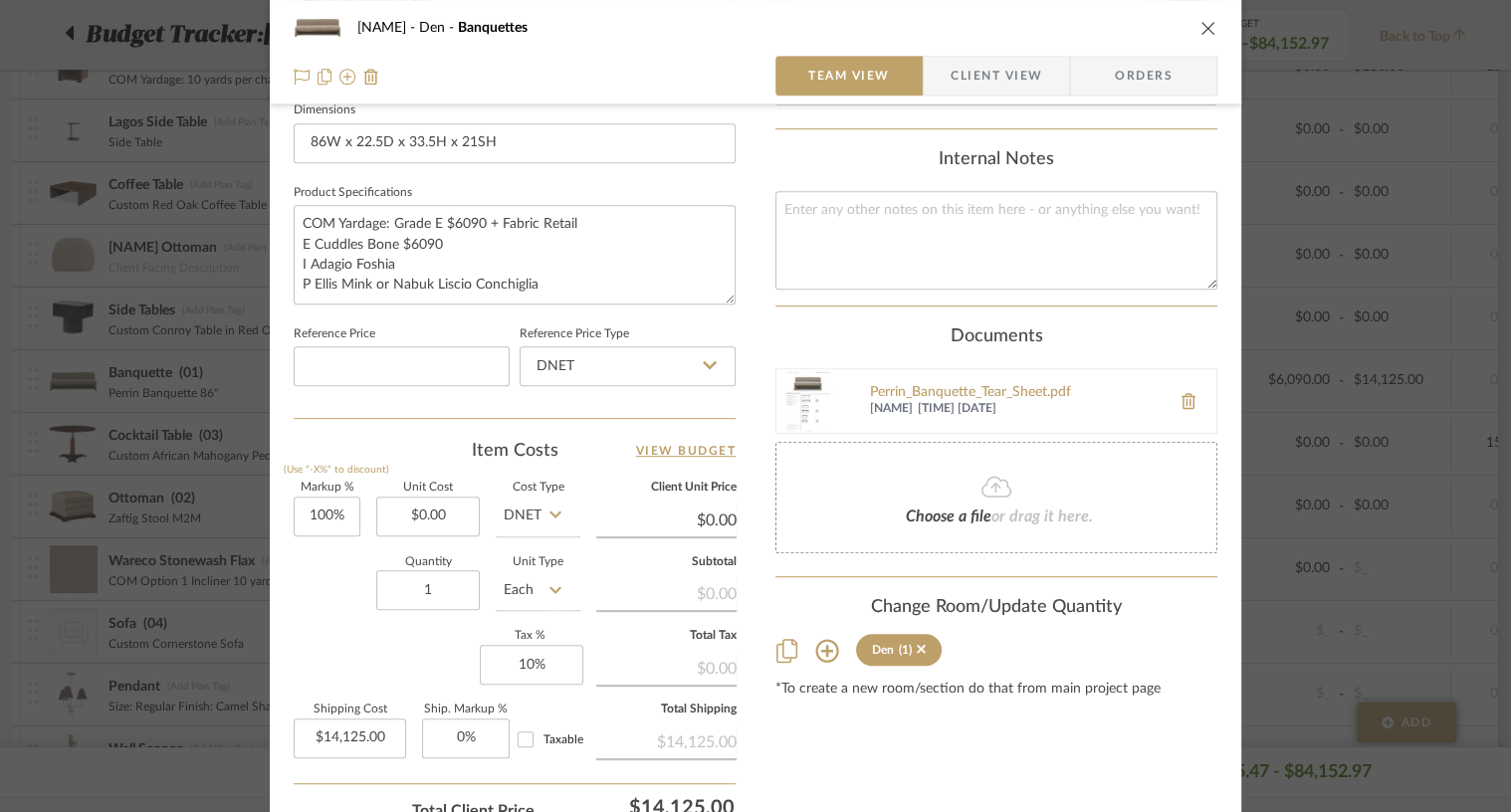 click on "Grehan Den Banquettes" at bounding box center (756, 28) 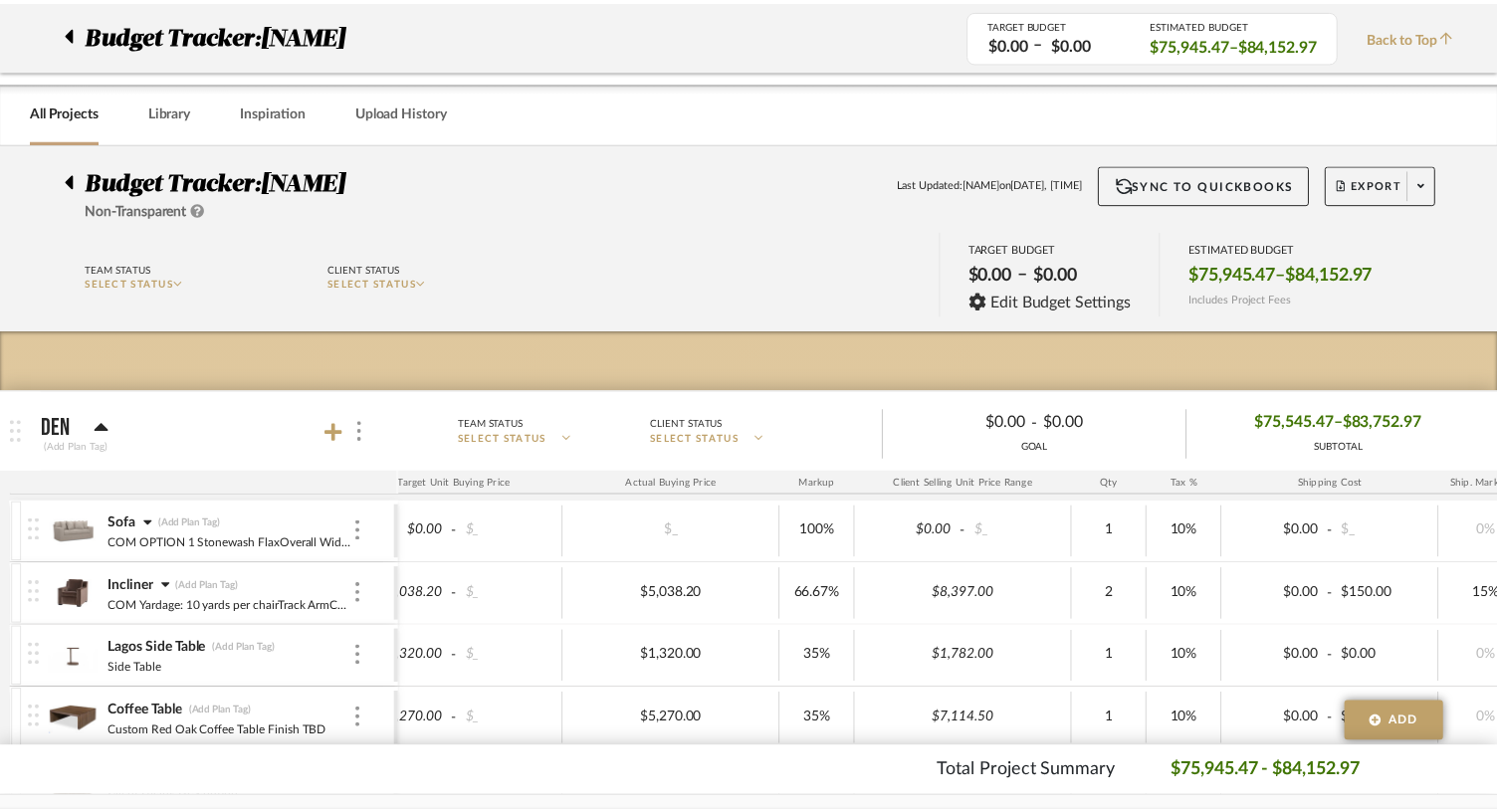 scroll, scrollTop: 525, scrollLeft: 0, axis: vertical 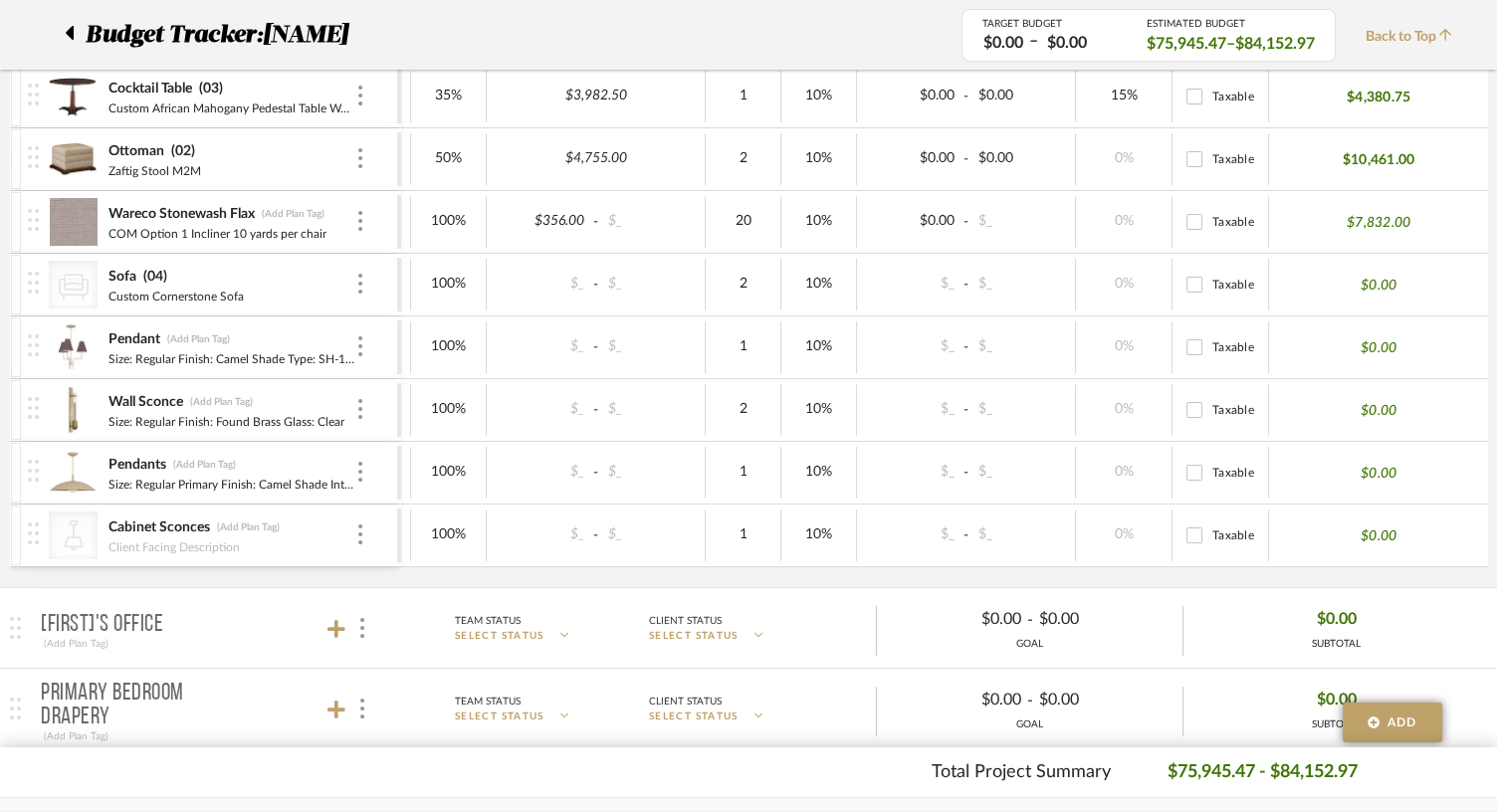 click on "Sofa    (04)" at bounding box center (231, 277) 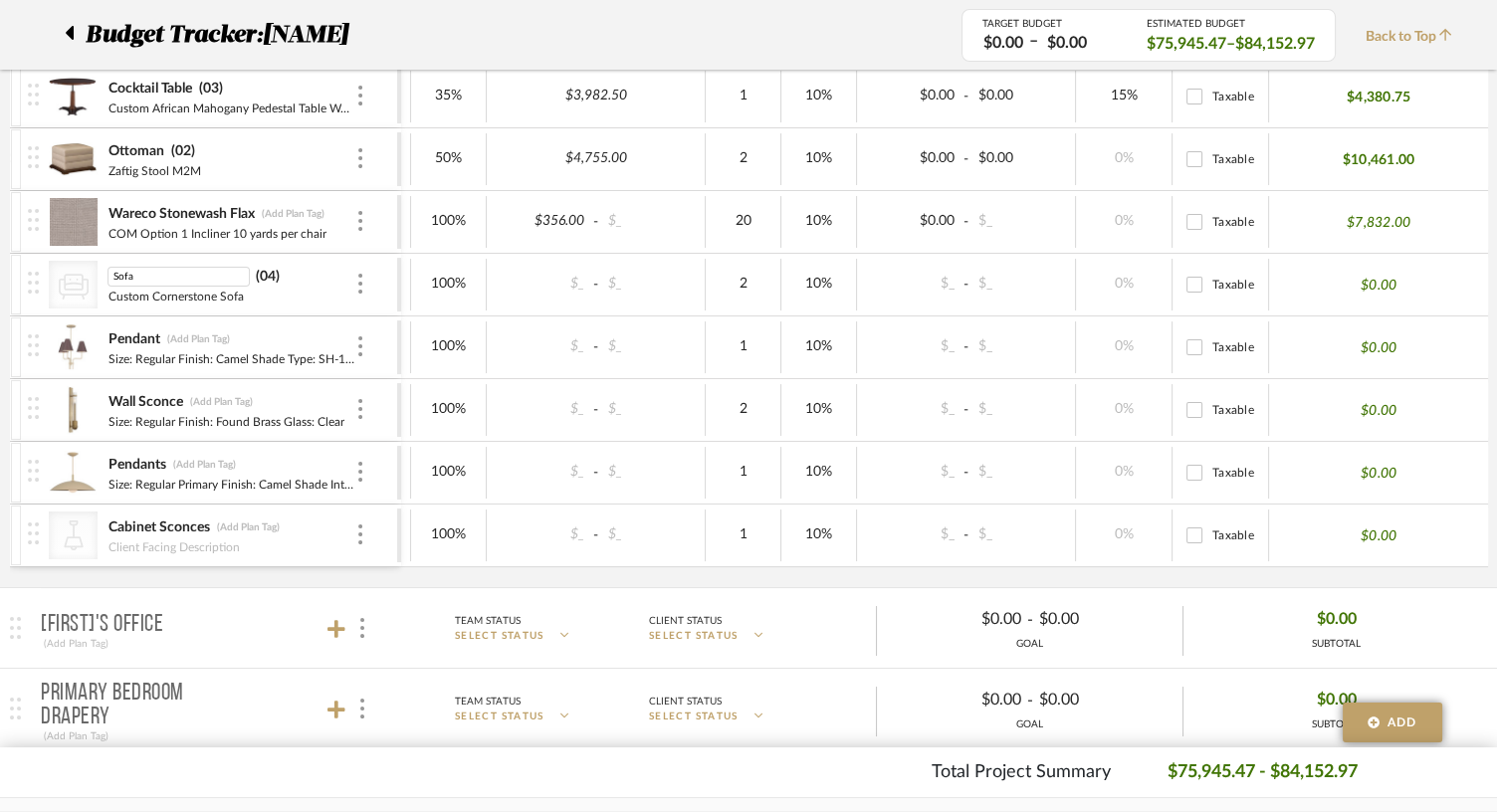click on "Sofa  Sofa  (04)   Custom Cornerstone Sofa" at bounding box center (231, 285) 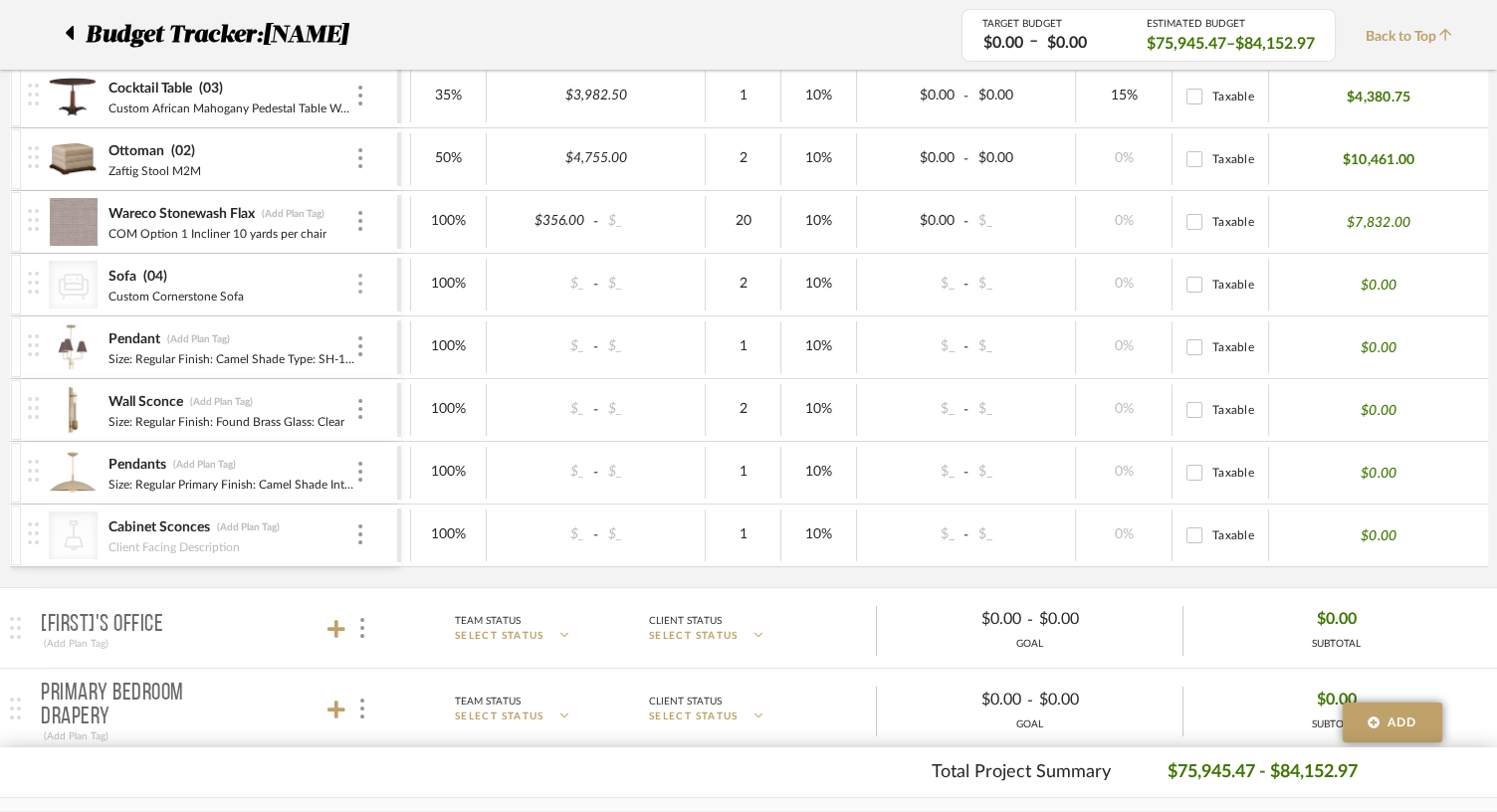 click at bounding box center (360, 284) 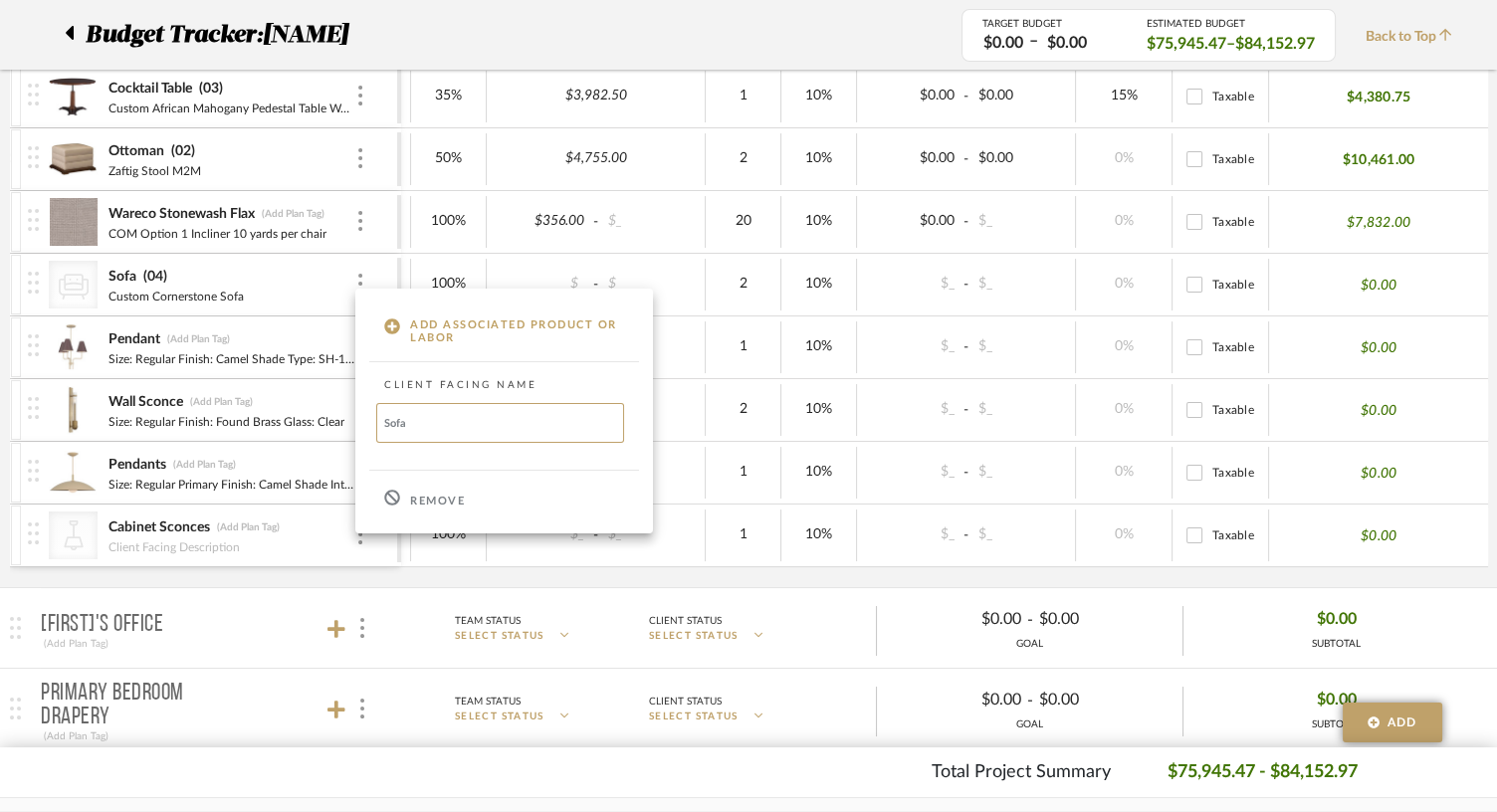 click on "Remove" at bounding box center [504, 499] 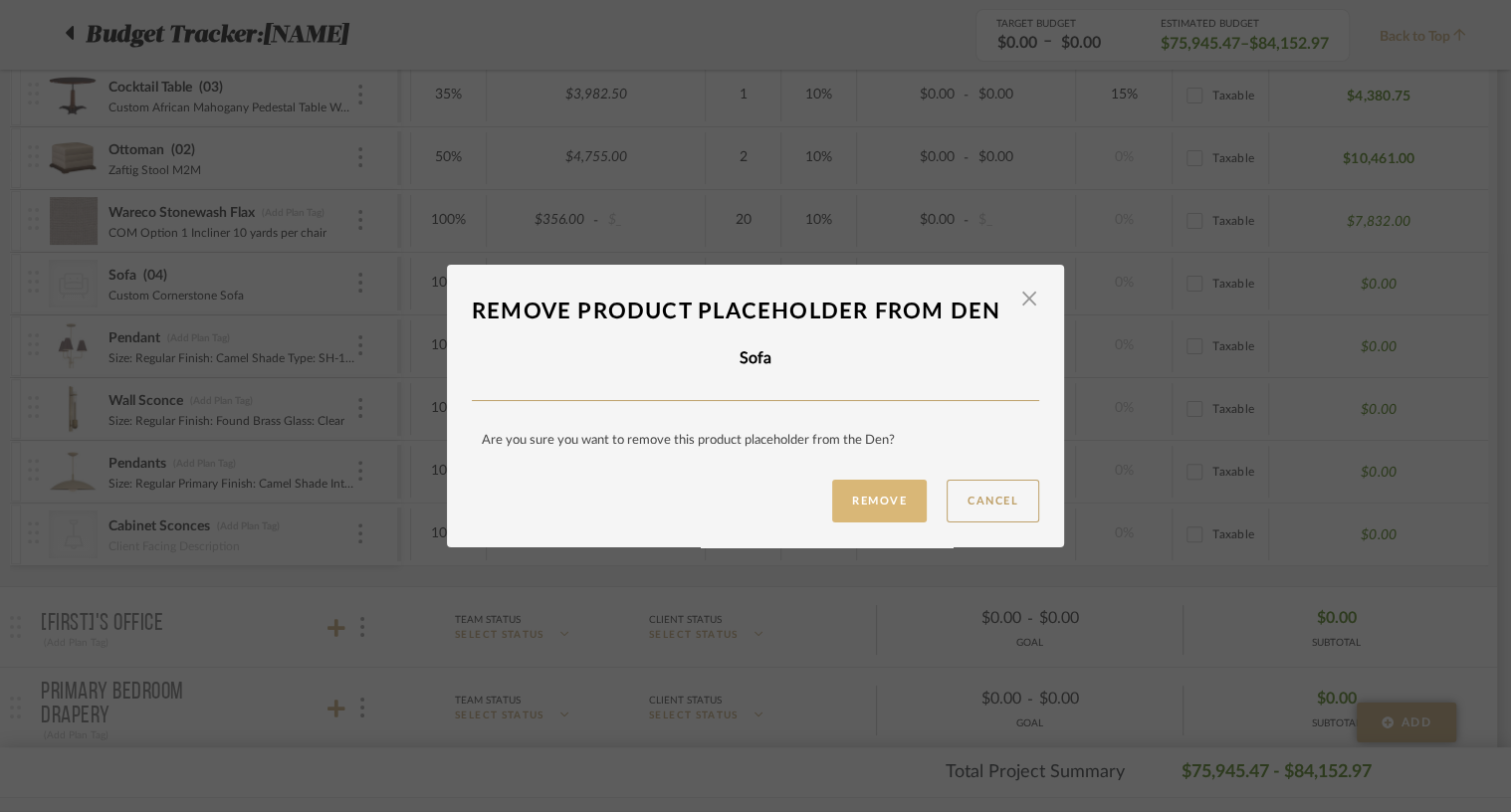 click on "Remove" at bounding box center (879, 501) 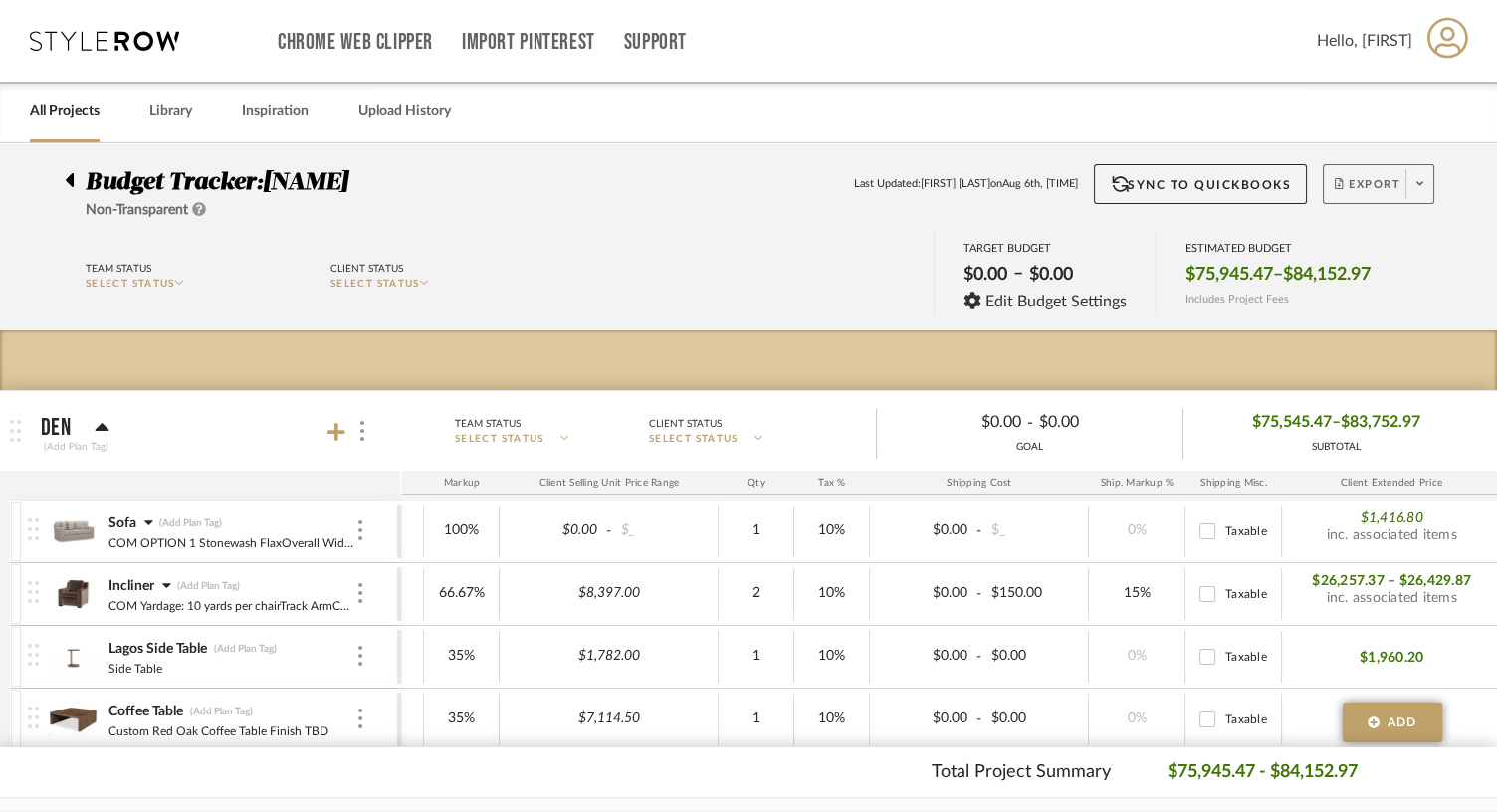 click 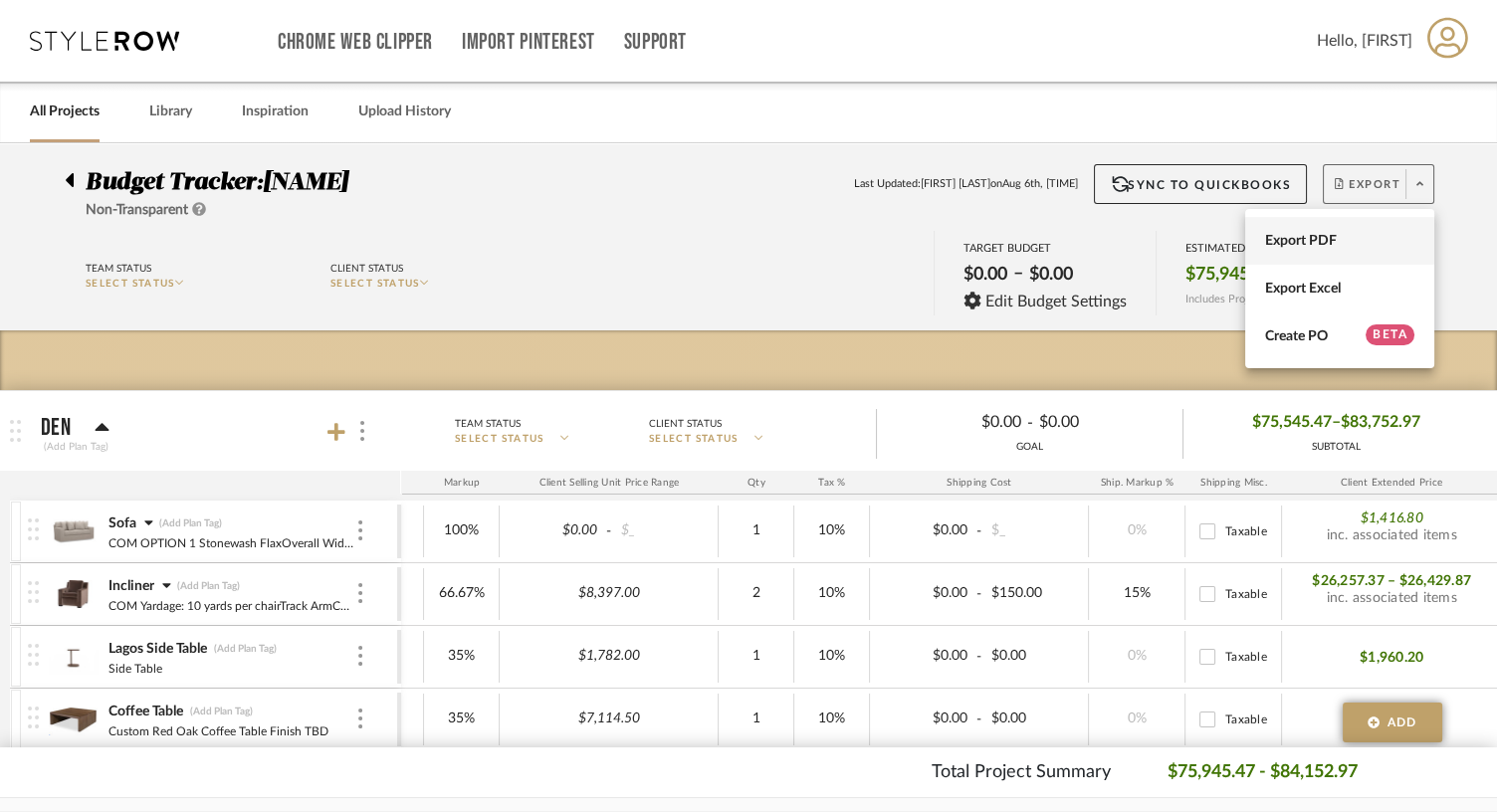 click on "Export PDF" at bounding box center [1340, 240] 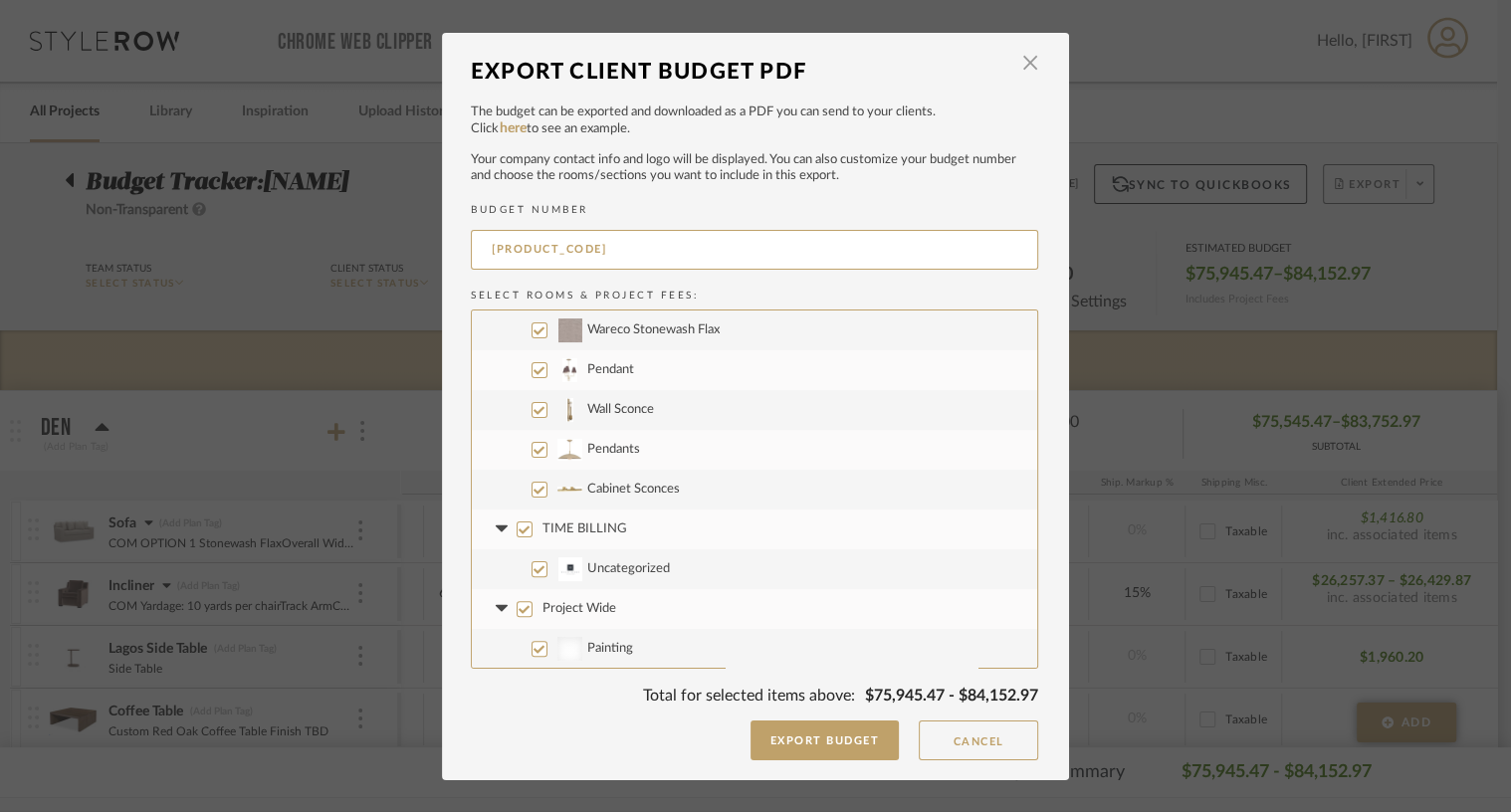 click on "Painting" at bounding box center [540, 649] 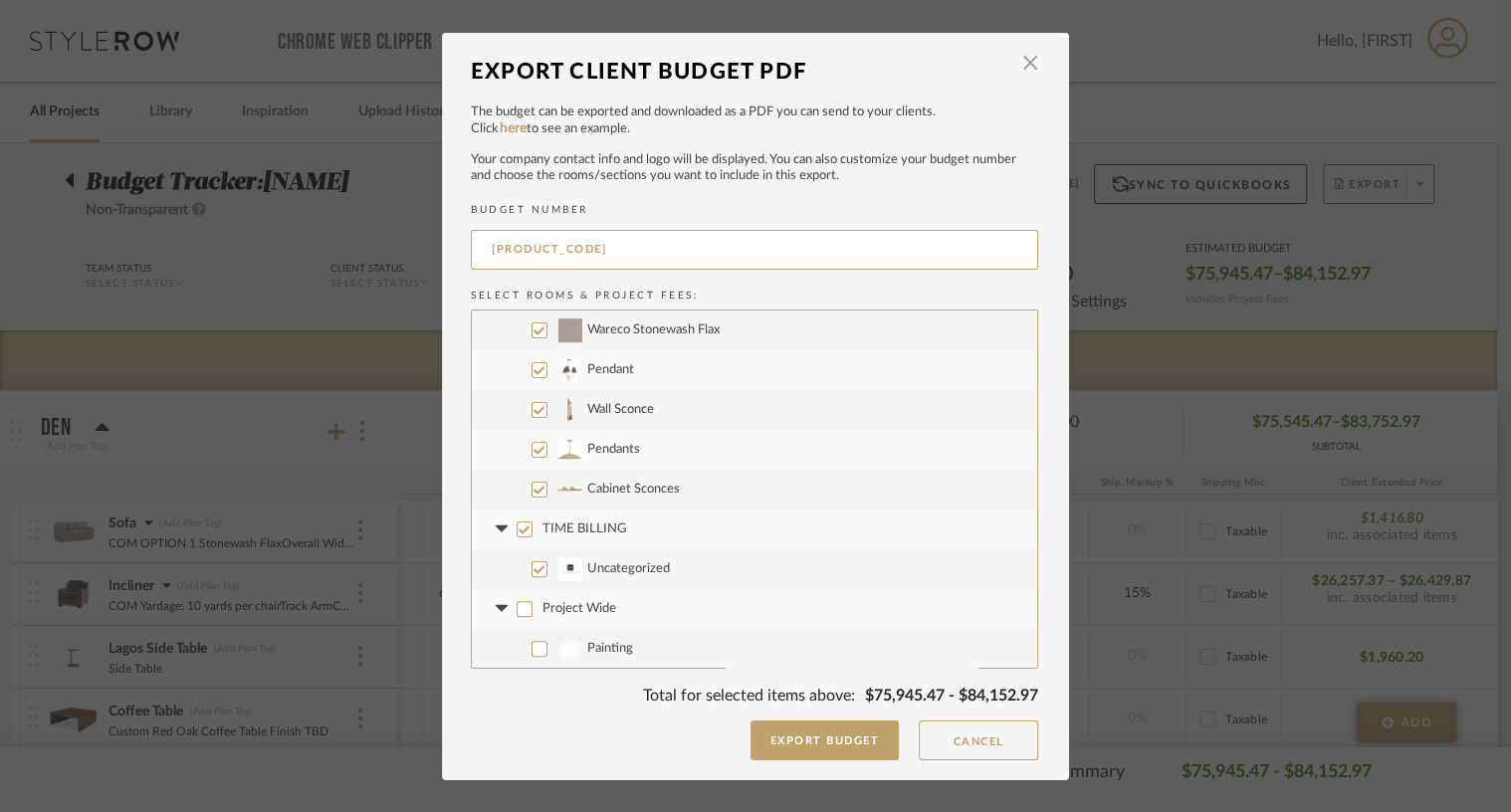 checkbox on "false" 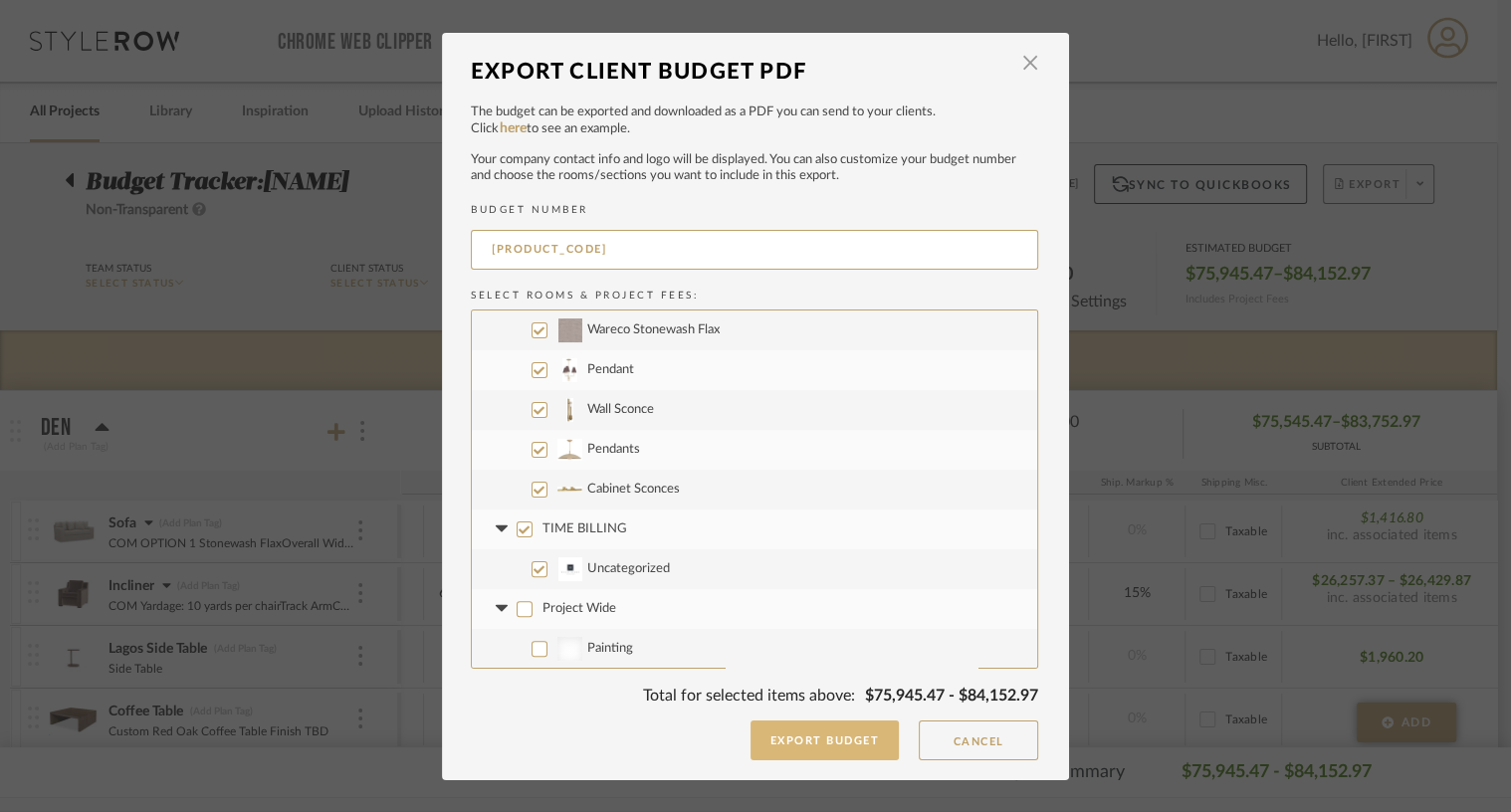 click on "Export Budget" at bounding box center [825, 740] 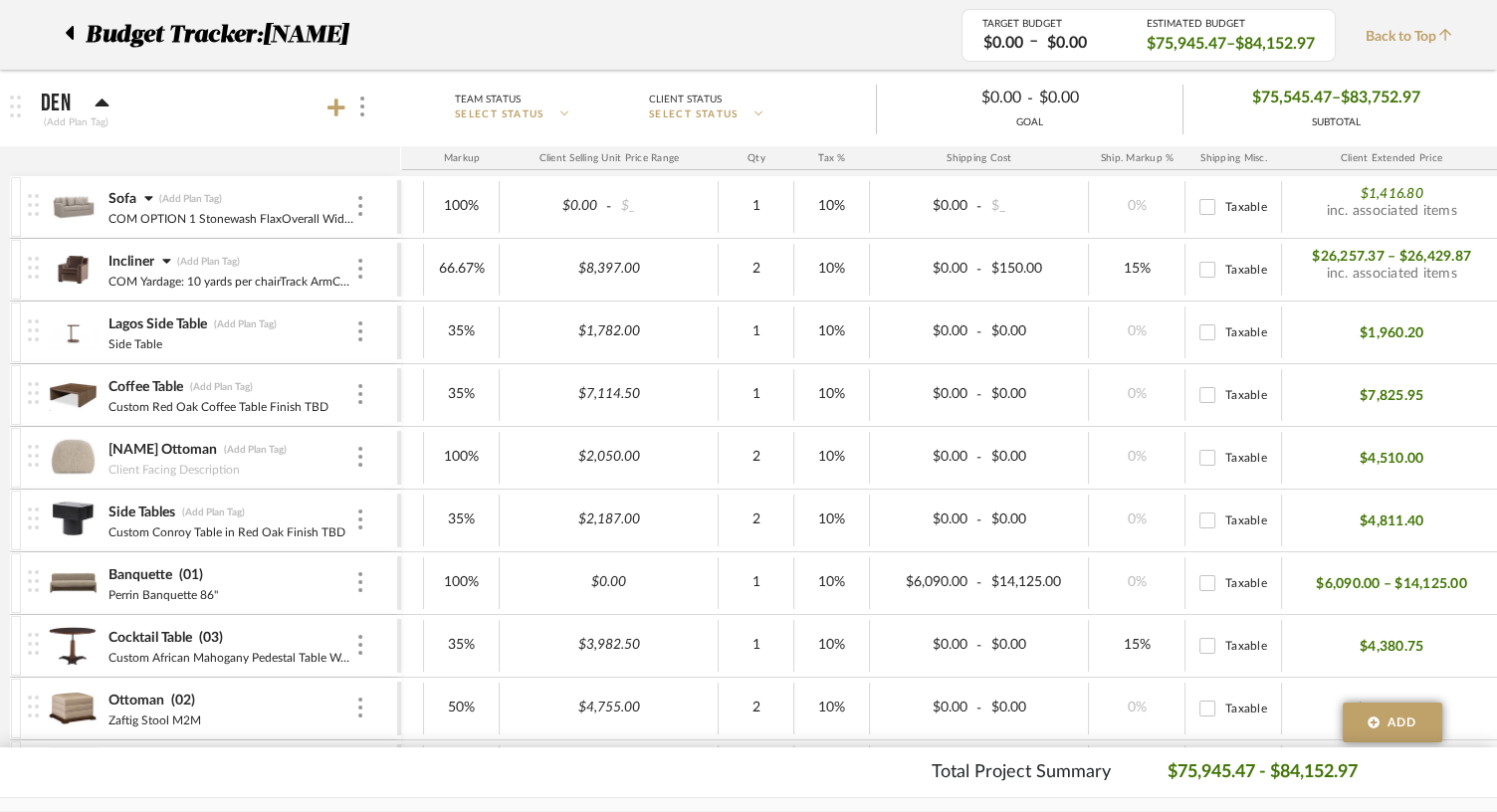 scroll, scrollTop: 350, scrollLeft: 0, axis: vertical 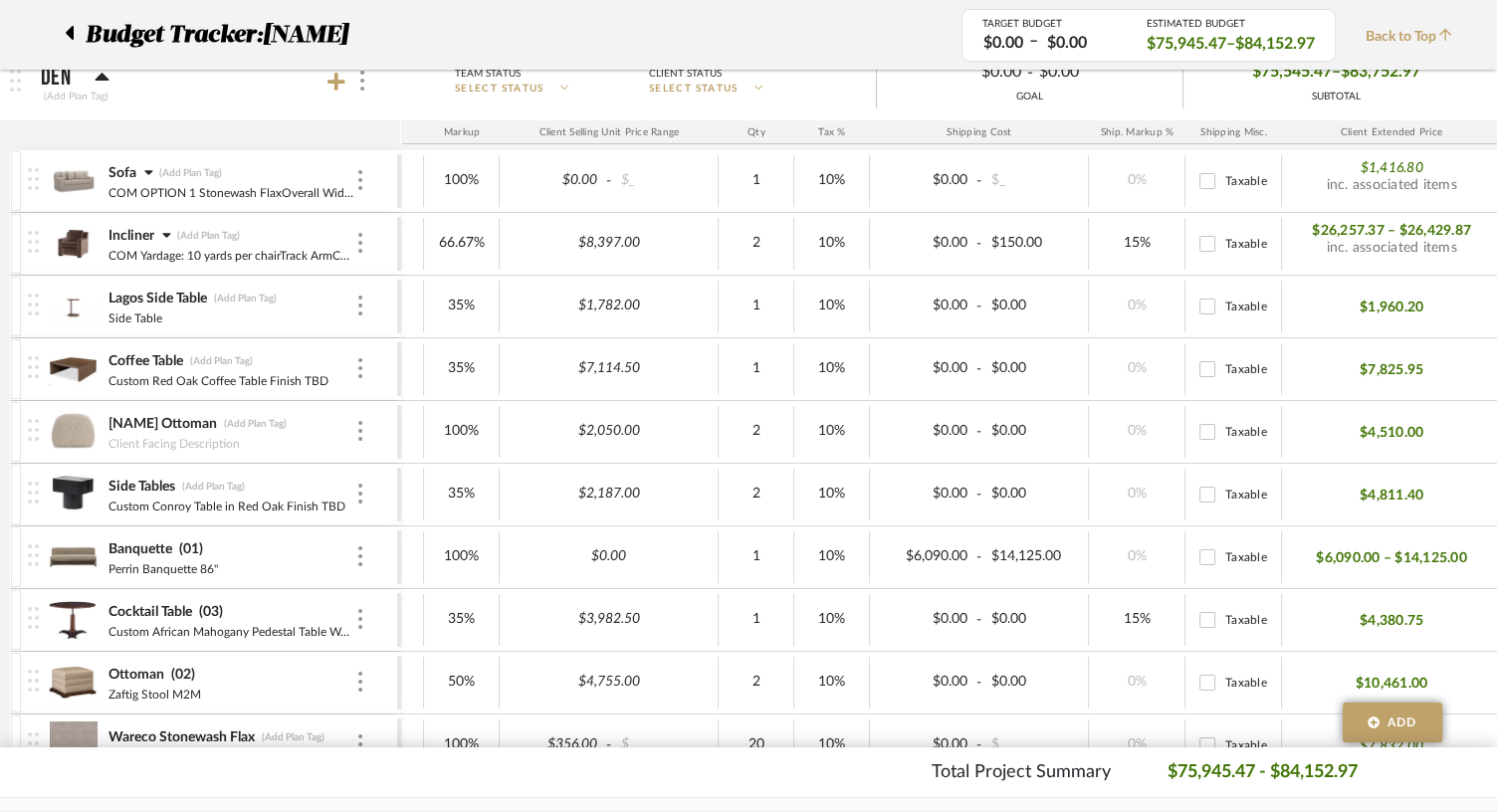 click at bounding box center (73, 181) 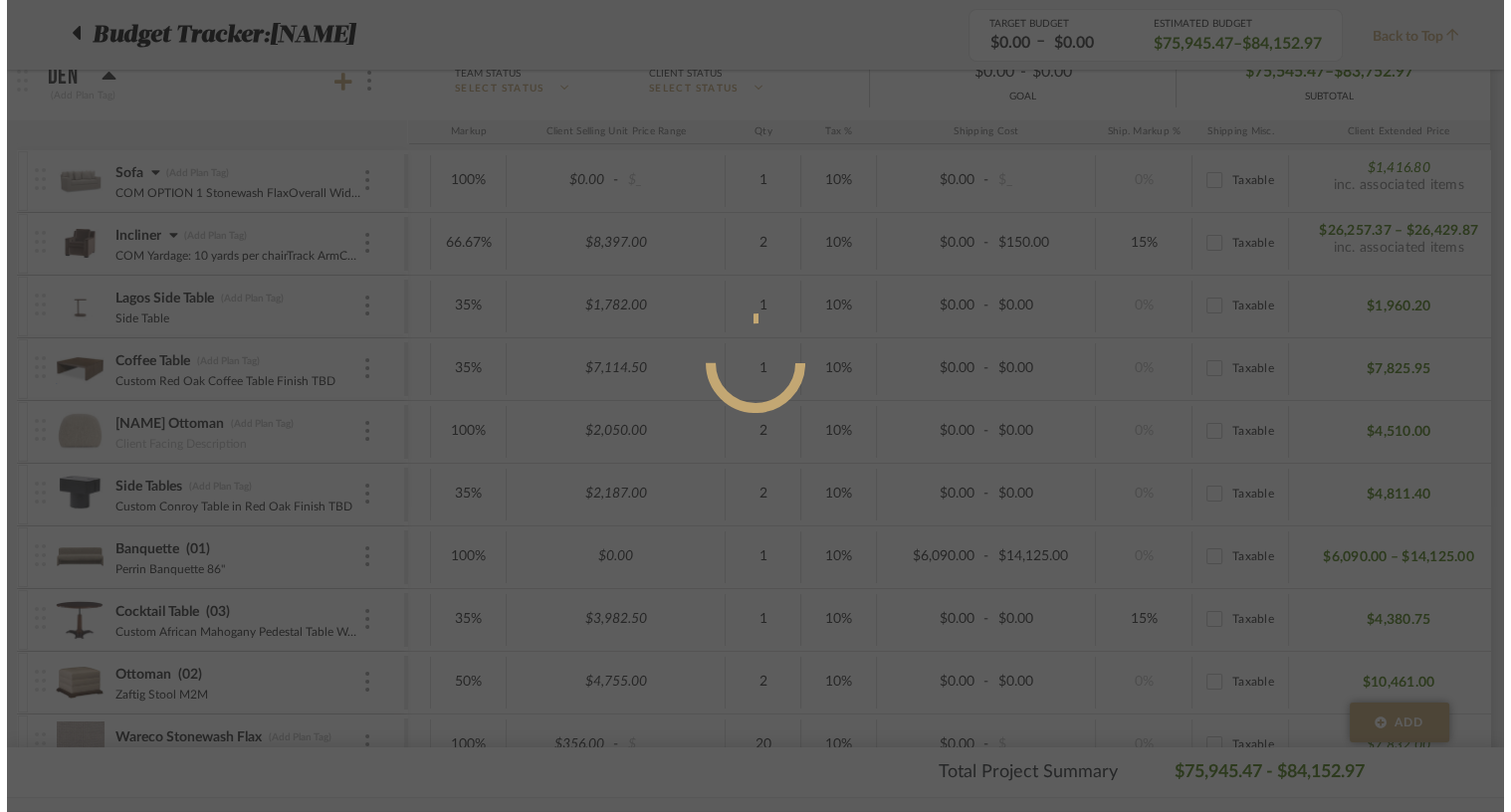 scroll, scrollTop: 0, scrollLeft: 0, axis: both 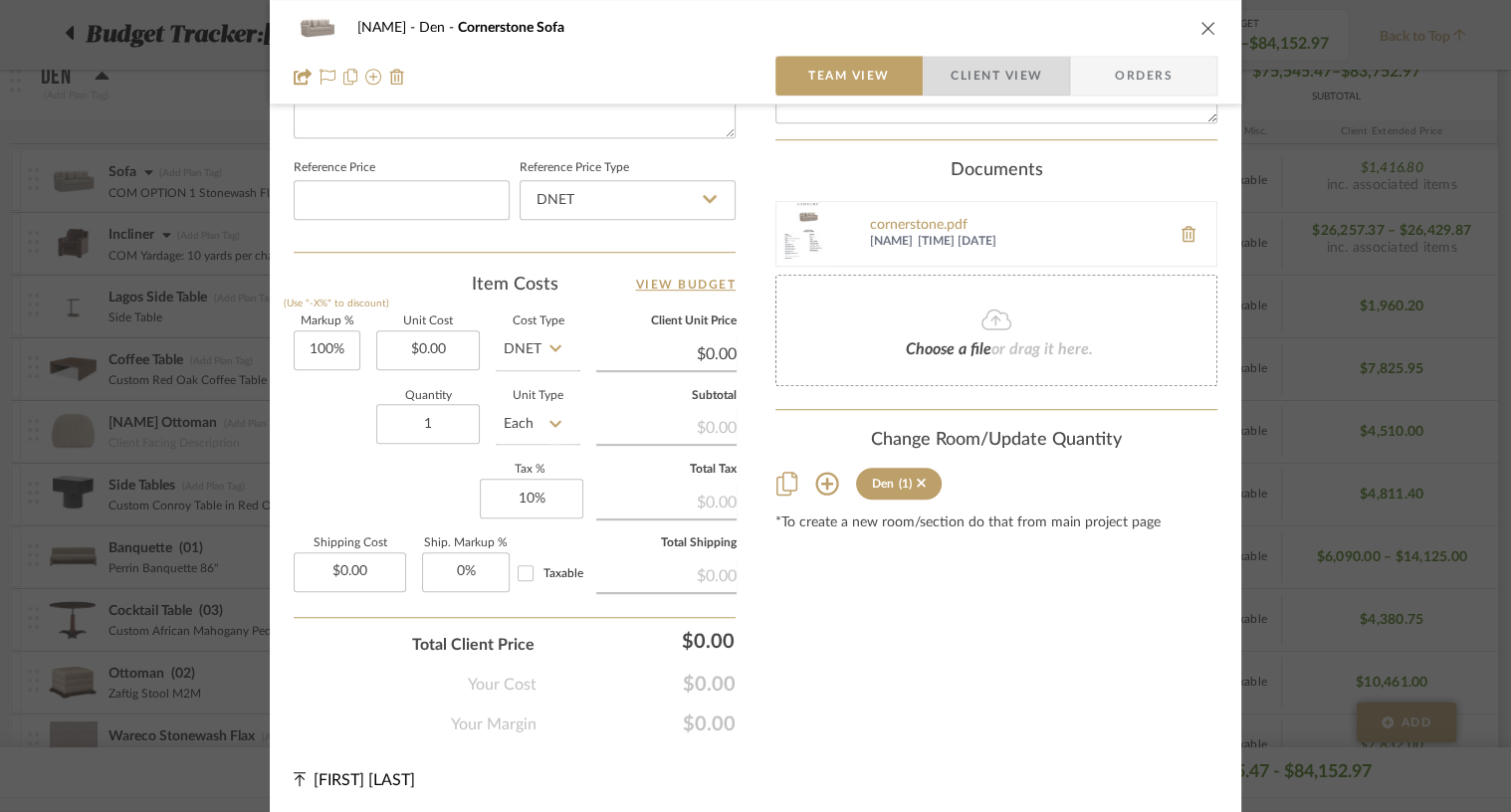 click on "Client View" at bounding box center [996, 76] 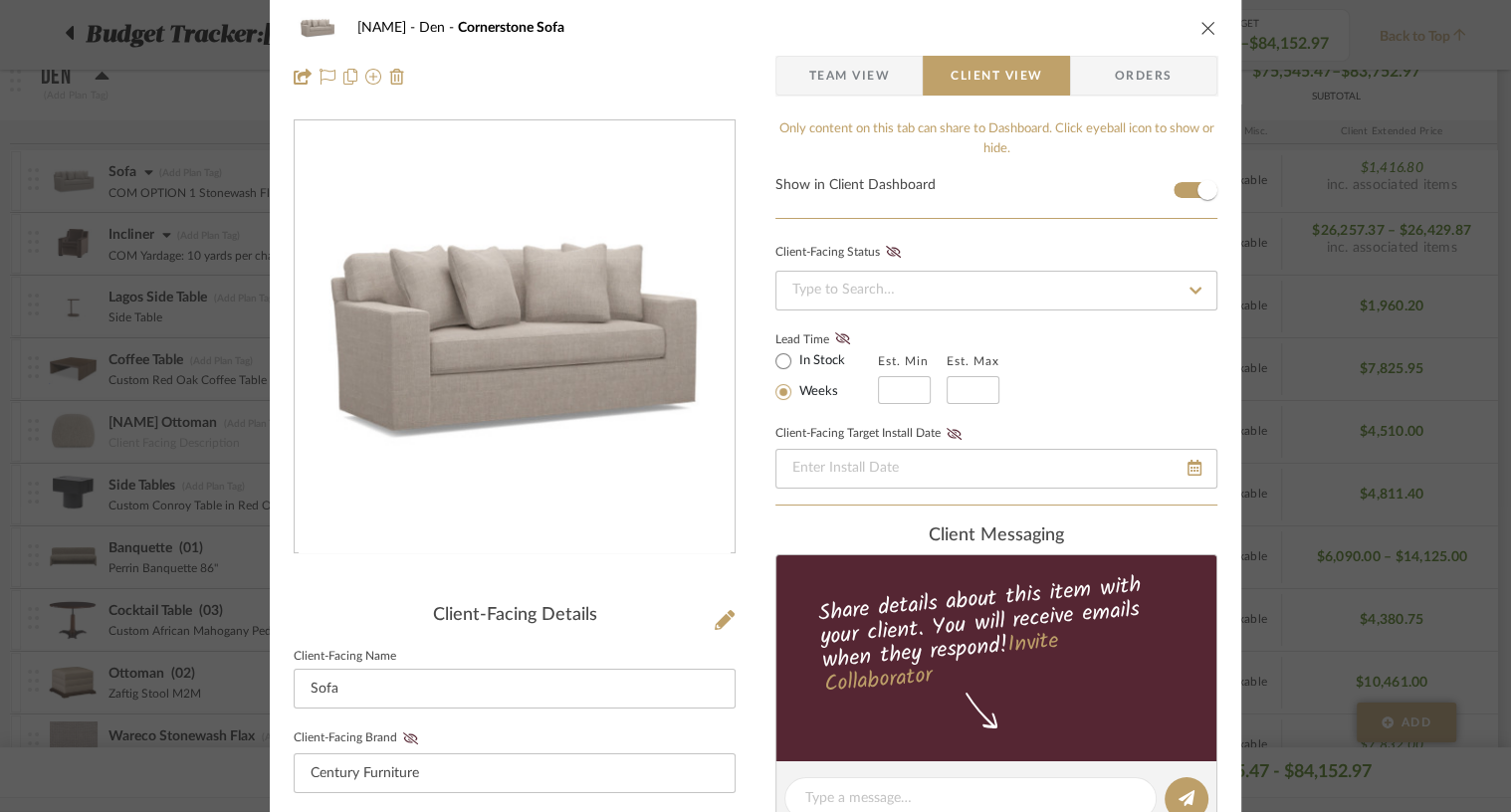 scroll, scrollTop: 0, scrollLeft: 0, axis: both 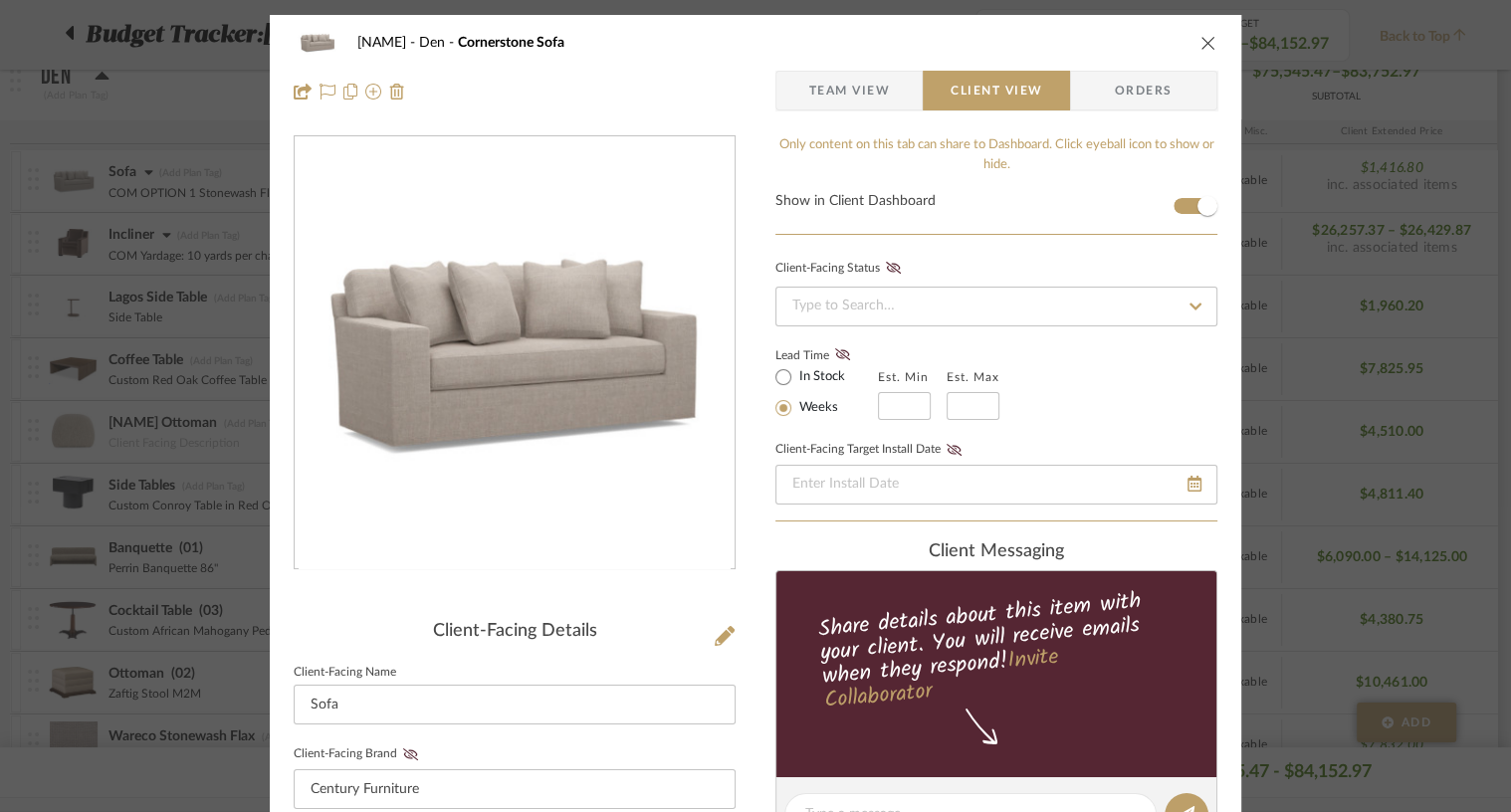 click on "Team View" at bounding box center [849, 91] 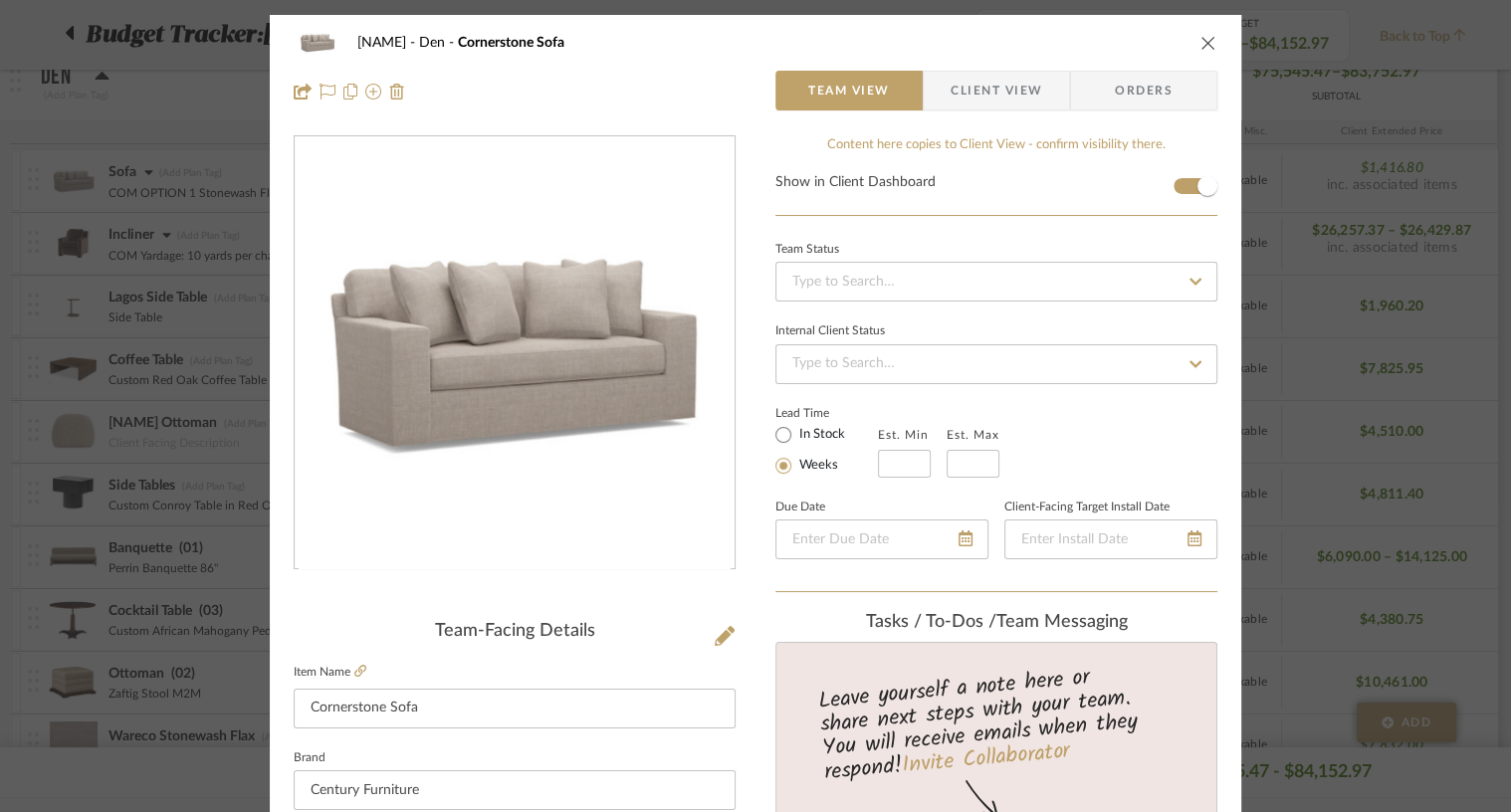 click on "Client View" at bounding box center (996, 91) 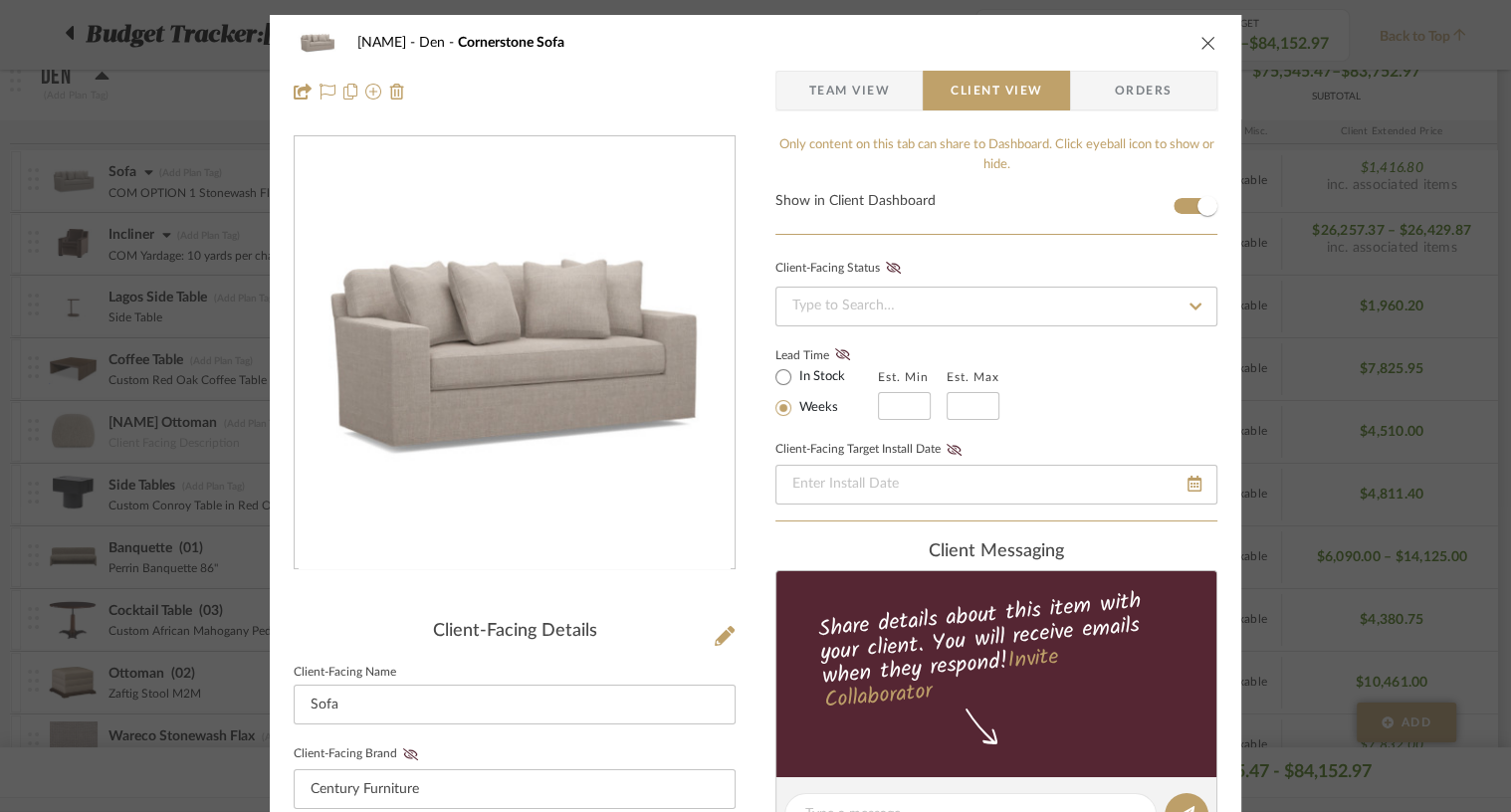 click on "Team View" at bounding box center [849, 91] 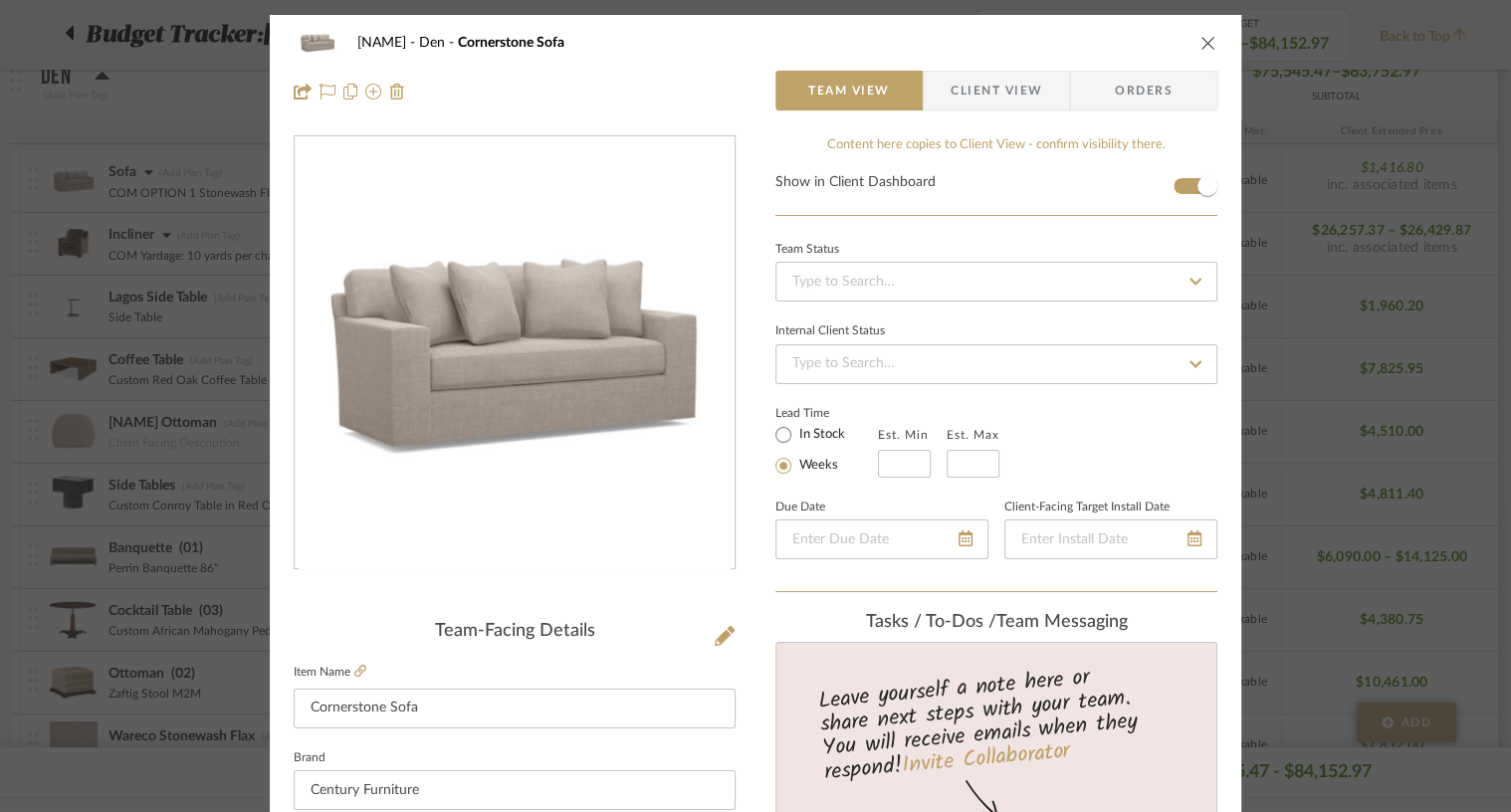 click on "Client View" at bounding box center [996, 91] 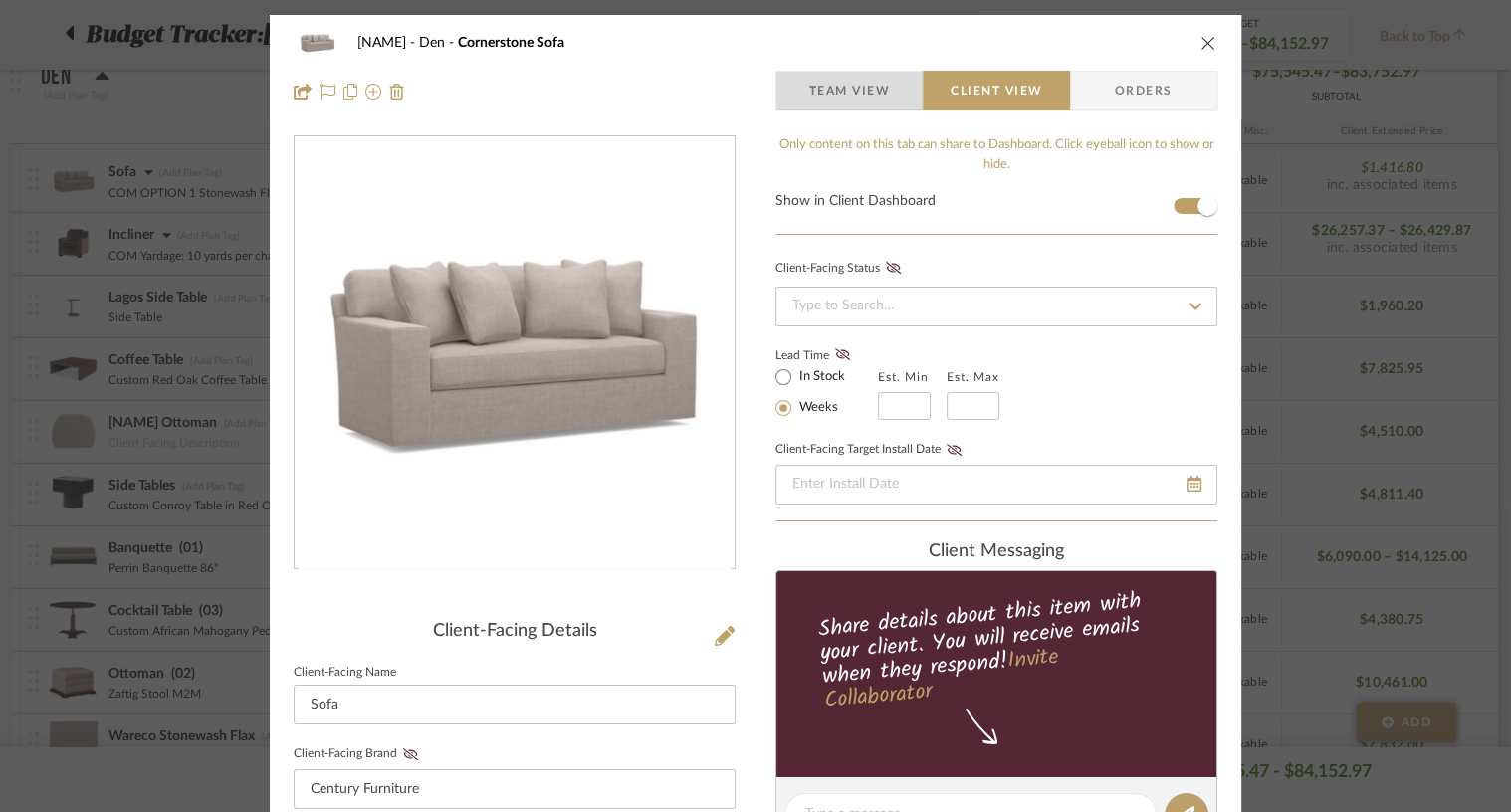 click on "Team View" at bounding box center [849, 91] 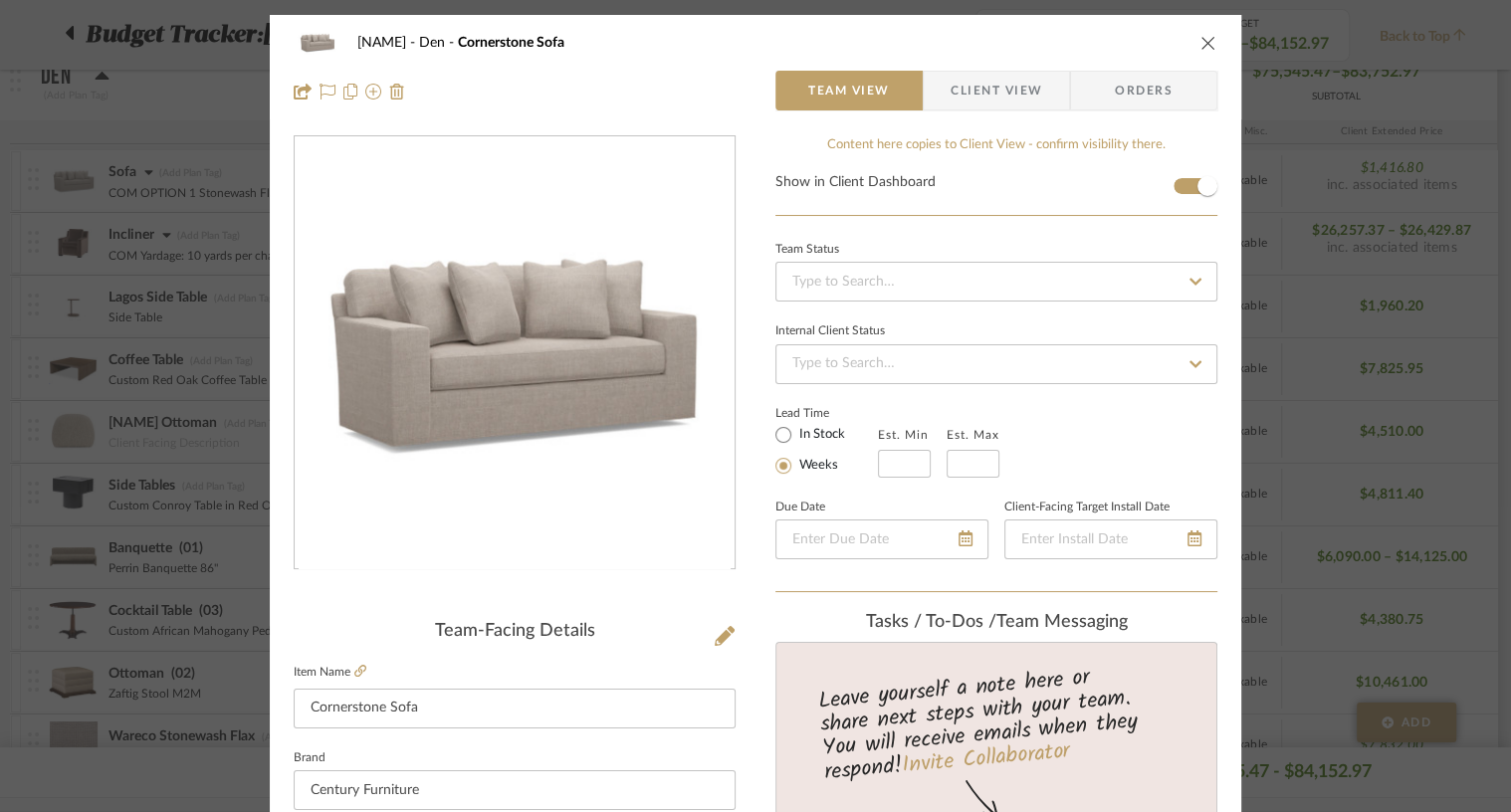 click on "Client View" at bounding box center (996, 91) 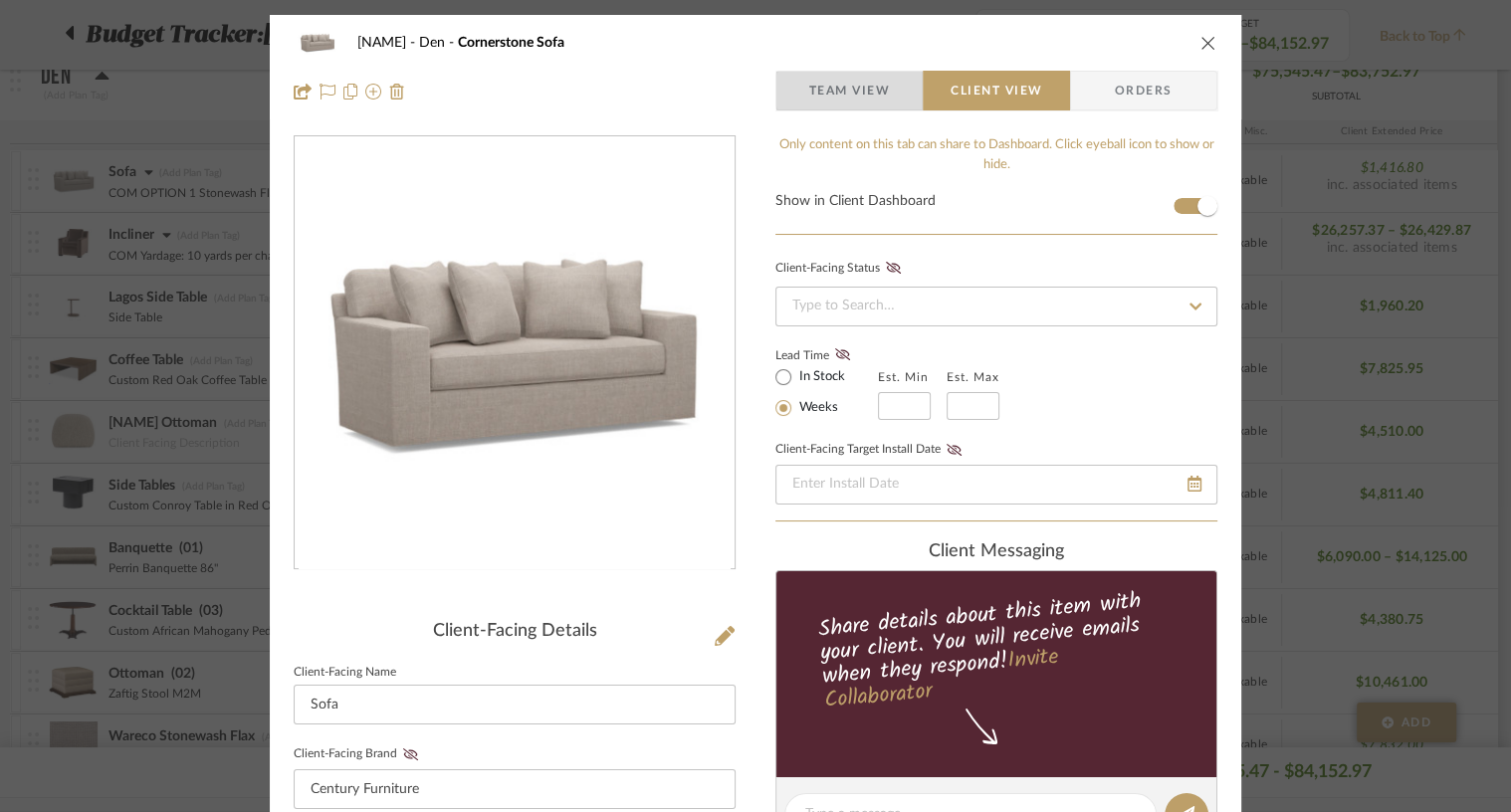 click on "Team View" at bounding box center (849, 91) 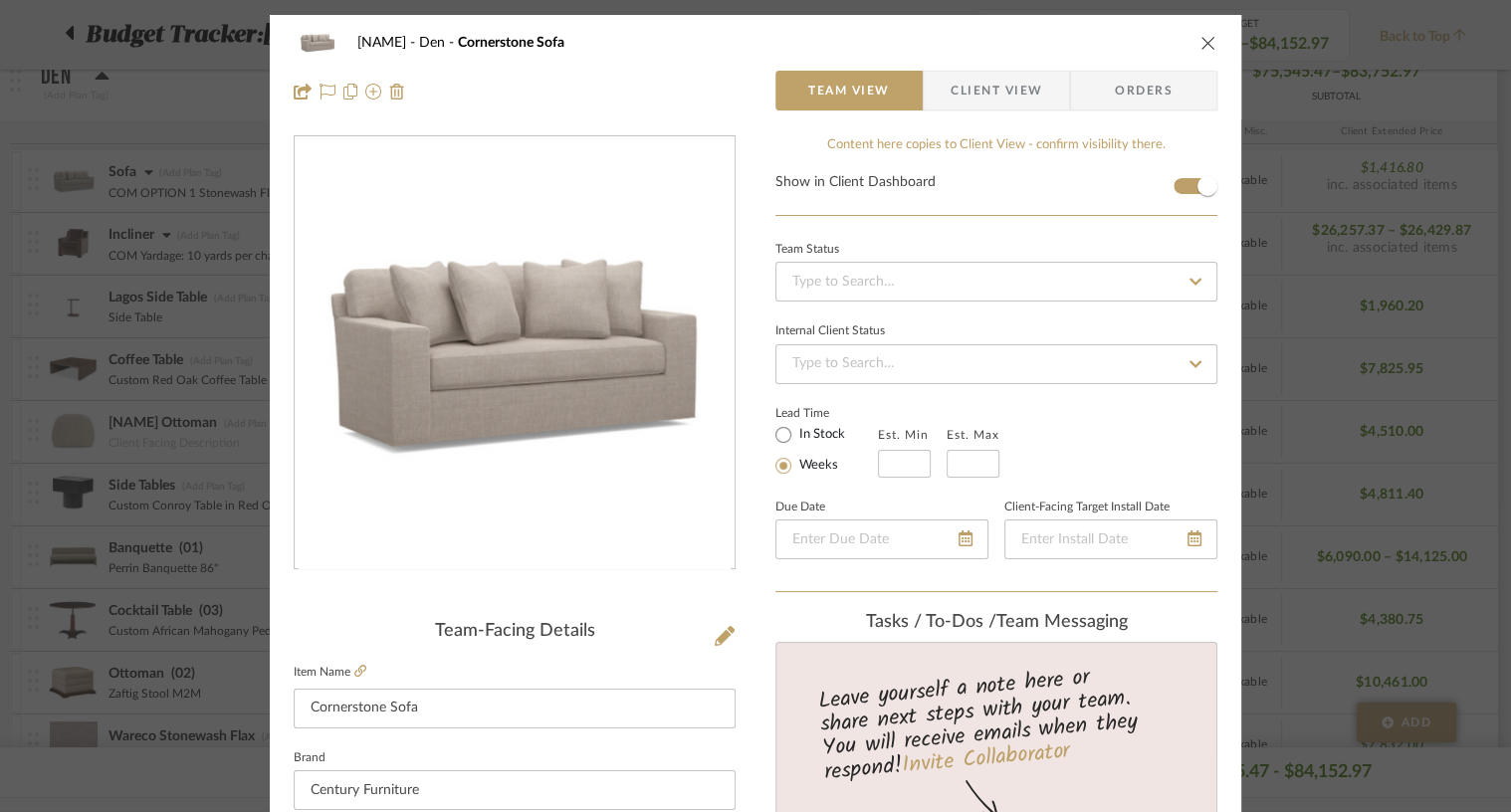 click on "Client View" at bounding box center [996, 91] 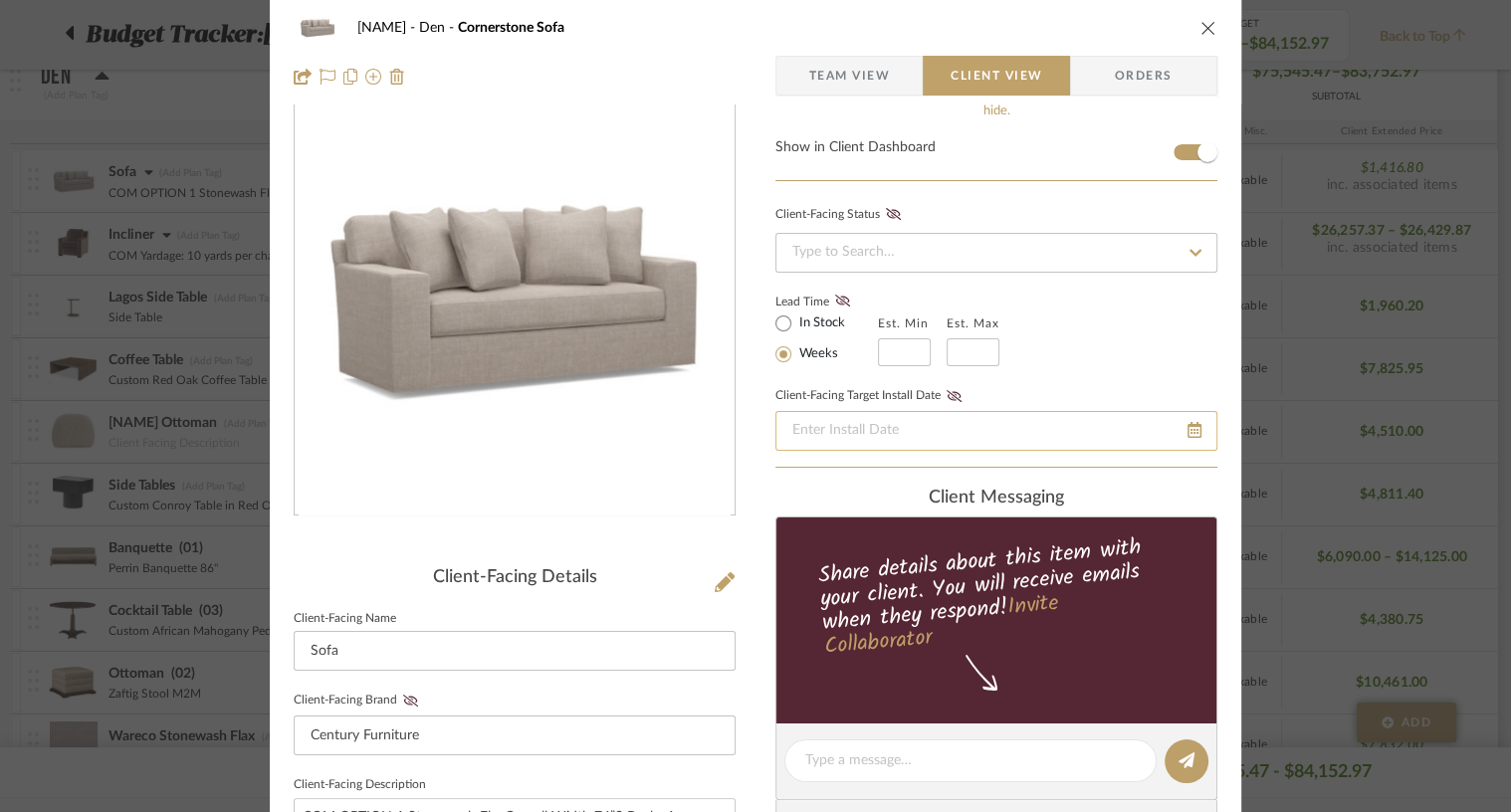 scroll, scrollTop: 0, scrollLeft: 0, axis: both 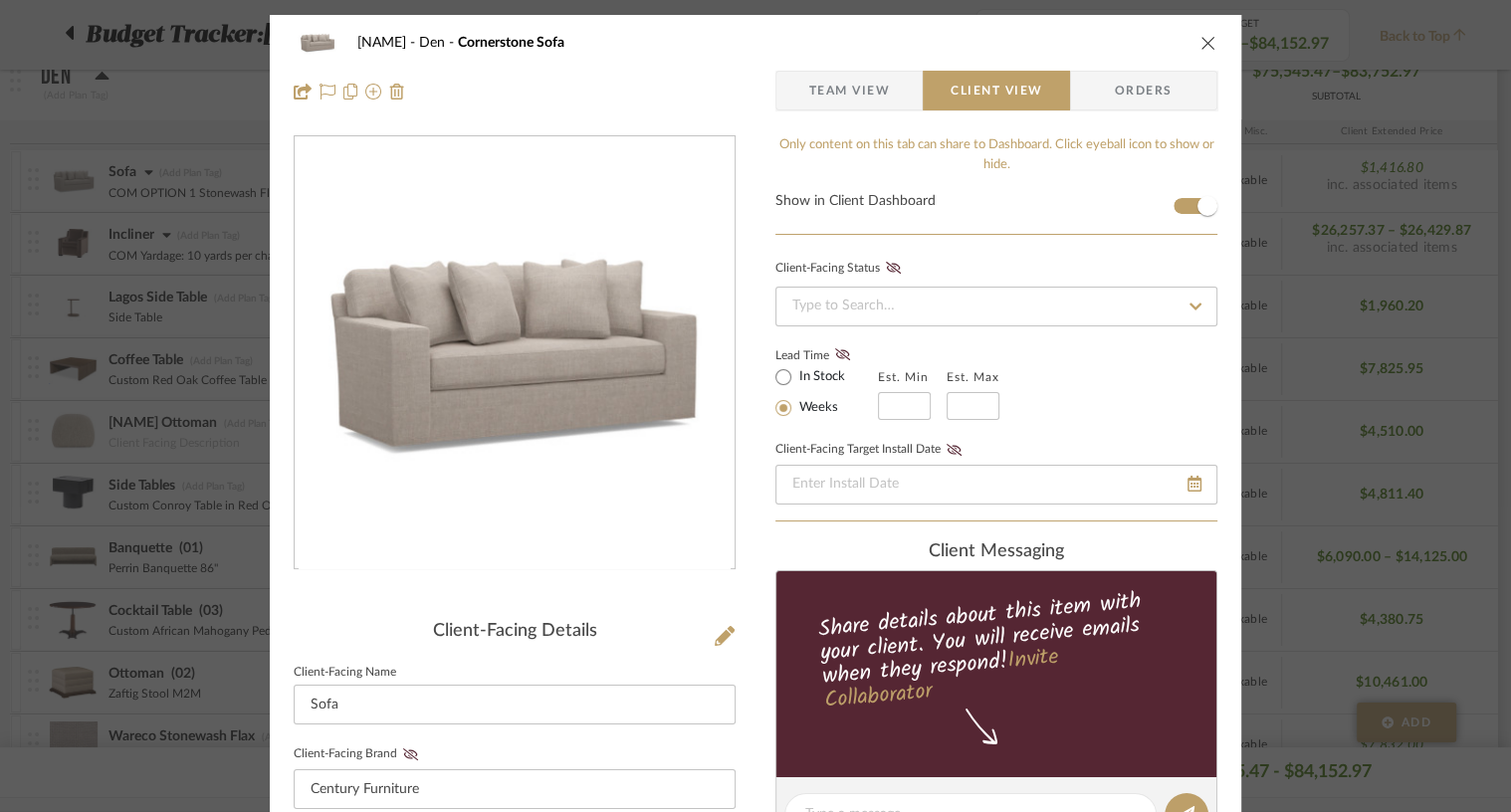 click at bounding box center [1208, 43] 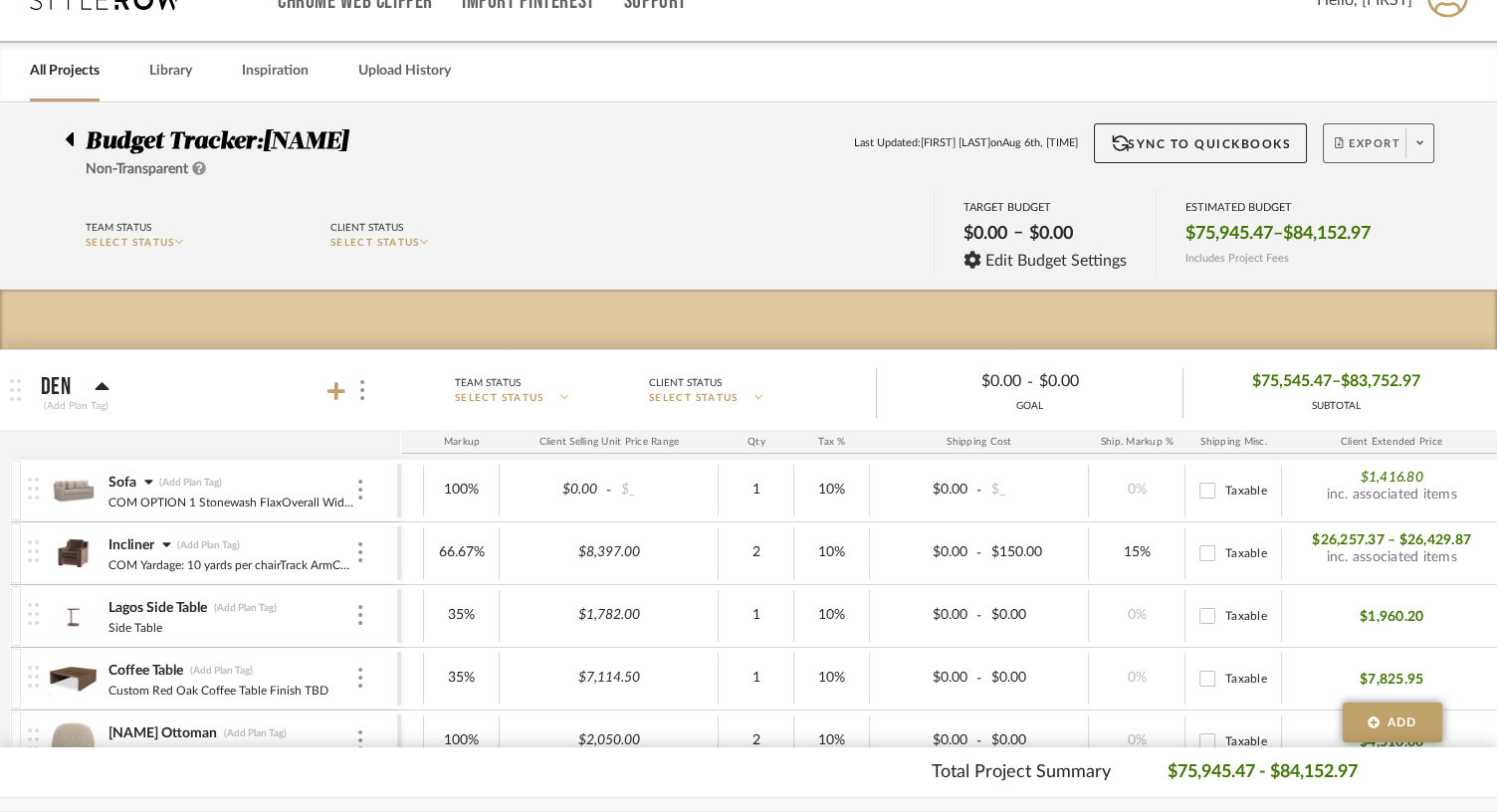 scroll, scrollTop: 42, scrollLeft: 0, axis: vertical 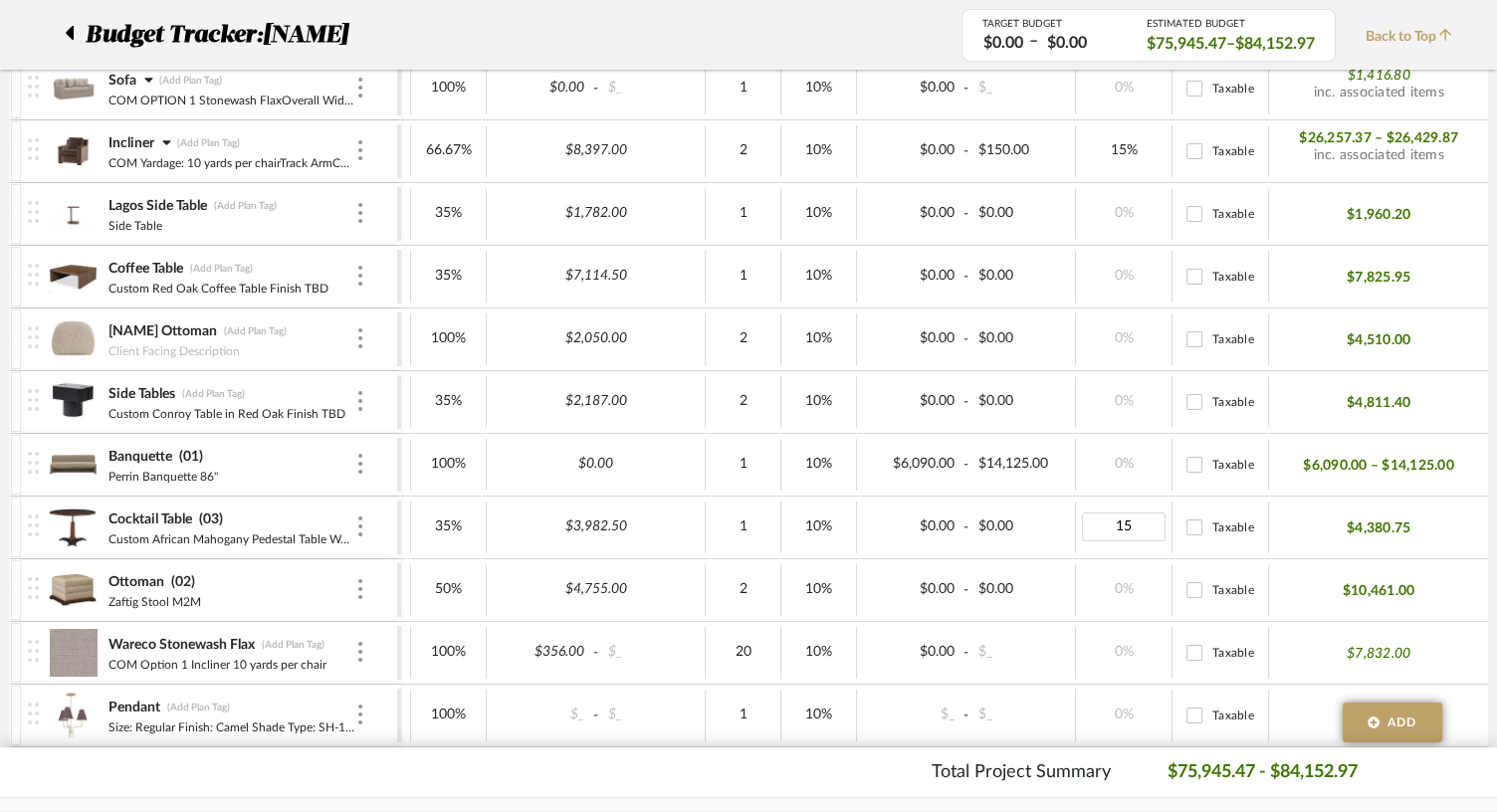 type on "0" 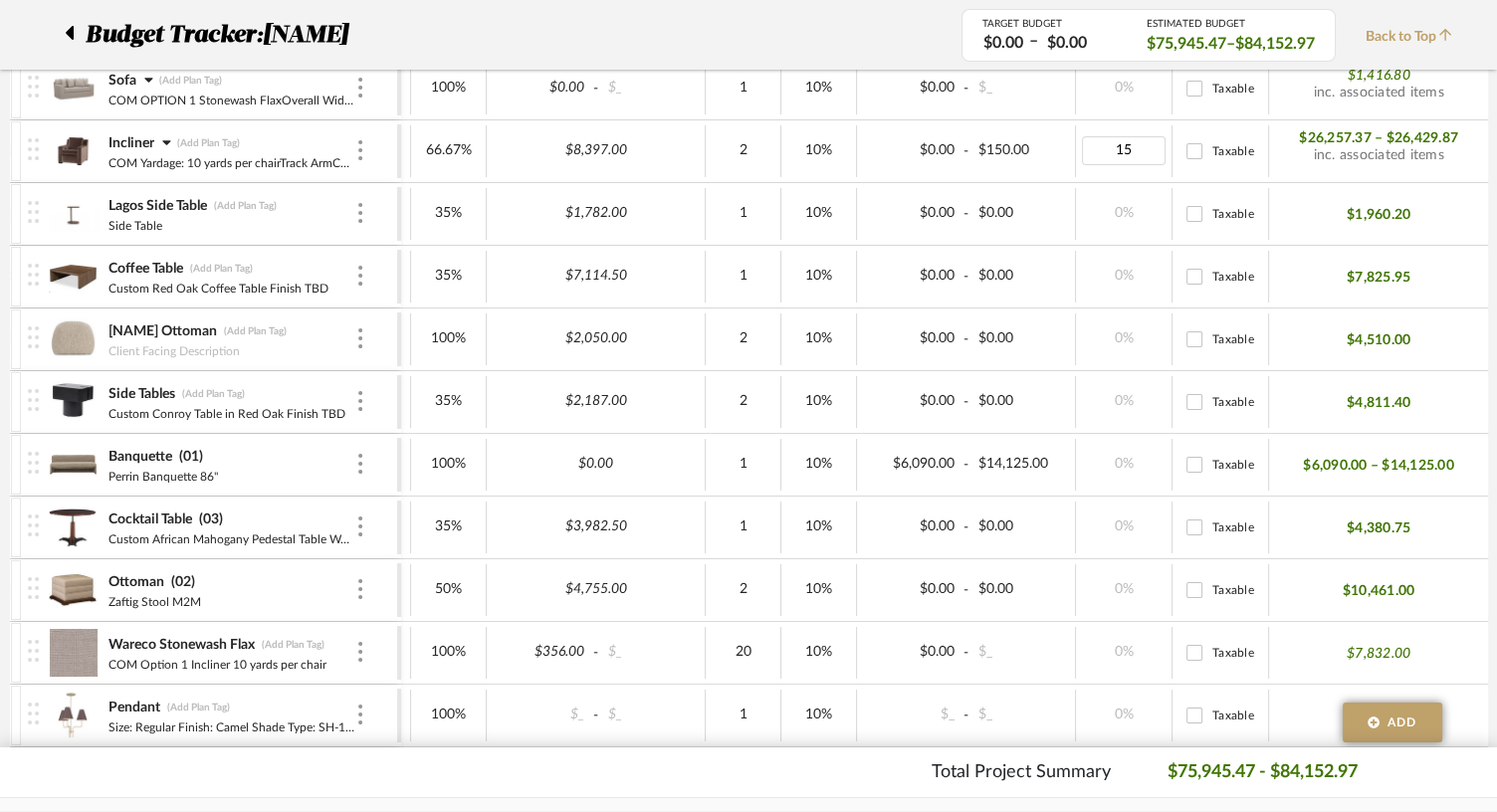 type on "0" 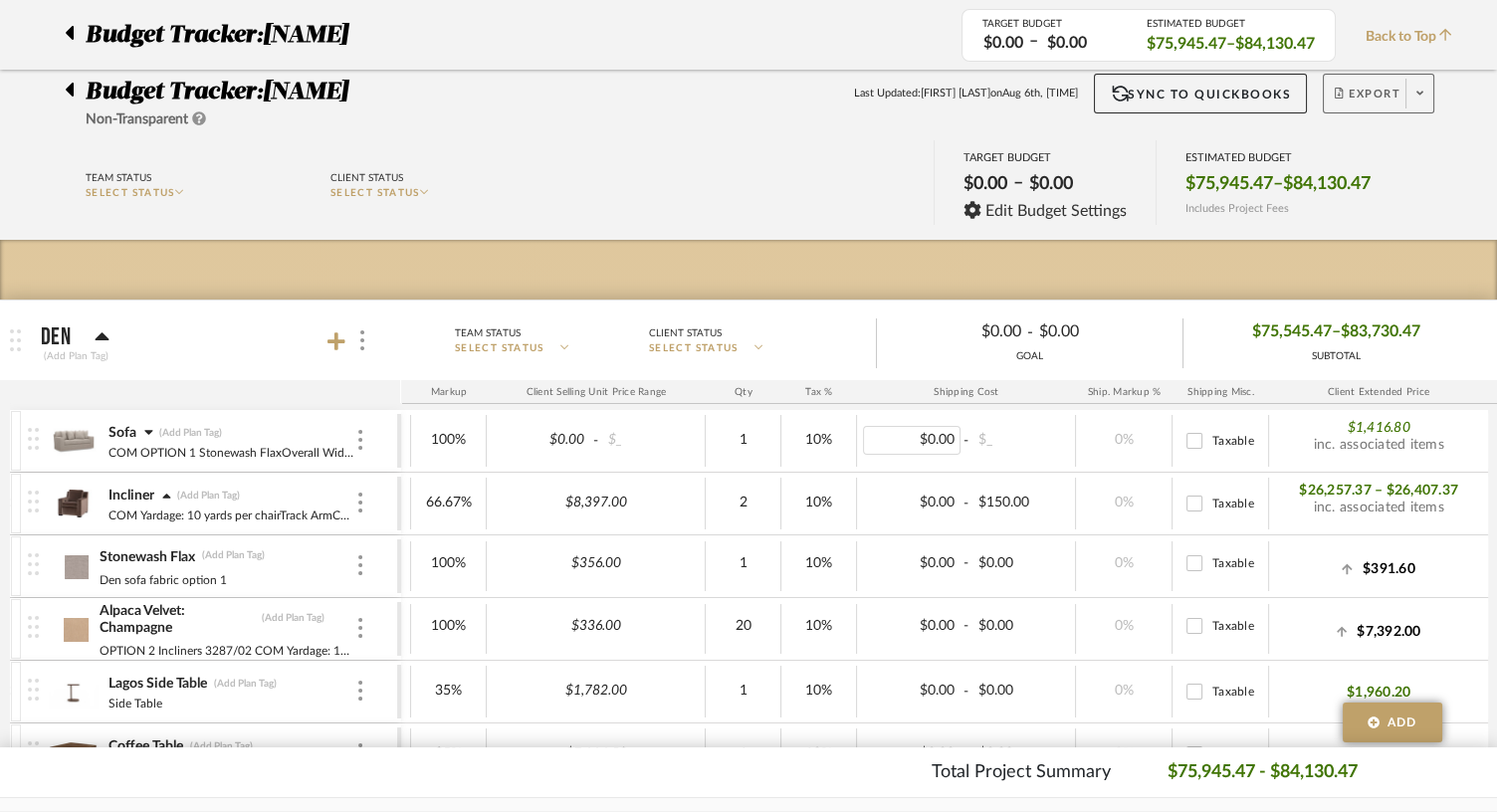 scroll, scrollTop: 0, scrollLeft: 0, axis: both 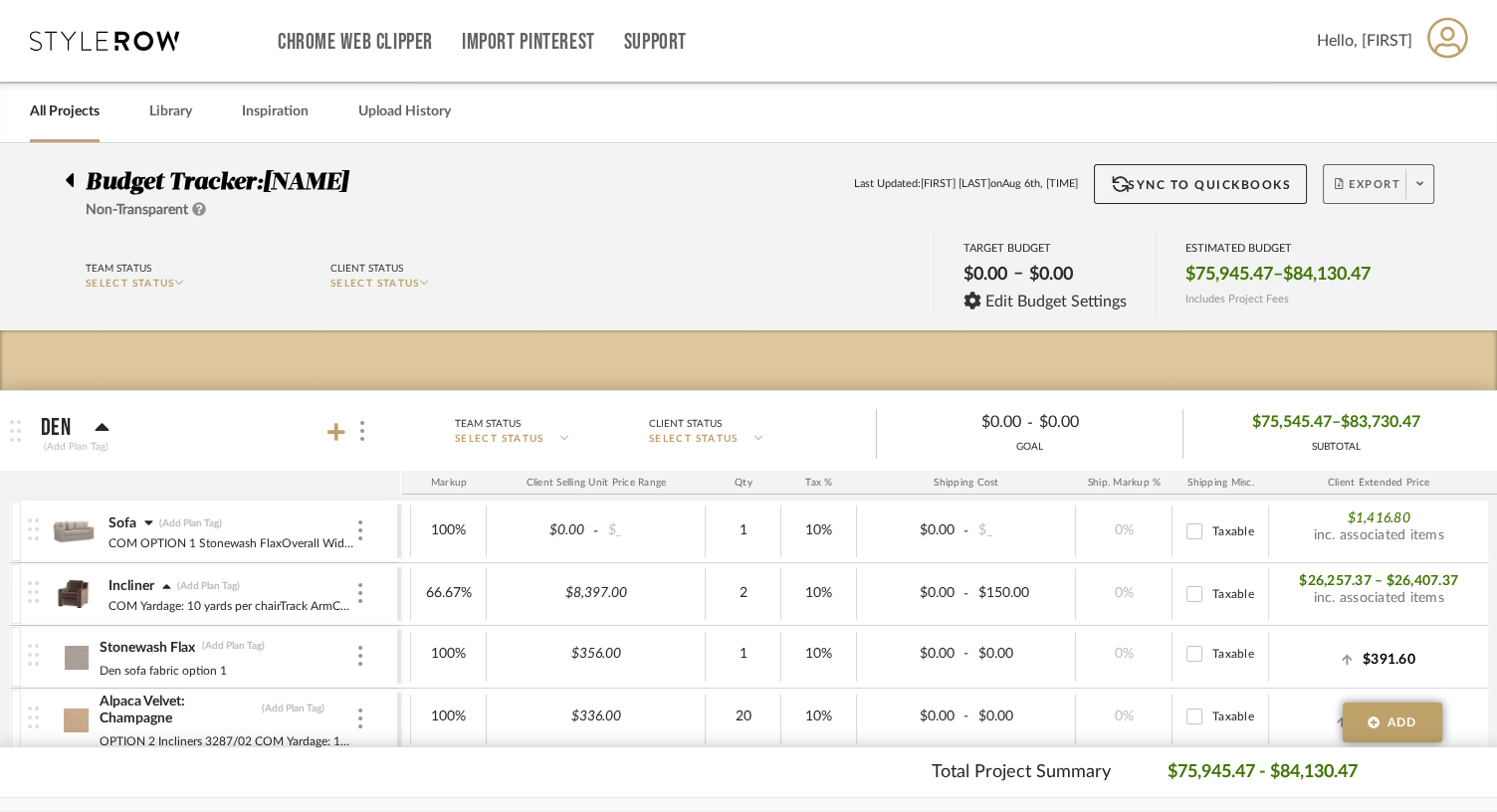 click 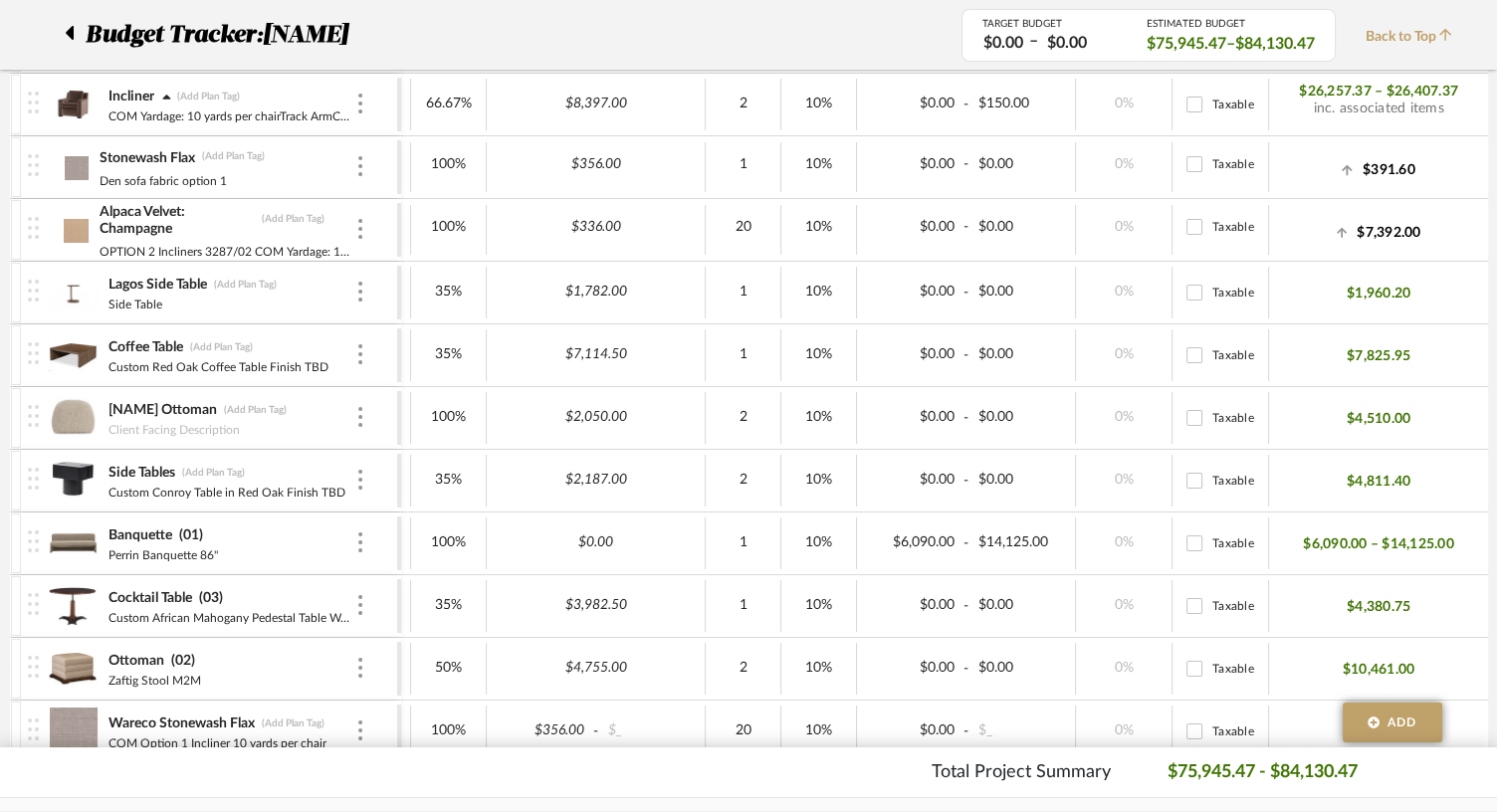 scroll, scrollTop: 495, scrollLeft: 0, axis: vertical 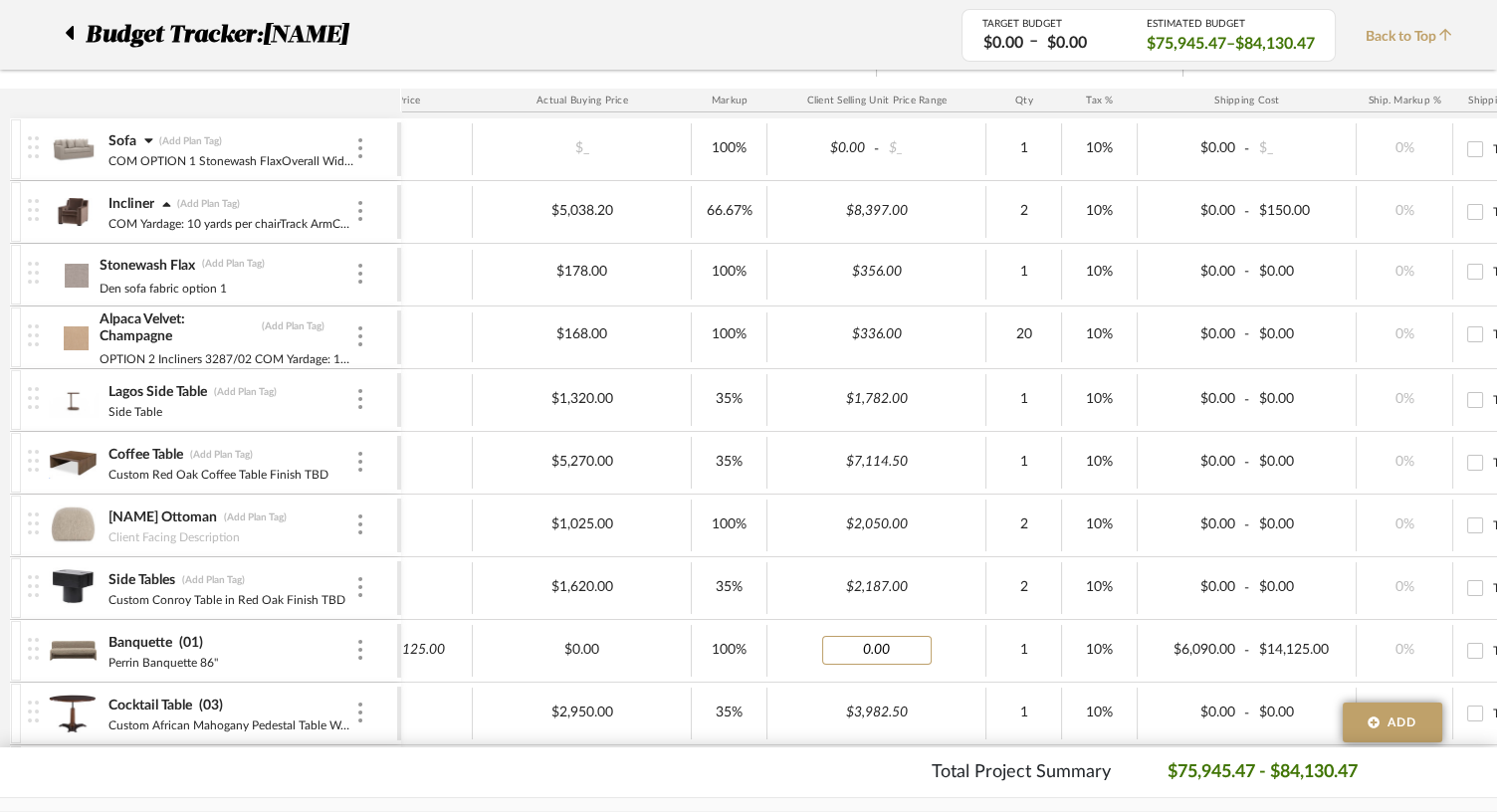 click on "0.00" at bounding box center (876, 650) 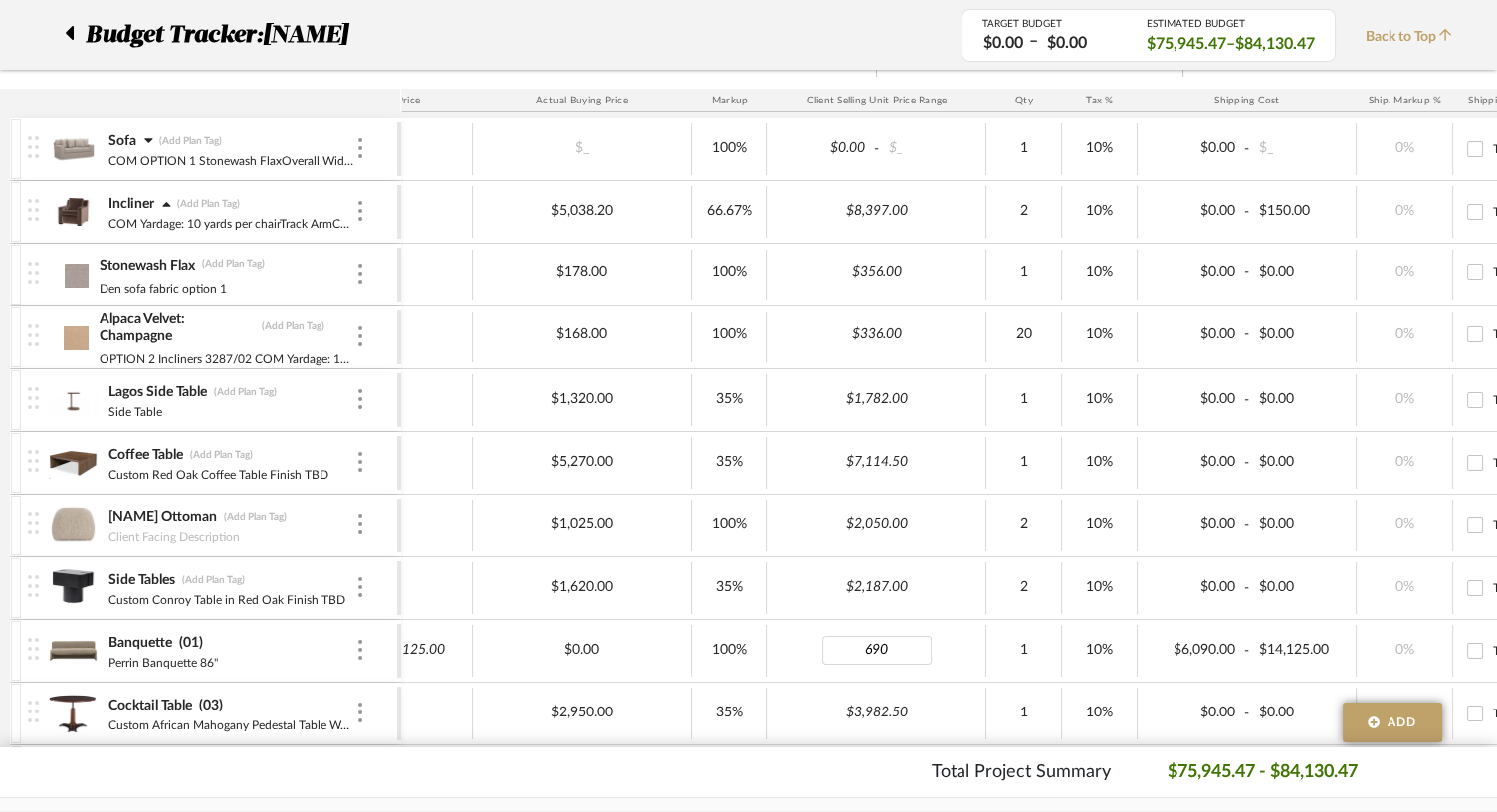 type on "$690.00" 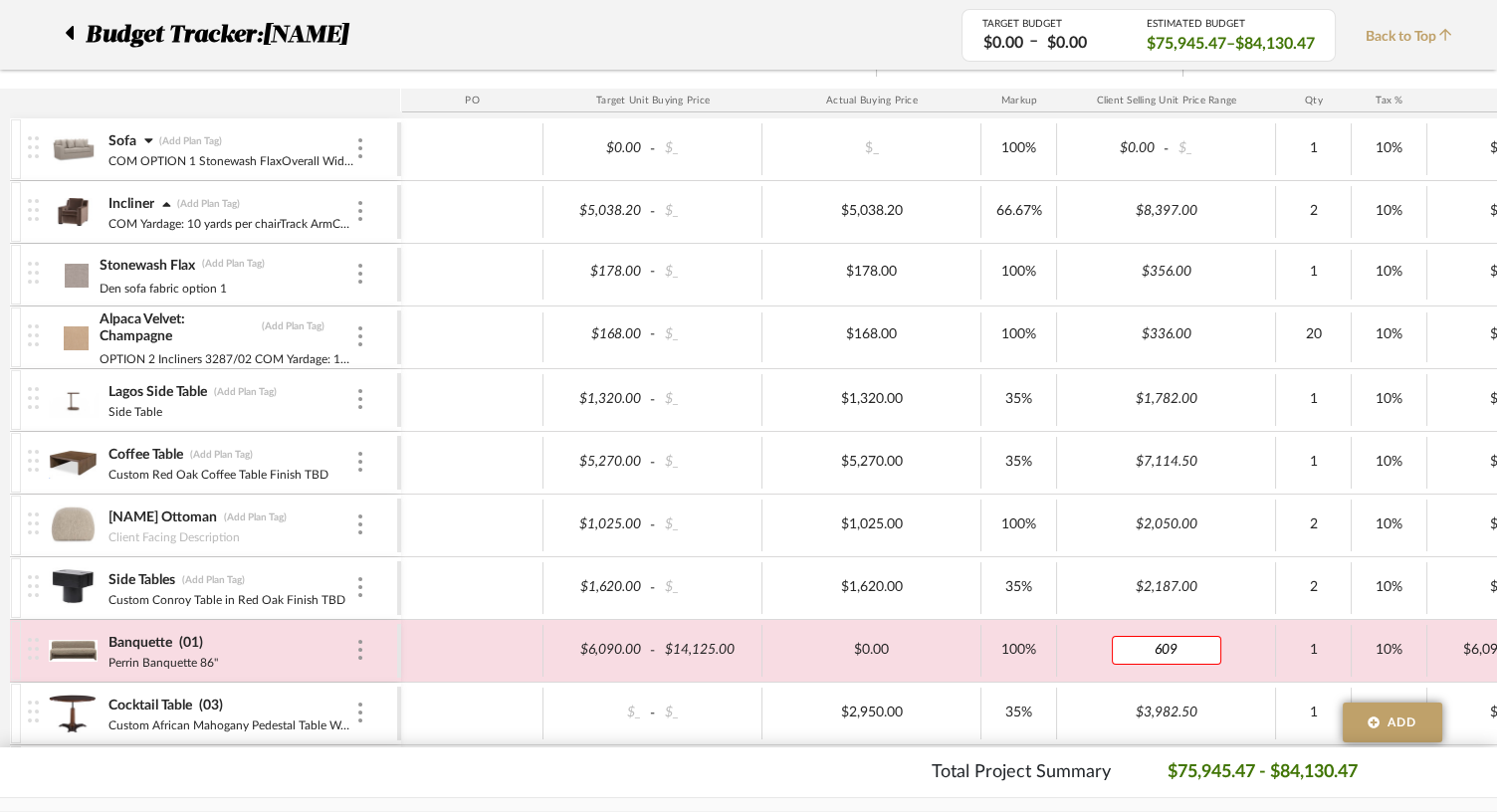 type on "6090" 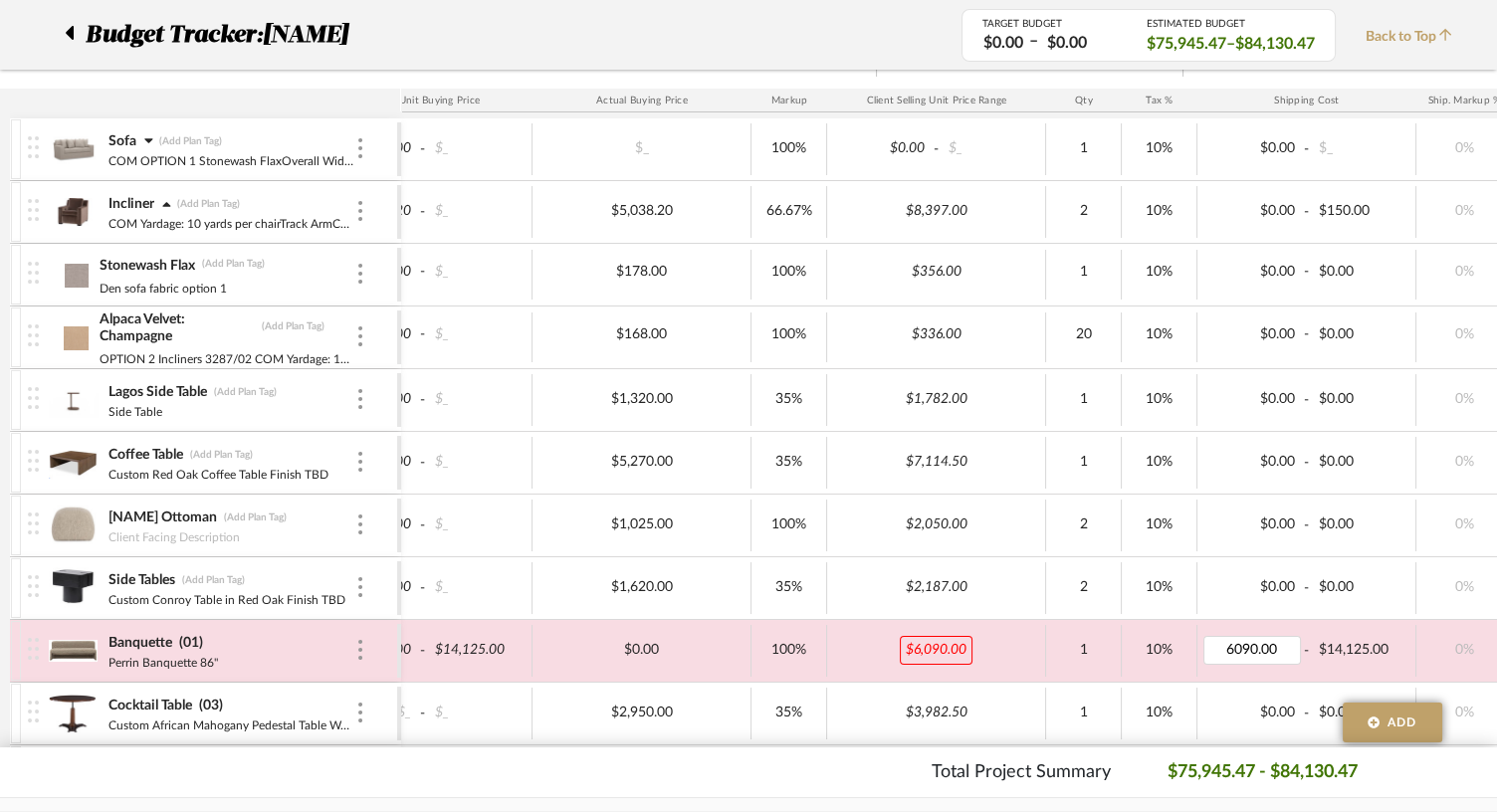 type 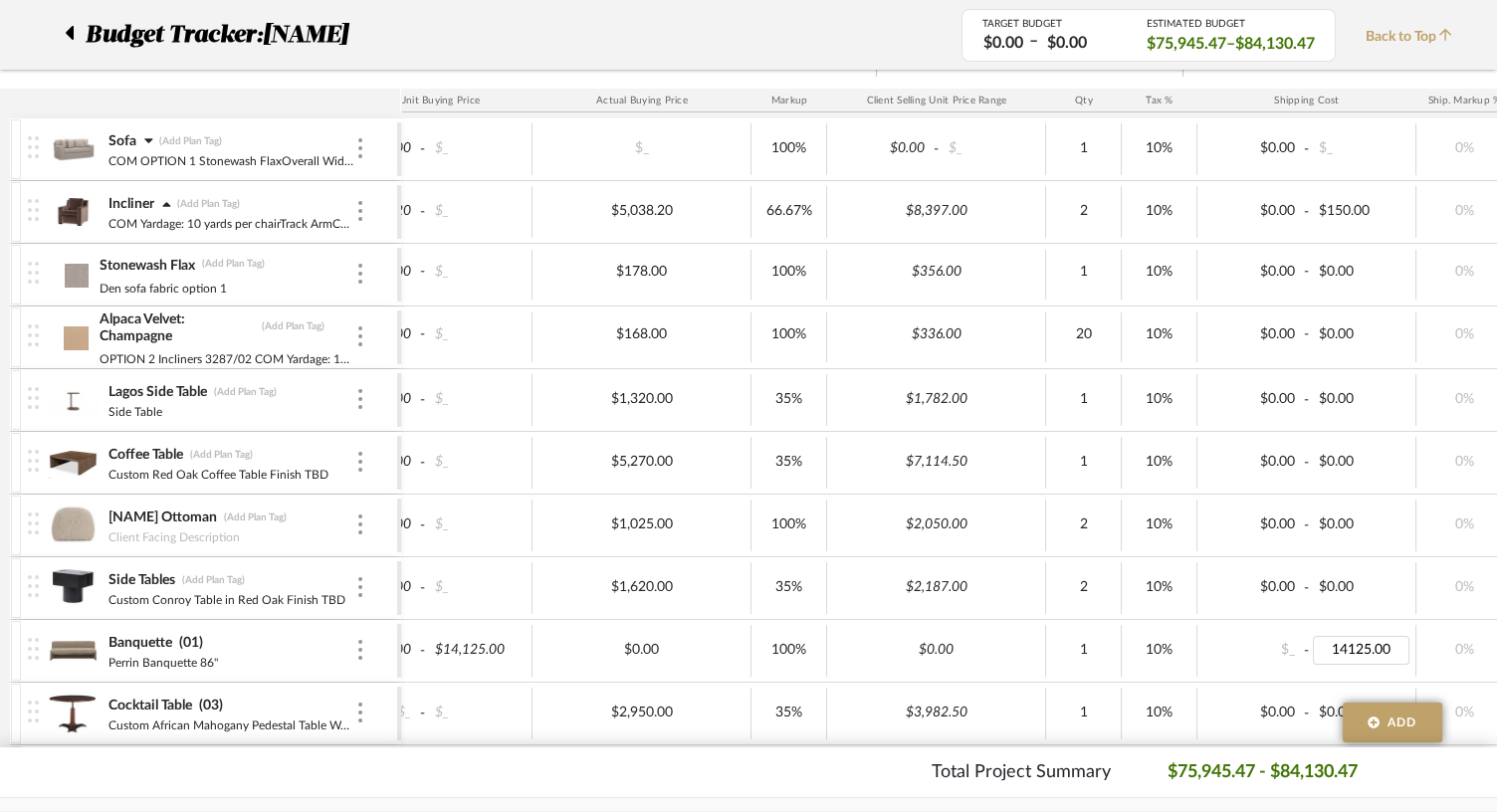 type 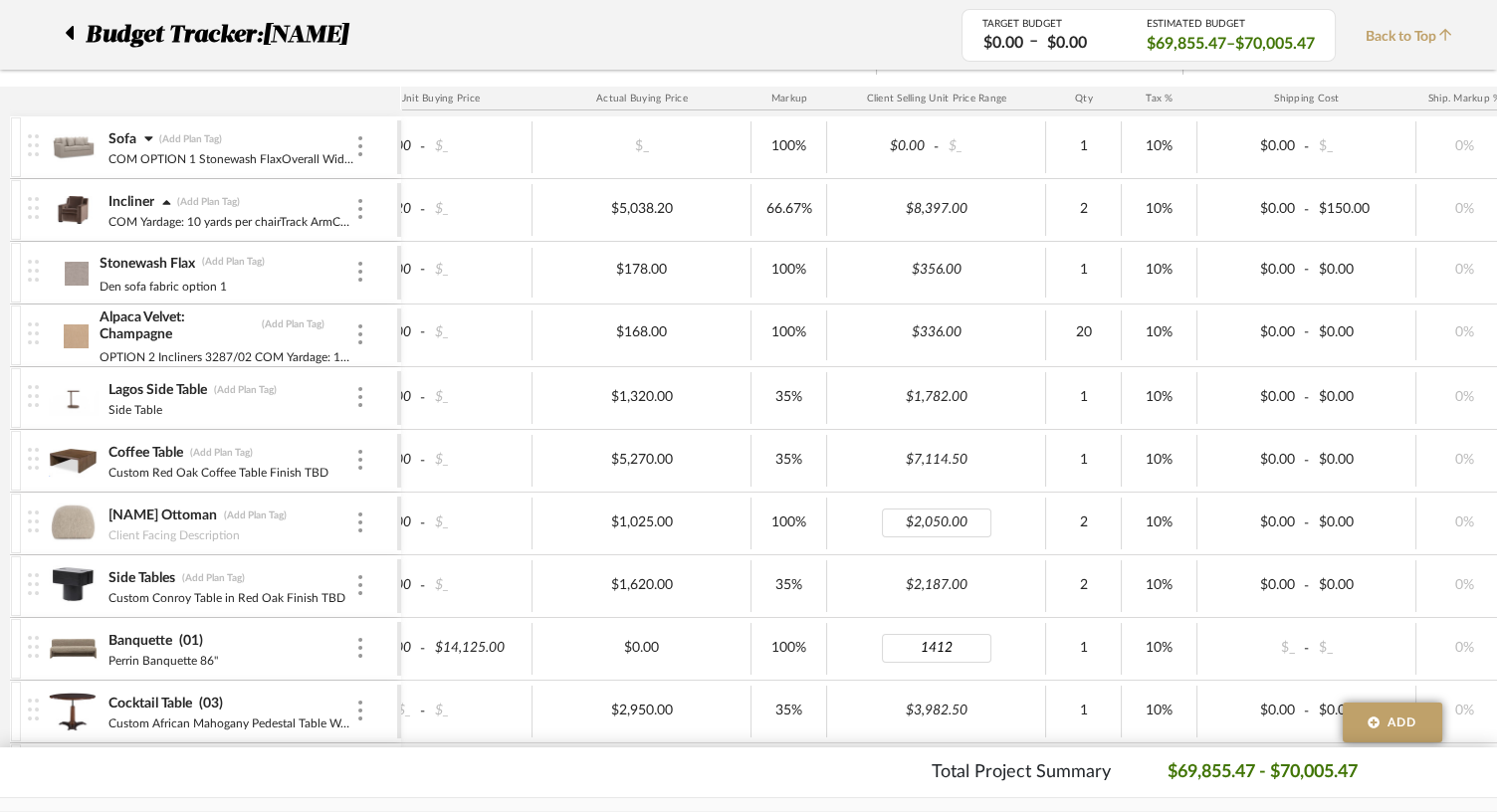 type on "14125" 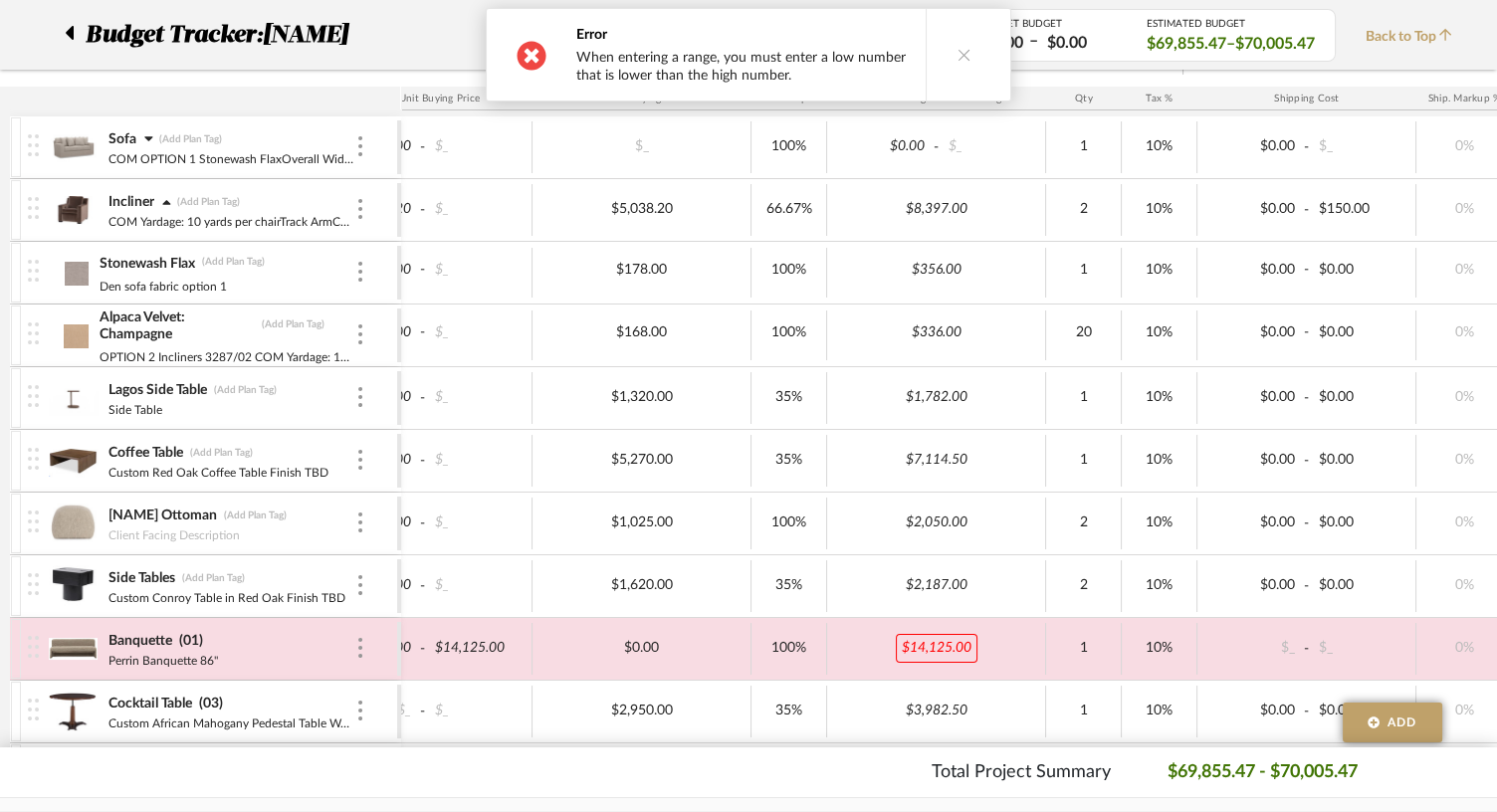 click at bounding box center (964, 55) 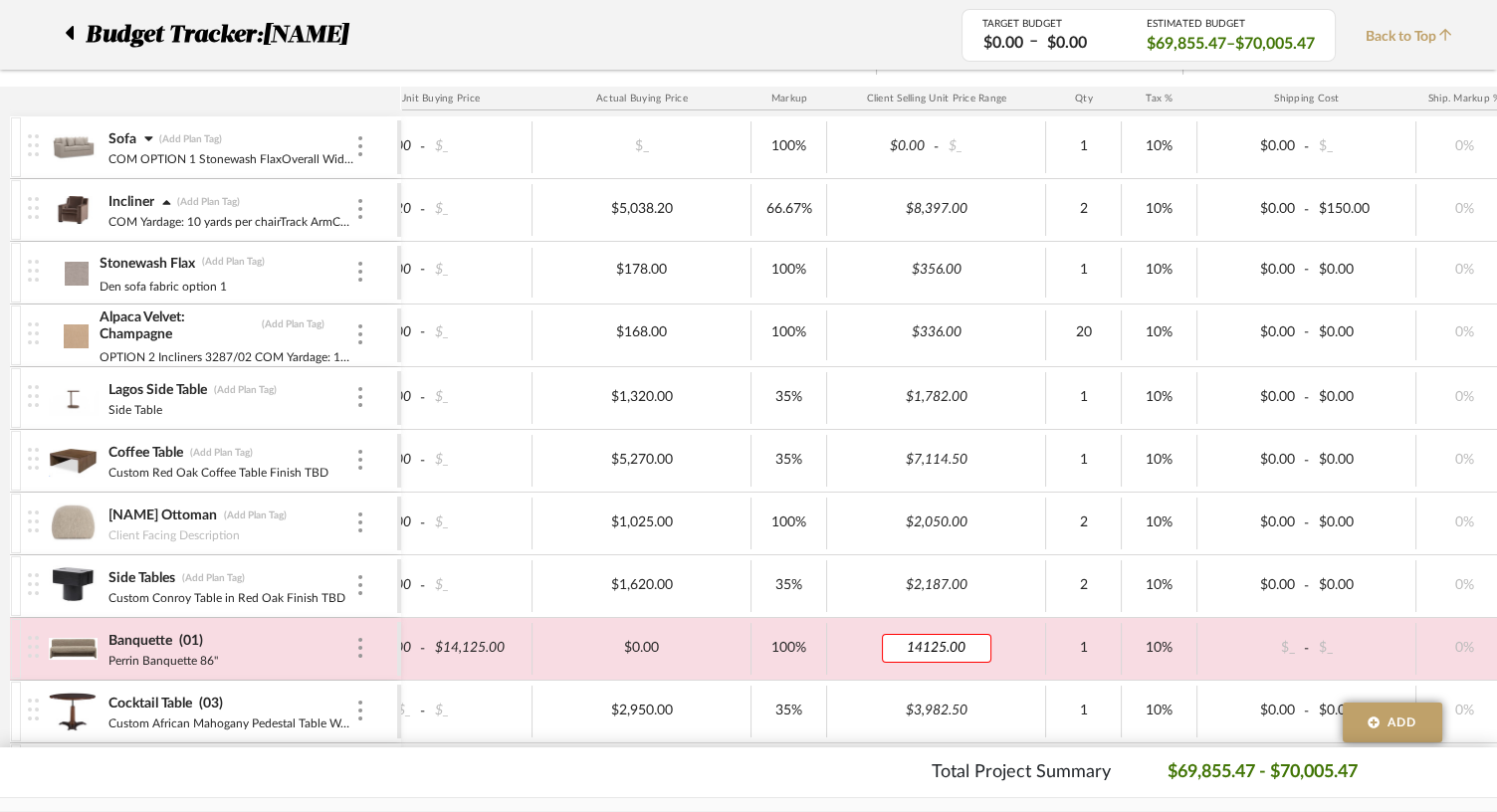 click on "14125.00" at bounding box center (937, 648) 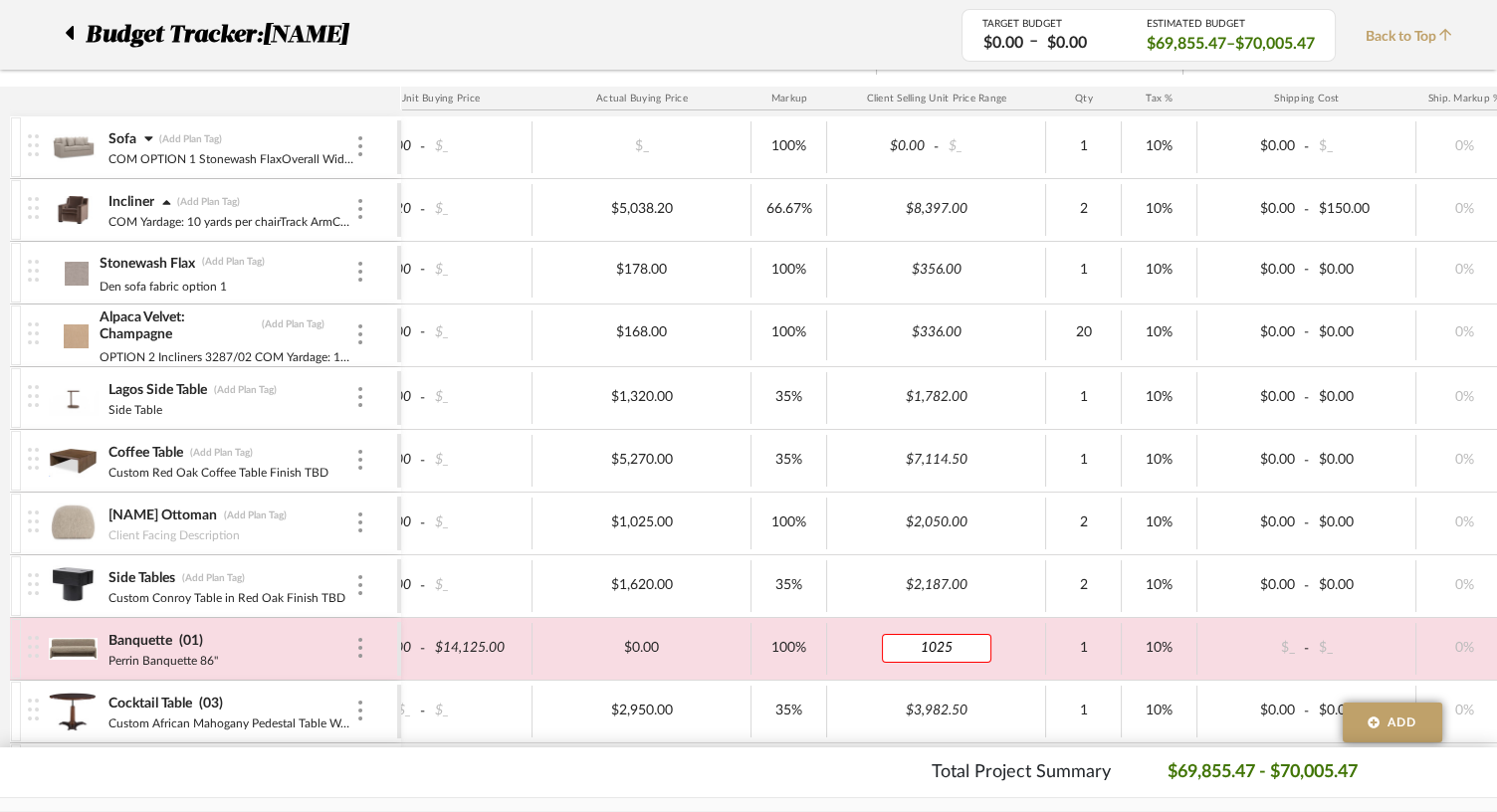 type on "10250" 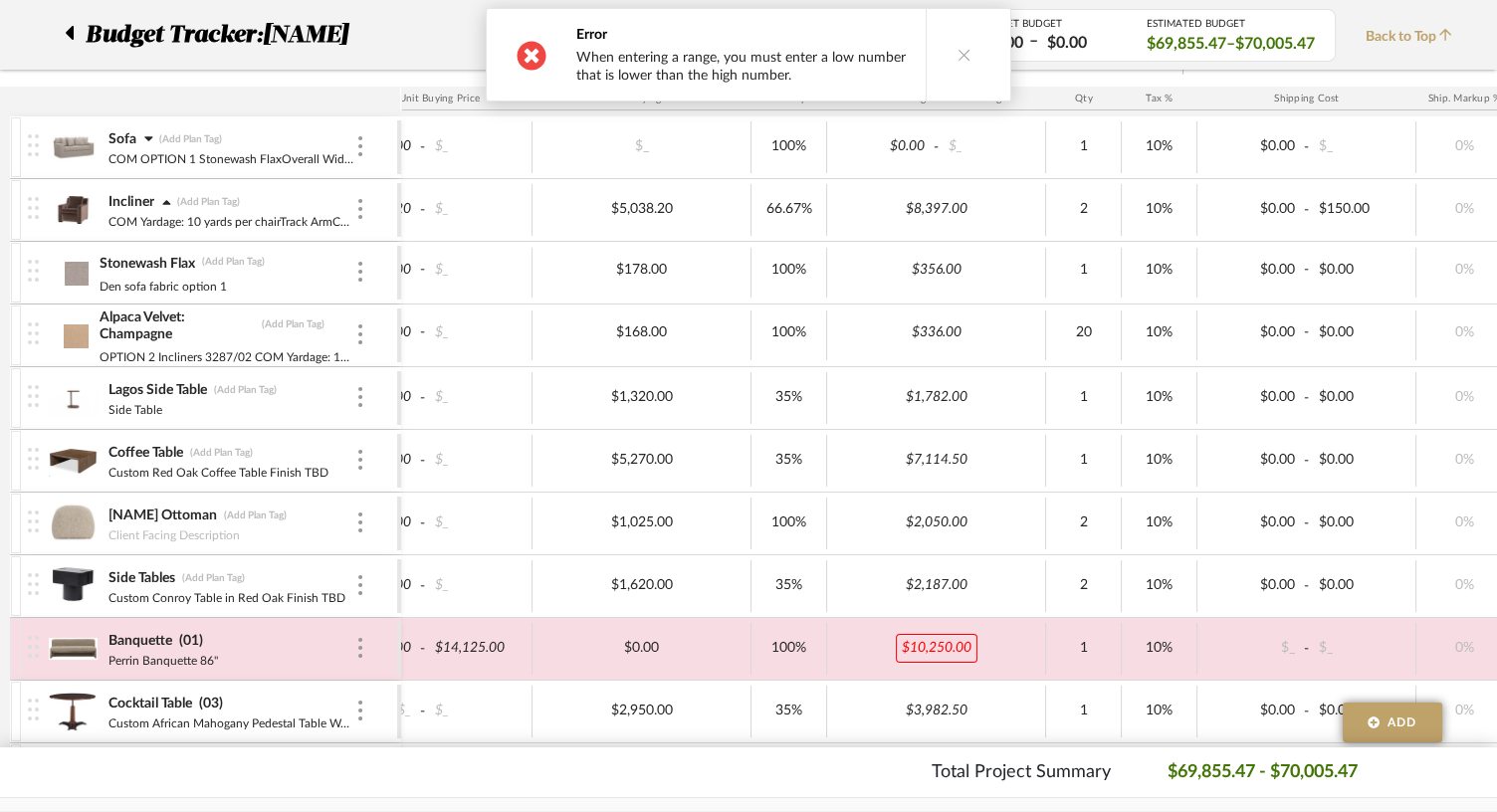 click at bounding box center [963, 55] 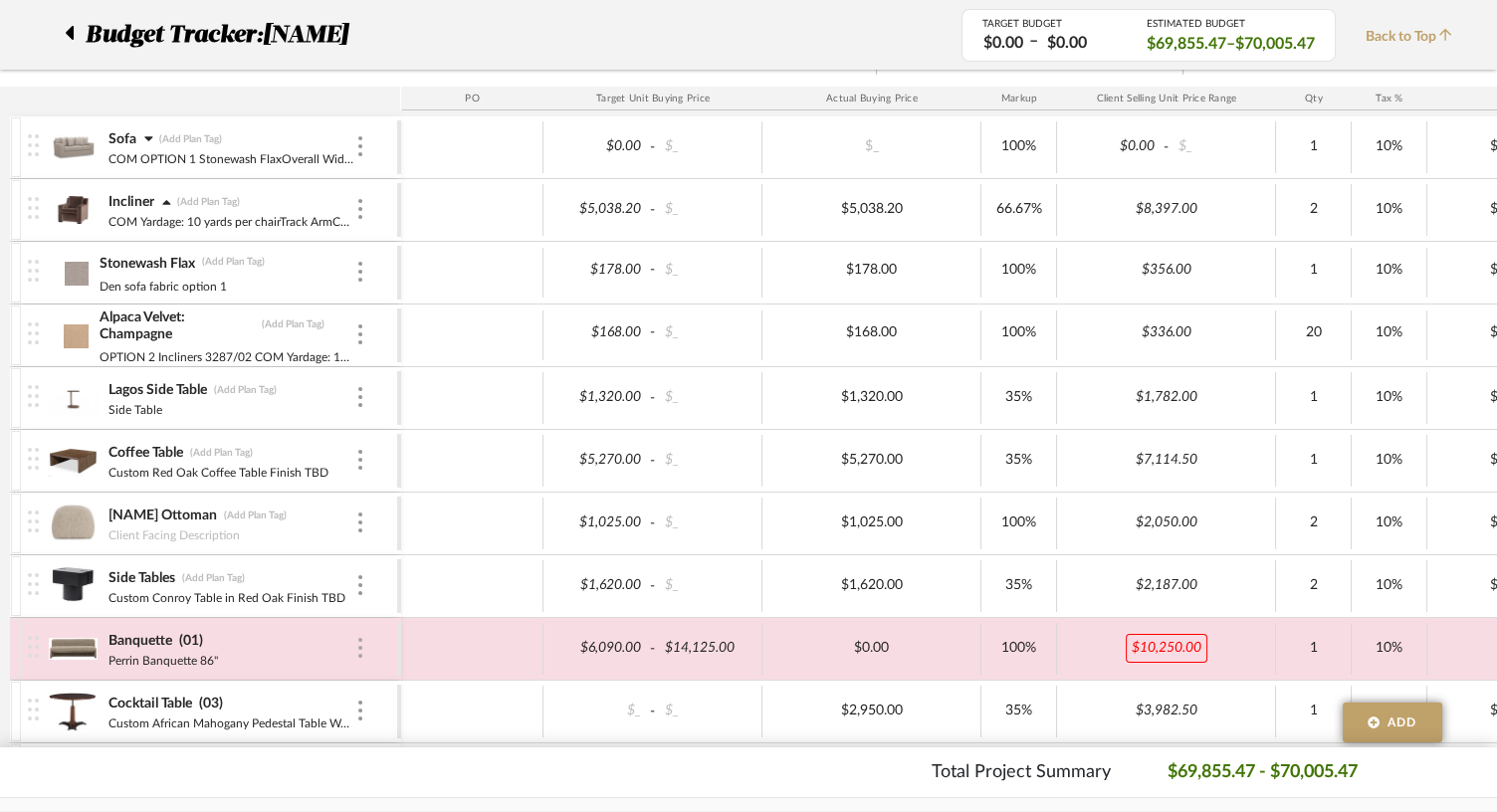 click at bounding box center [360, 649] 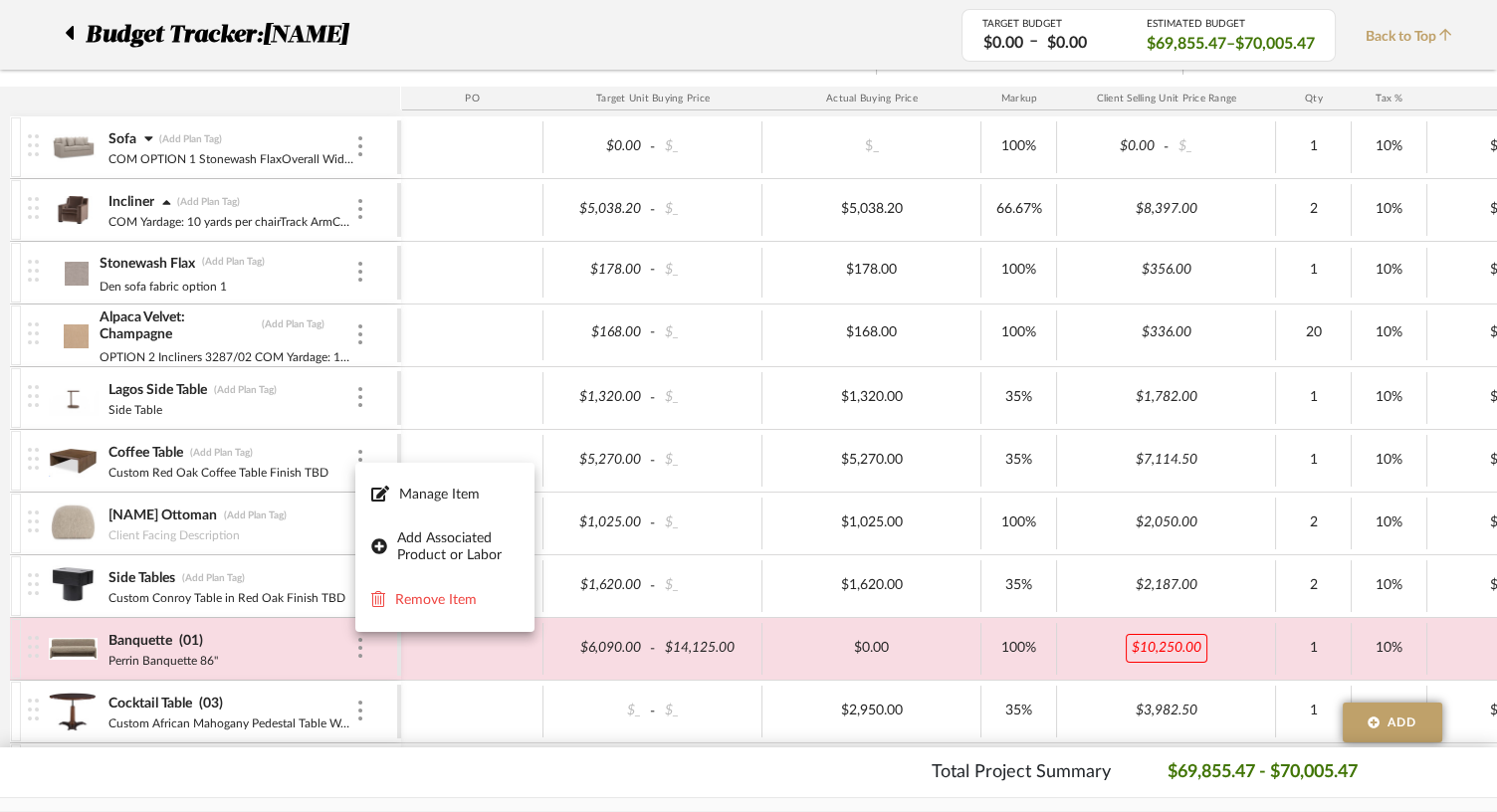 click at bounding box center (748, 406) 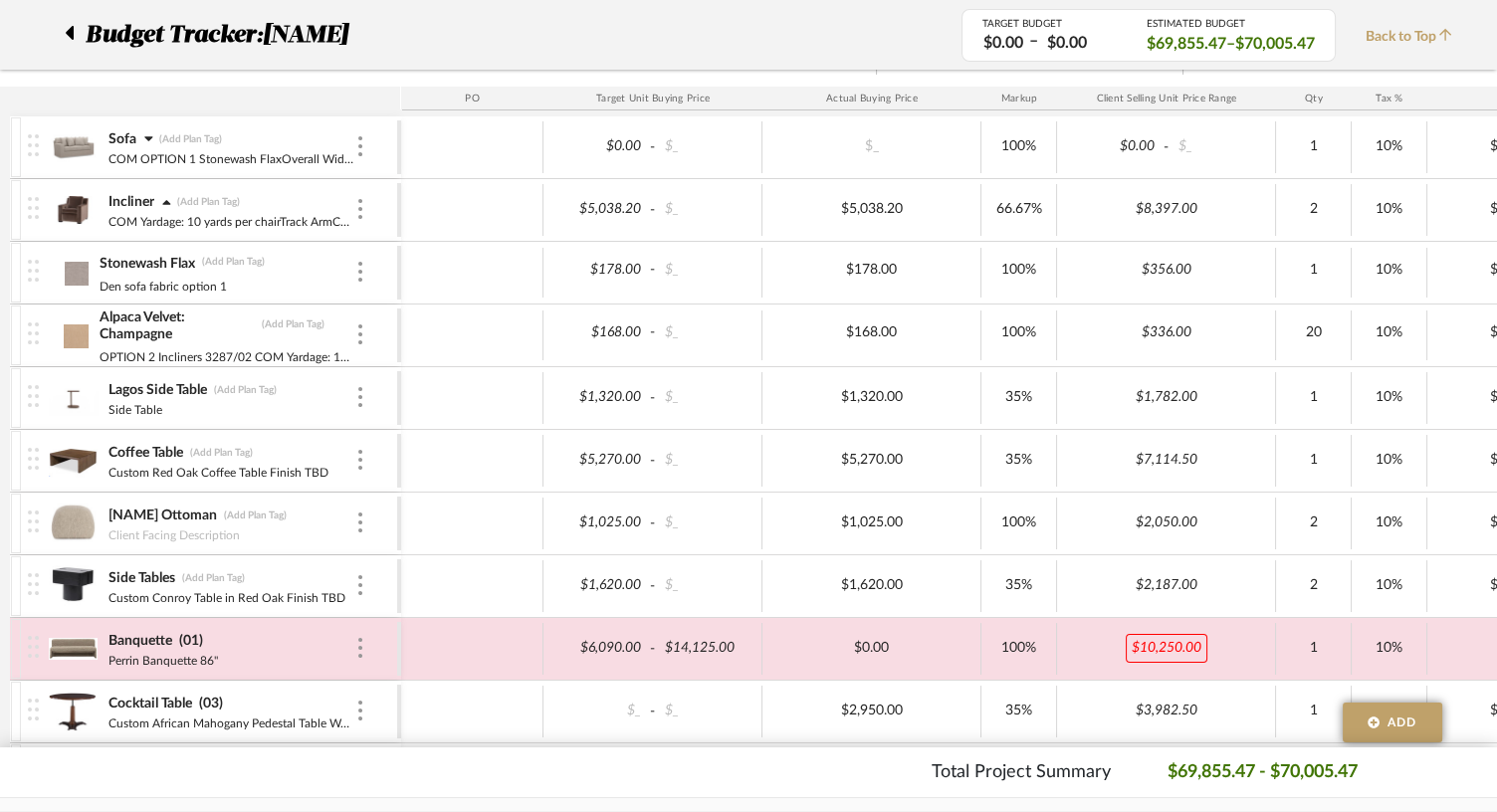 click at bounding box center [73, 649] 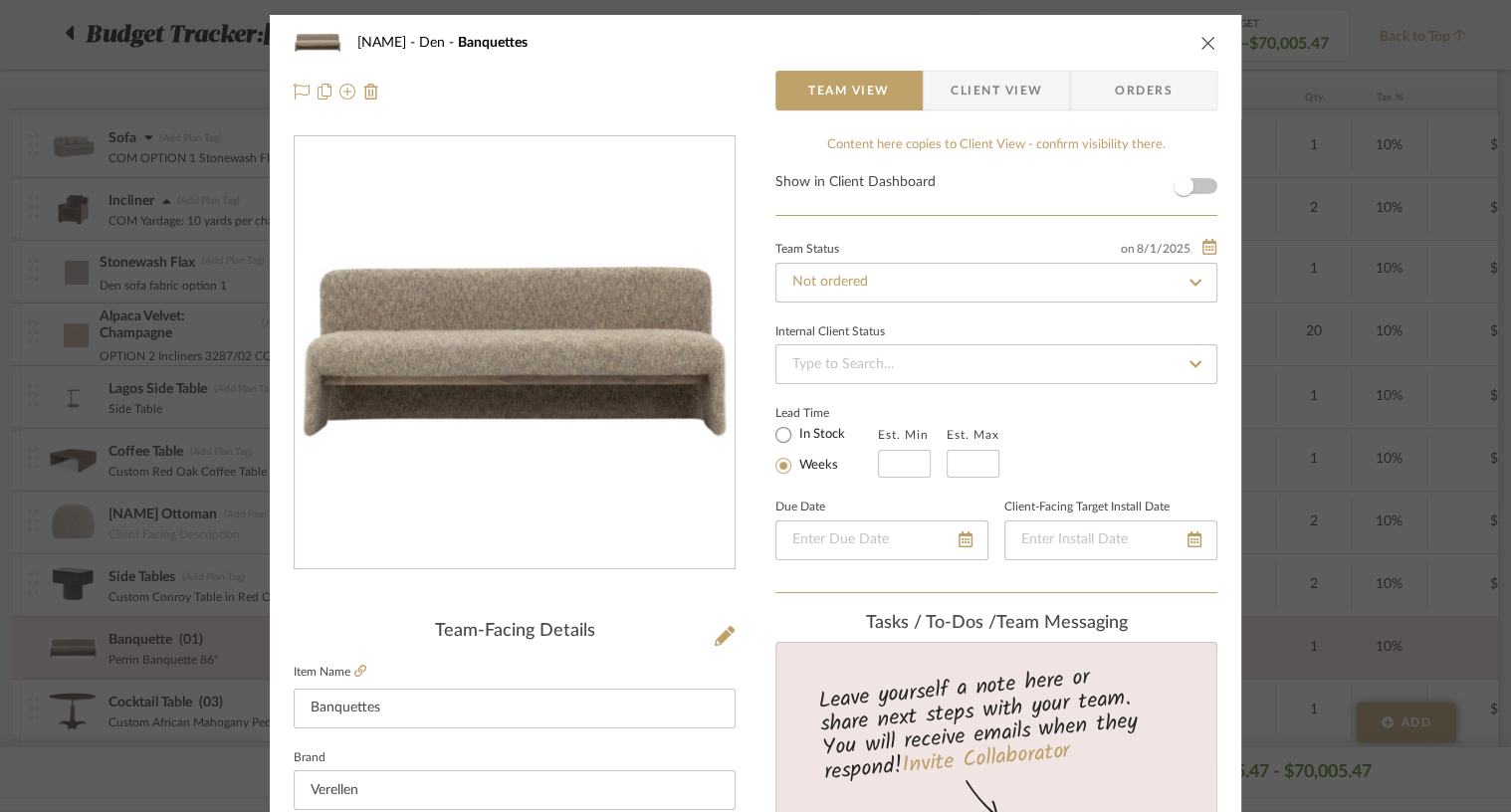 click at bounding box center [1208, 43] 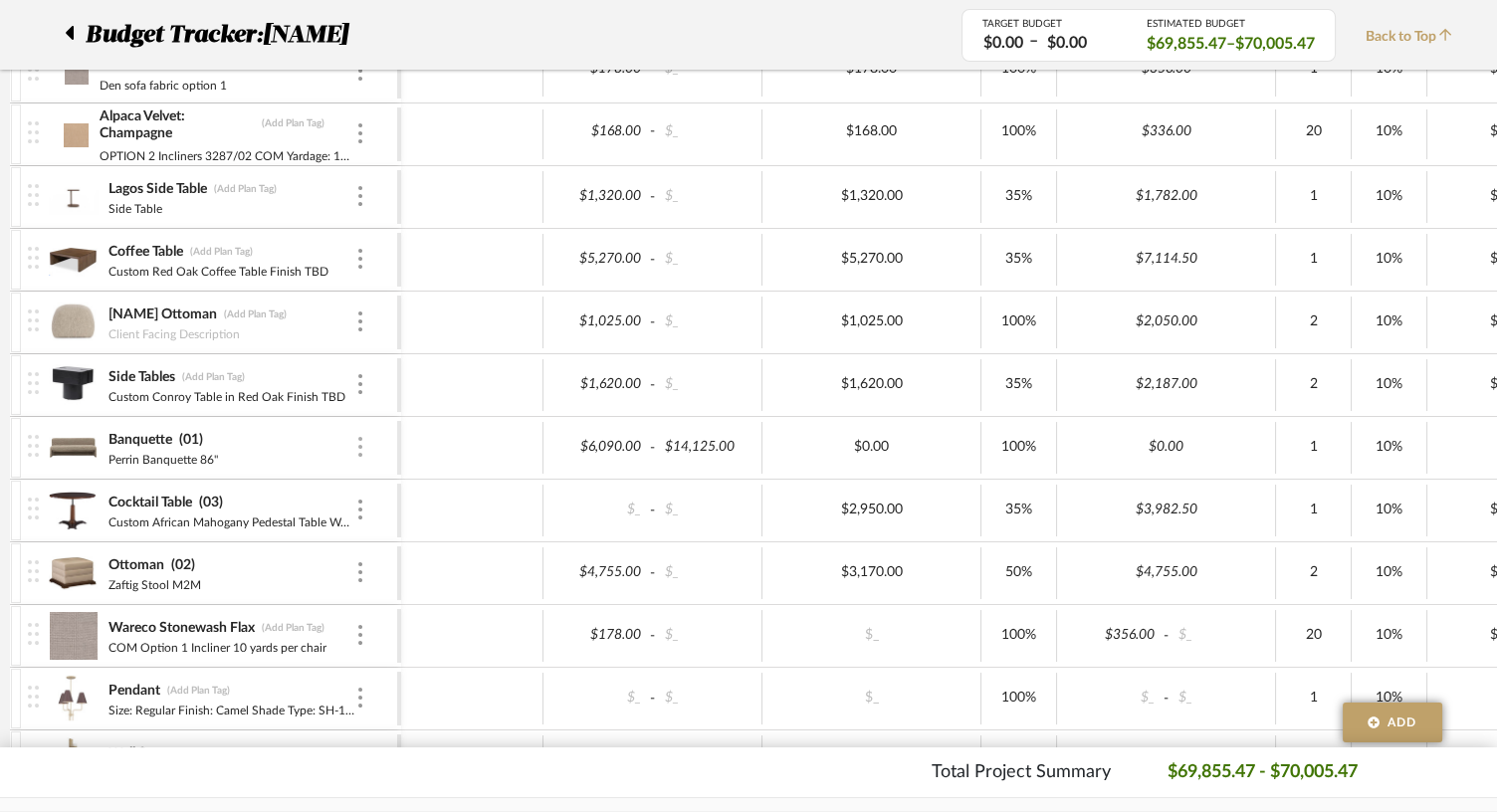 click at bounding box center [360, 448] 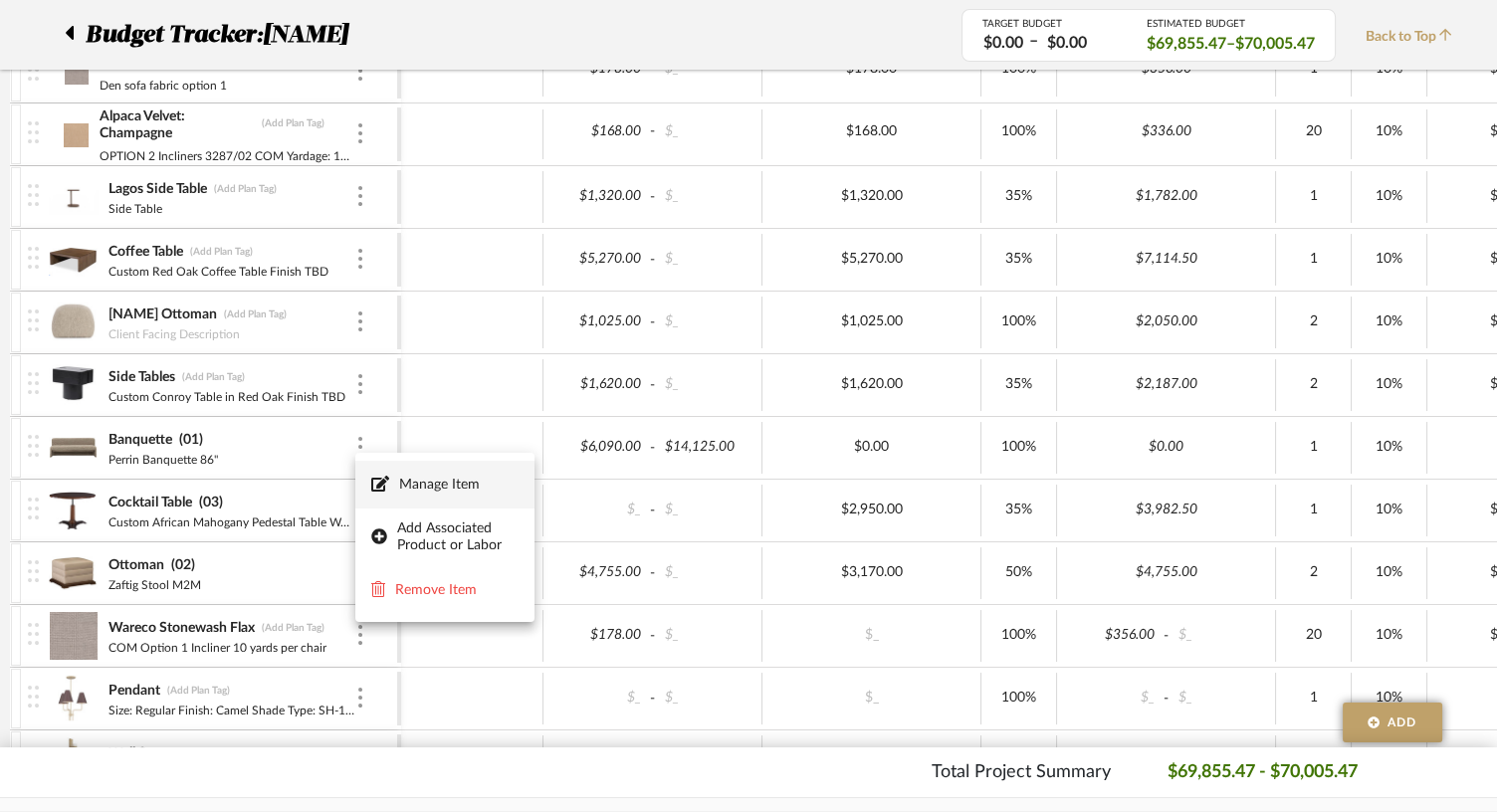 click on "Manage Item" at bounding box center [445, 484] 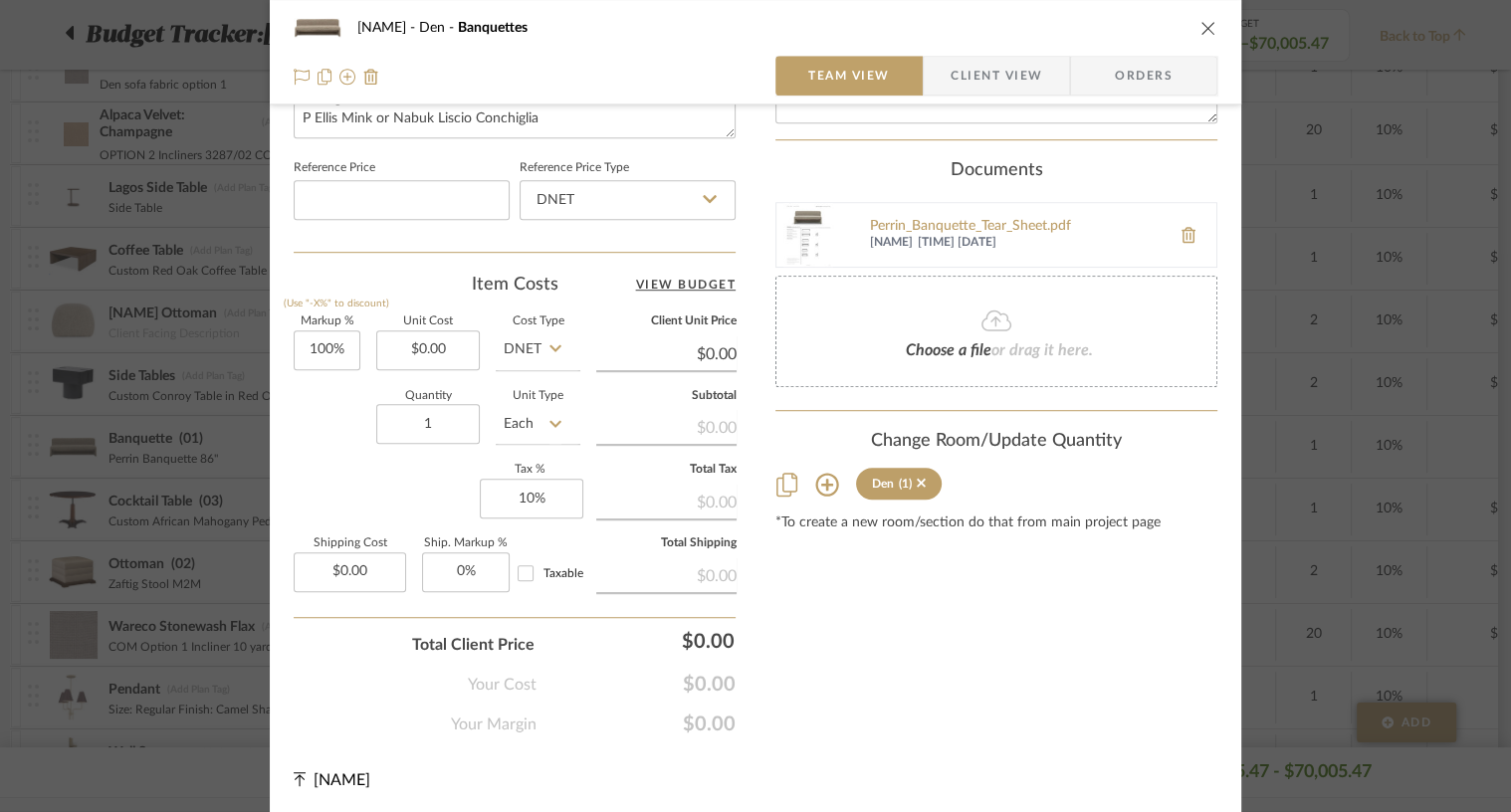 click on "View Budget" 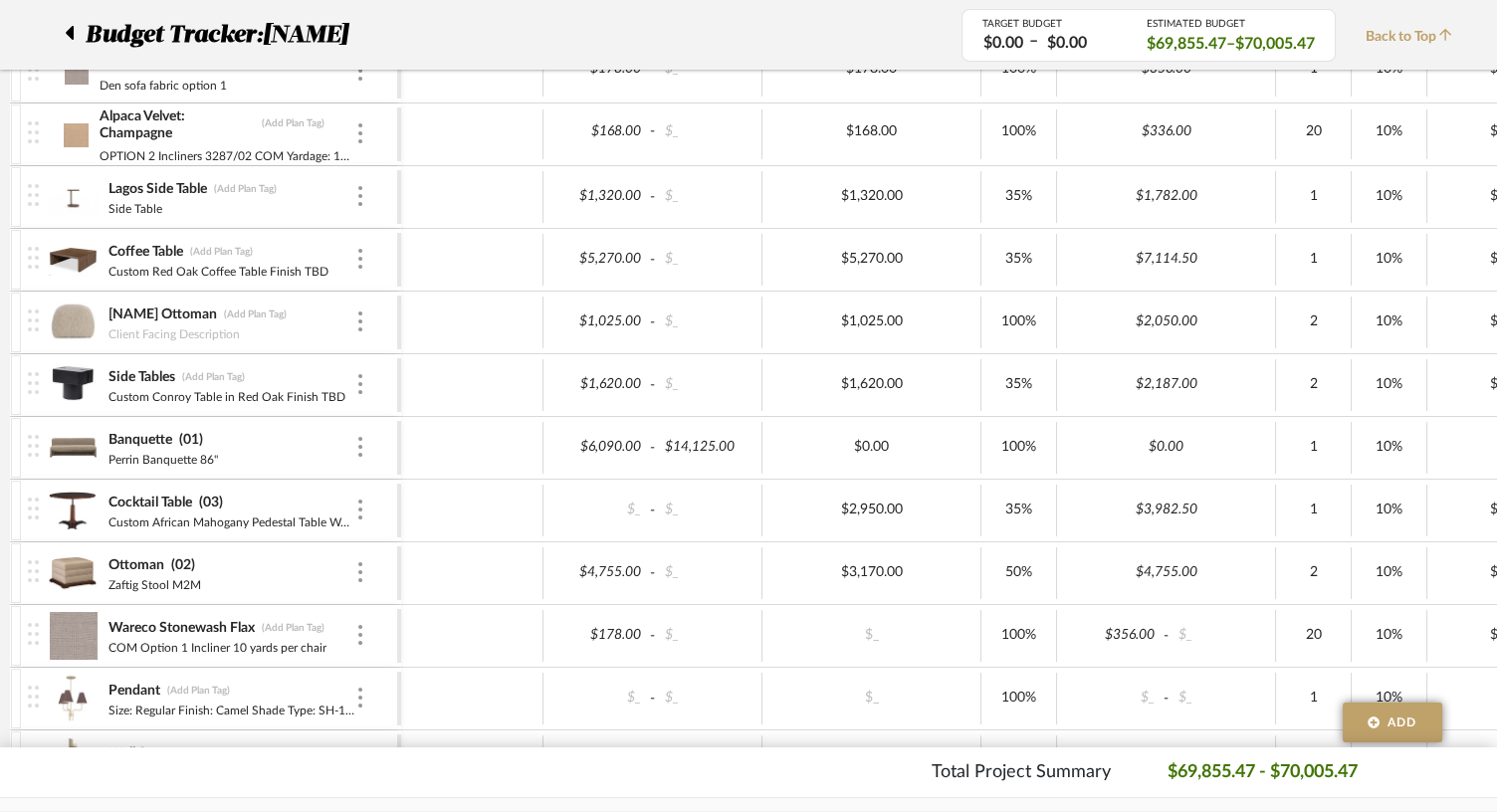 click on "Banquette   (01)" at bounding box center [231, 440] 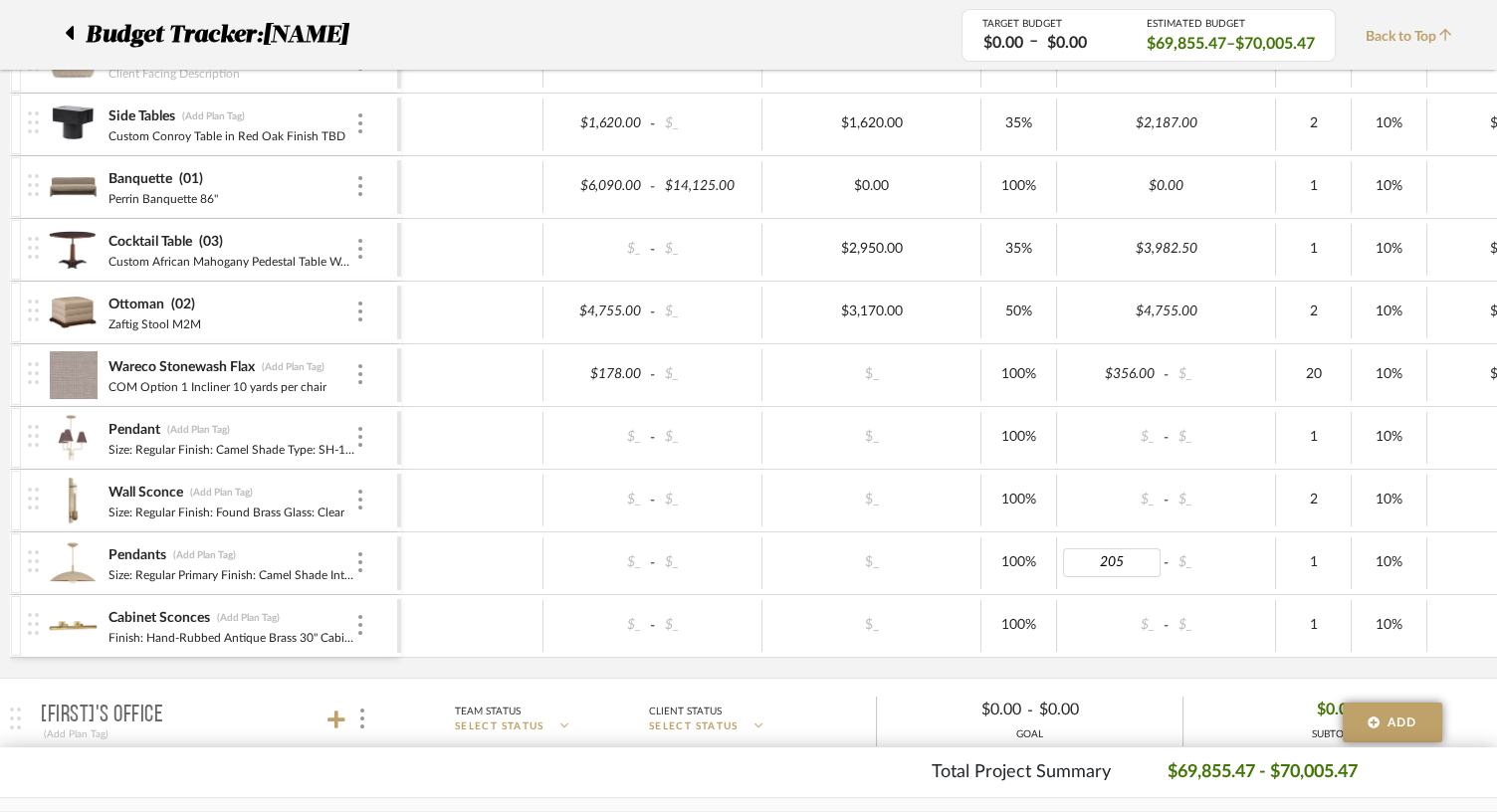 type on "2050" 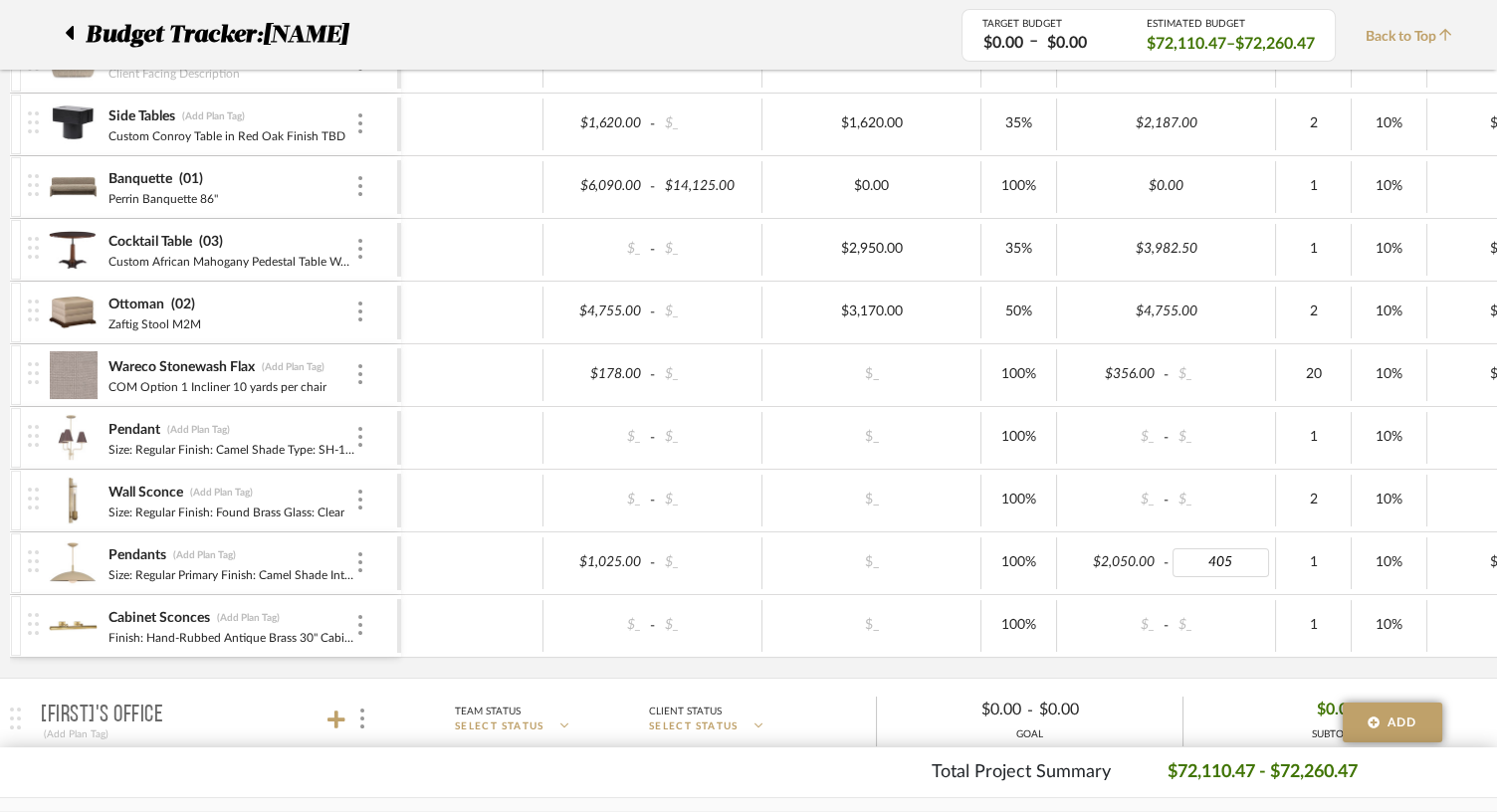 type on "4050" 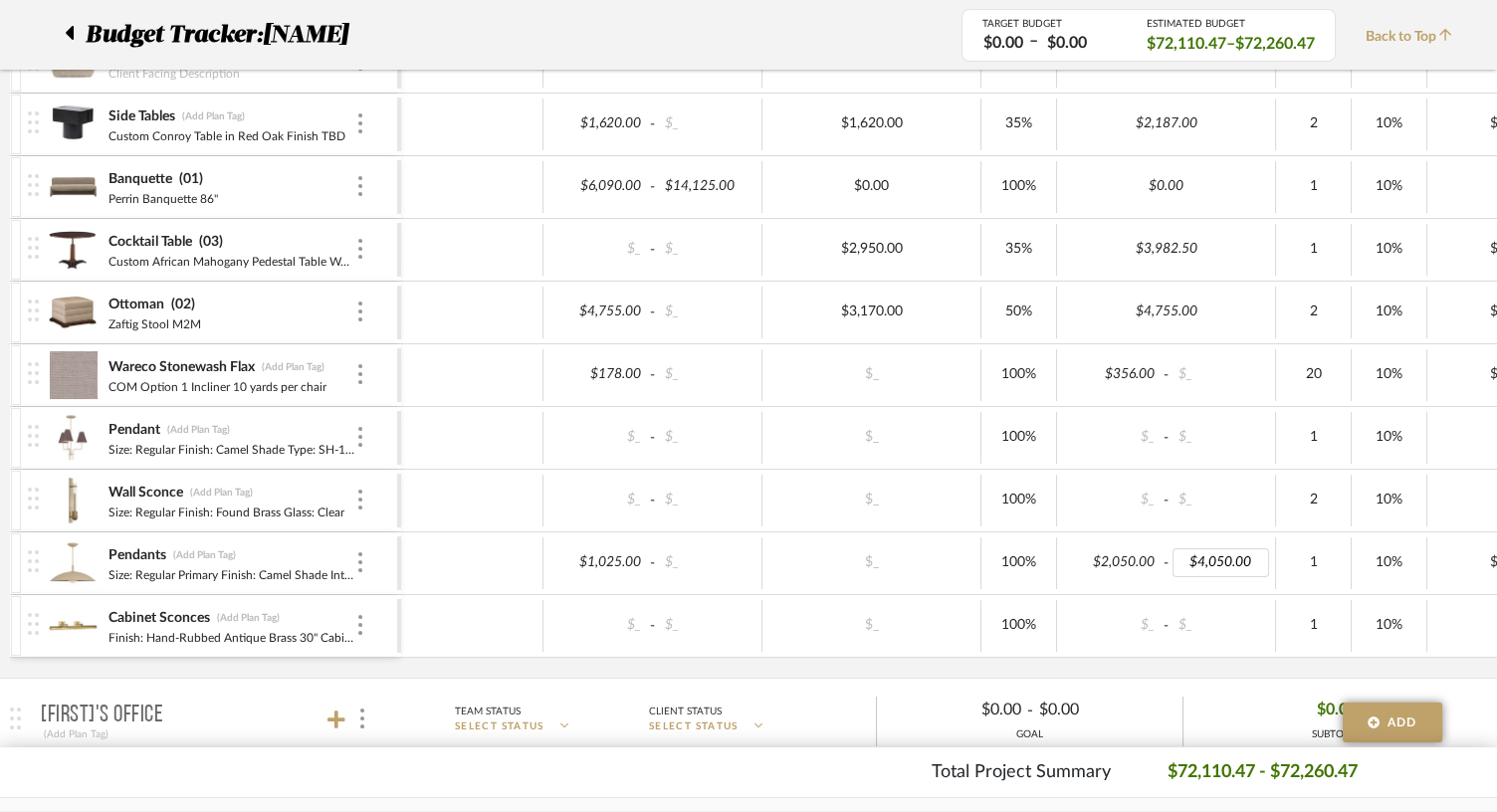 click on "Sofa   (Add Plan Tag)   COM OPTION 1 Stonewash FlaxOverall Width 74”2 Backs 1 SeatWide Track Arm Straight CushionStandard Seat HeightLoose Box CushionT-CushionStandard Height CushionStandard Back Rail HeightUpholstered BaseWeltlessWhat do you suggest for cushion fill? Katie likes her sofas to sit firmer.Throw Pillows Weltless (Also in COM) We usually do throw pillows in down. What is comparison?   $0.00  -  $_   $_   100%   $0.00  -  $_   1   10%   $0.00  -  $_   0%  Taxable  $1,416.80  inc. associated items  Stonewash Flax   (Add Plan Tag)   Den sofa fabric option 1   $178.00  -  $_   $178.00   100%   $356.00   1   10%   $0.00  -  $0.00   0%  Taxable  $391.60
CategoryIconFabric
Created with Sketch.
Stonewash in Stone   (Add Plan Tag)   COM OPTION 1 Pillows x2   $178.00  -  $_   $178.00   100%   $356.00   1   10%   $0.00  -  $0.00   0%  Taxable  $391.60   Royal Alpaca: Latte   (Add Plan Tag)   OPTION 1 COM Sofa Pillows x2
1953/09  -  $_" at bounding box center [1039, 166] 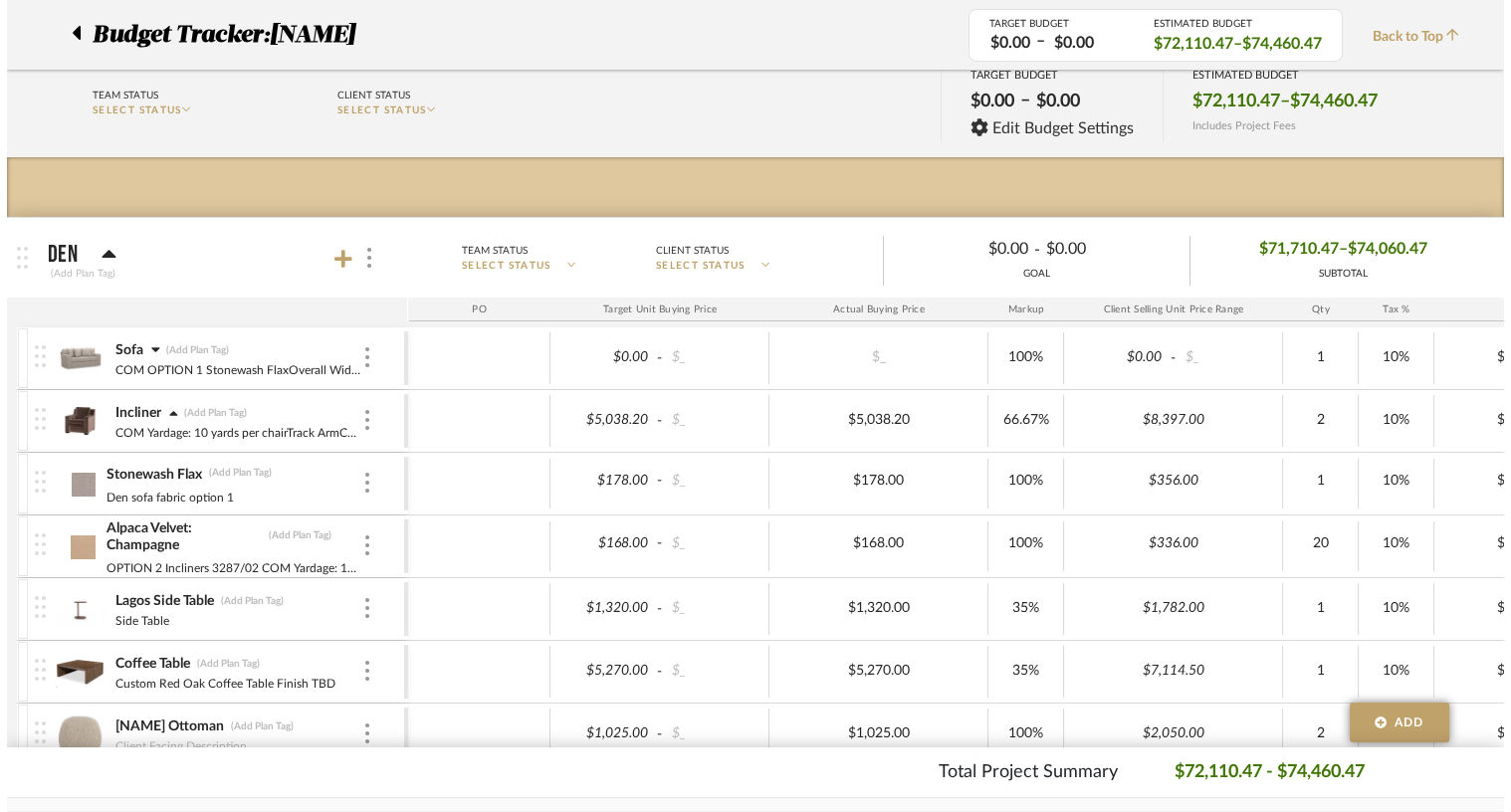 scroll, scrollTop: 0, scrollLeft: 0, axis: both 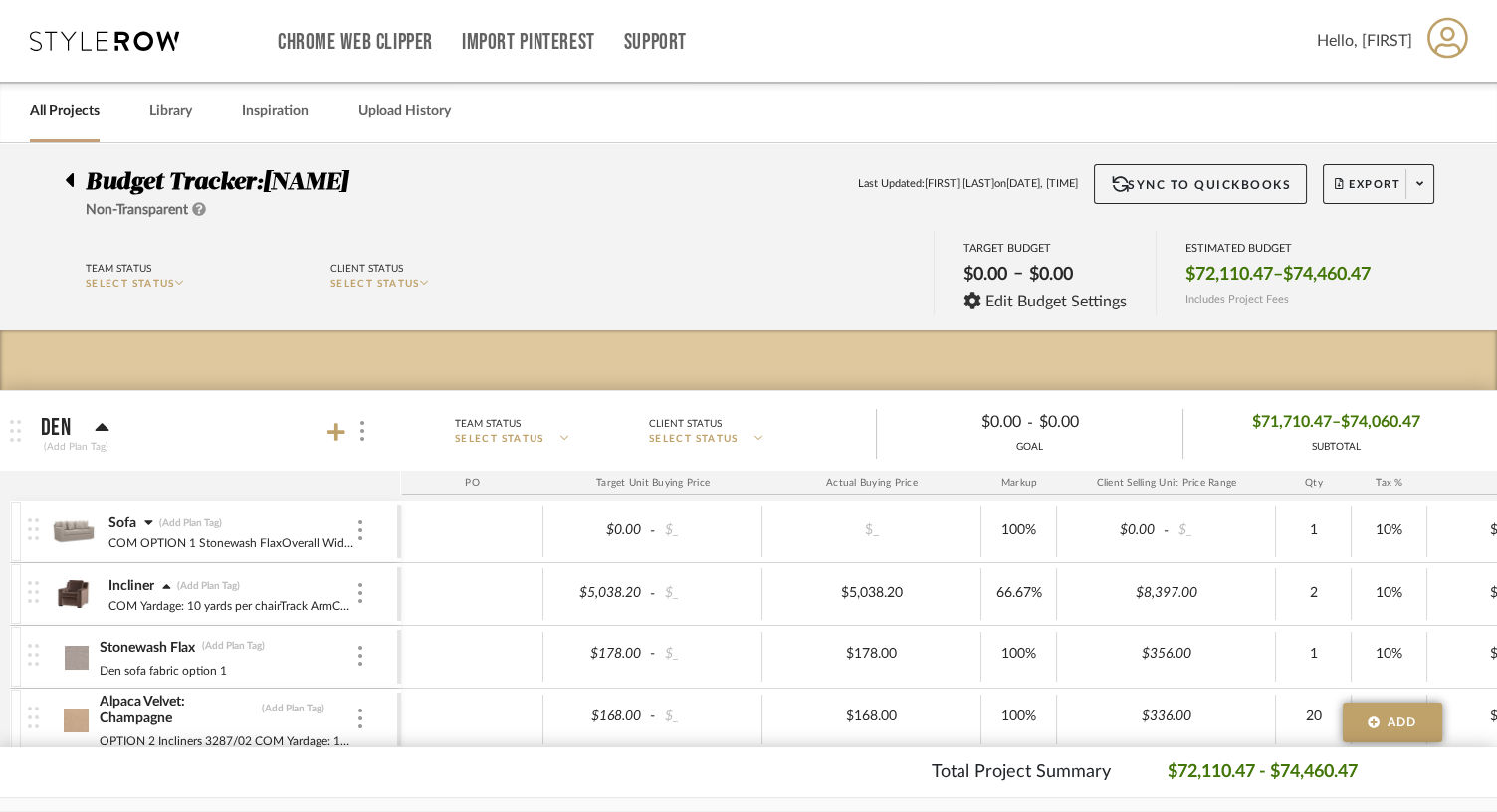 click at bounding box center (73, 531) 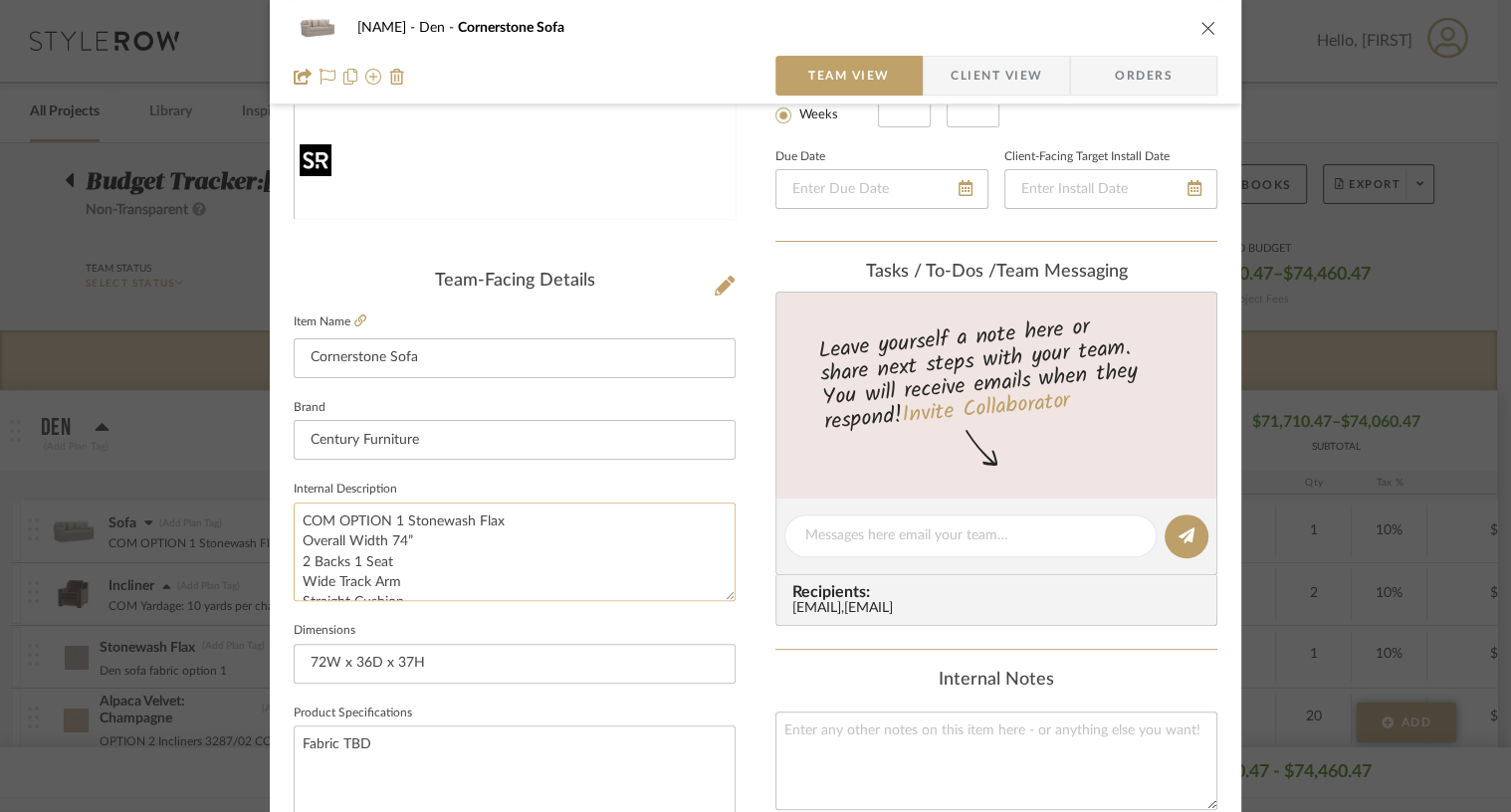 scroll, scrollTop: 363, scrollLeft: 0, axis: vertical 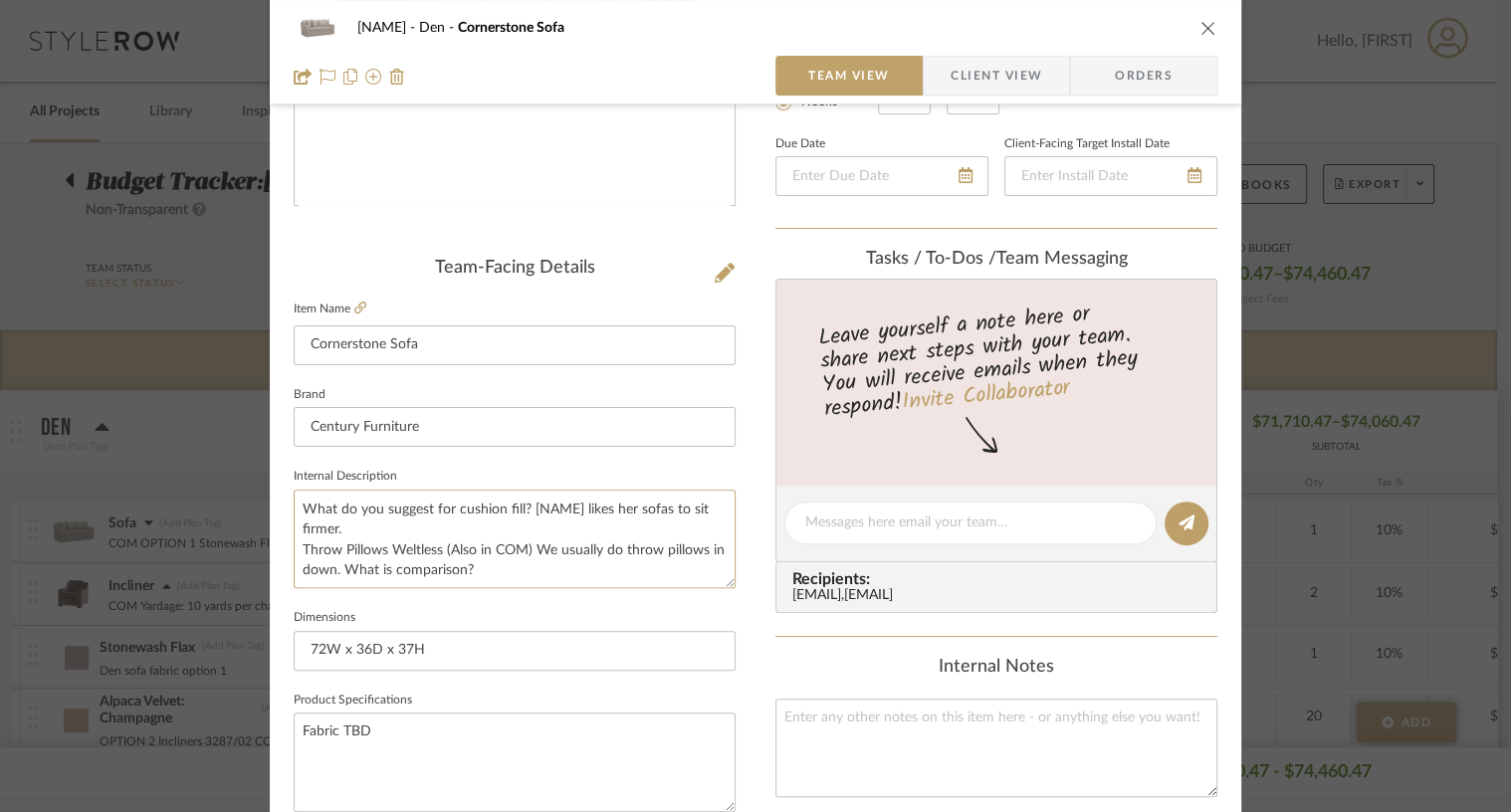 drag, startPoint x: 292, startPoint y: 508, endPoint x: 538, endPoint y: 595, distance: 260.93103 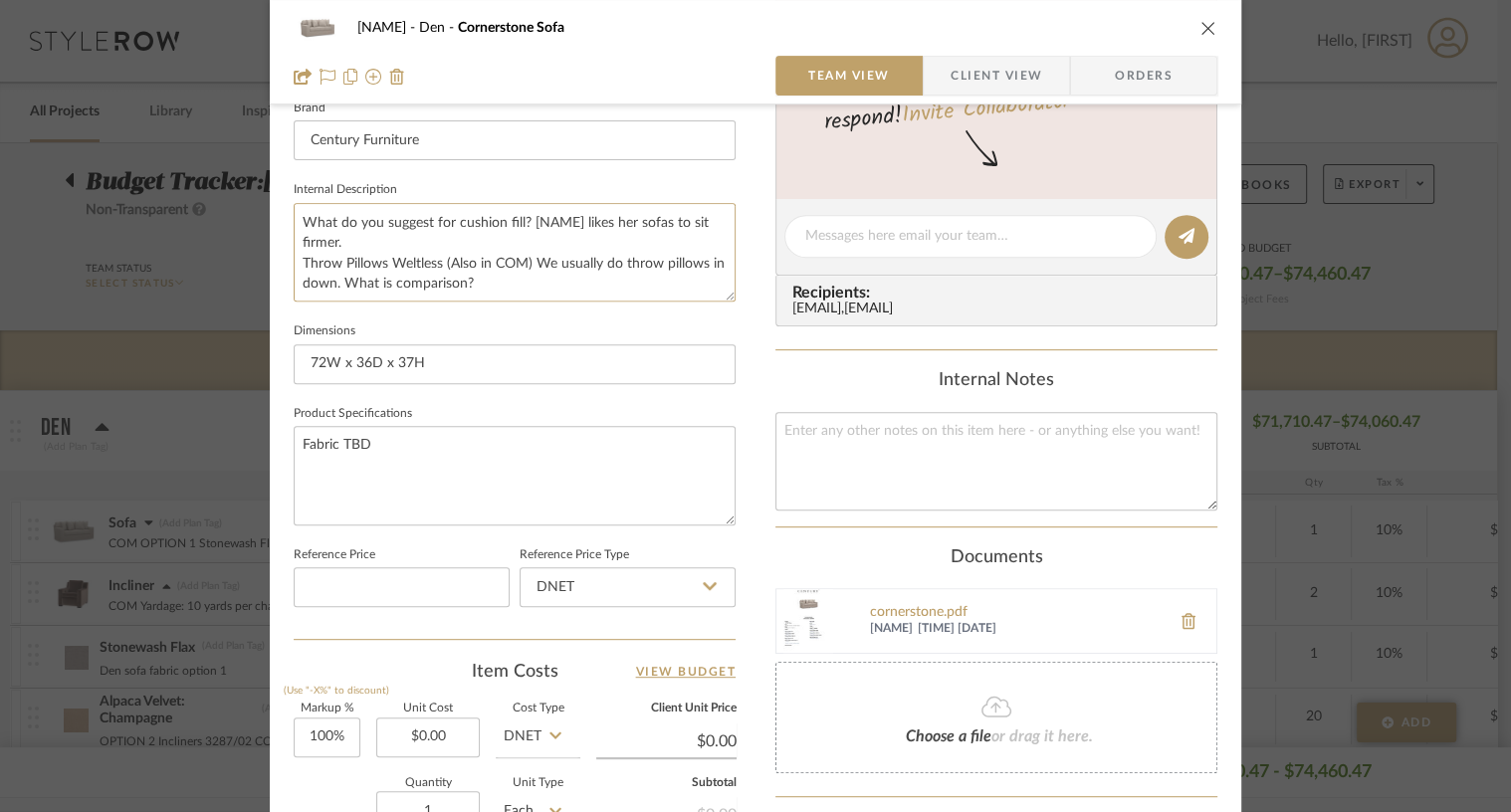 scroll, scrollTop: 591, scrollLeft: 0, axis: vertical 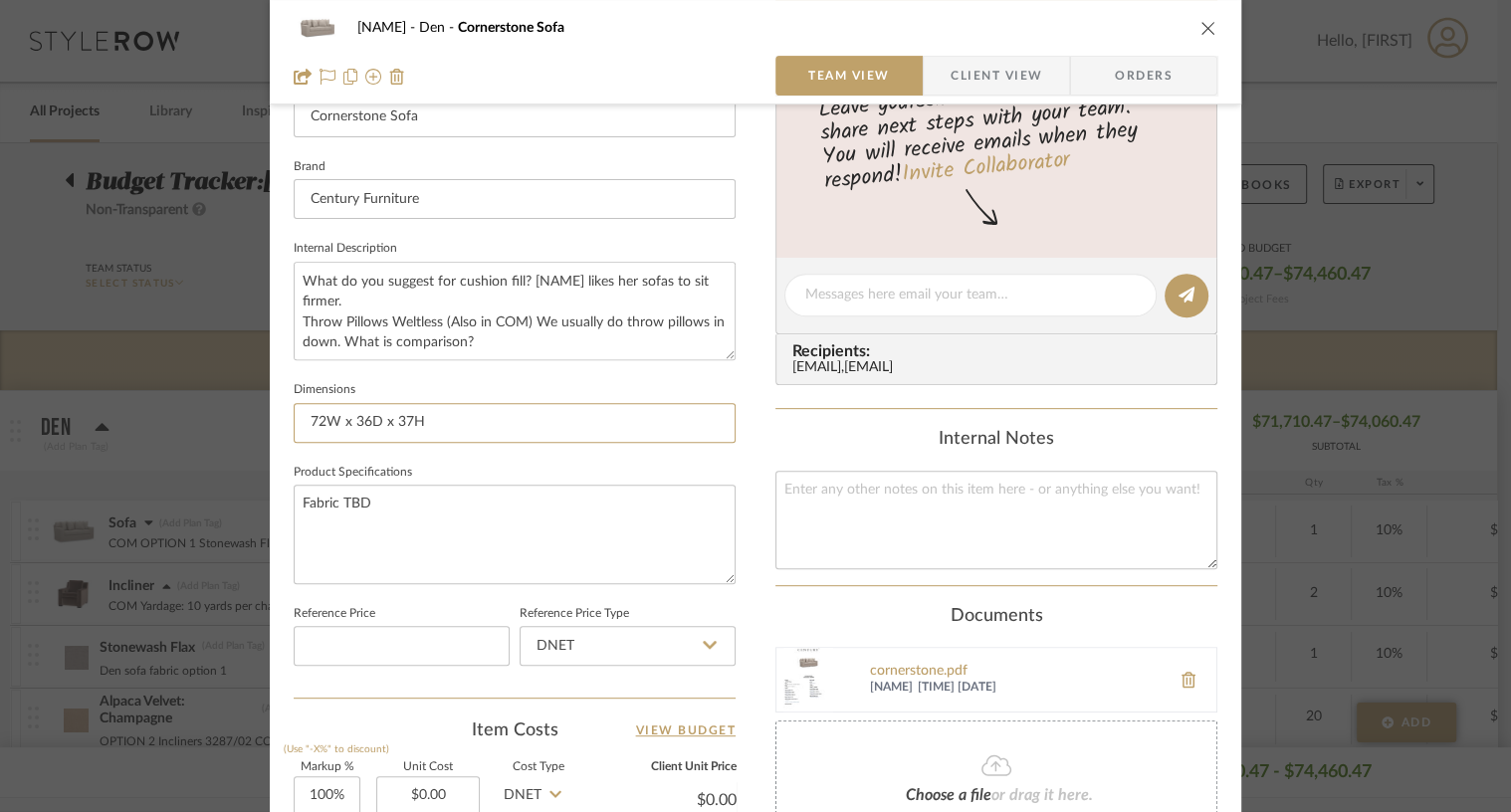 drag, startPoint x: 432, startPoint y: 416, endPoint x: 252, endPoint y: 417, distance: 180.00278 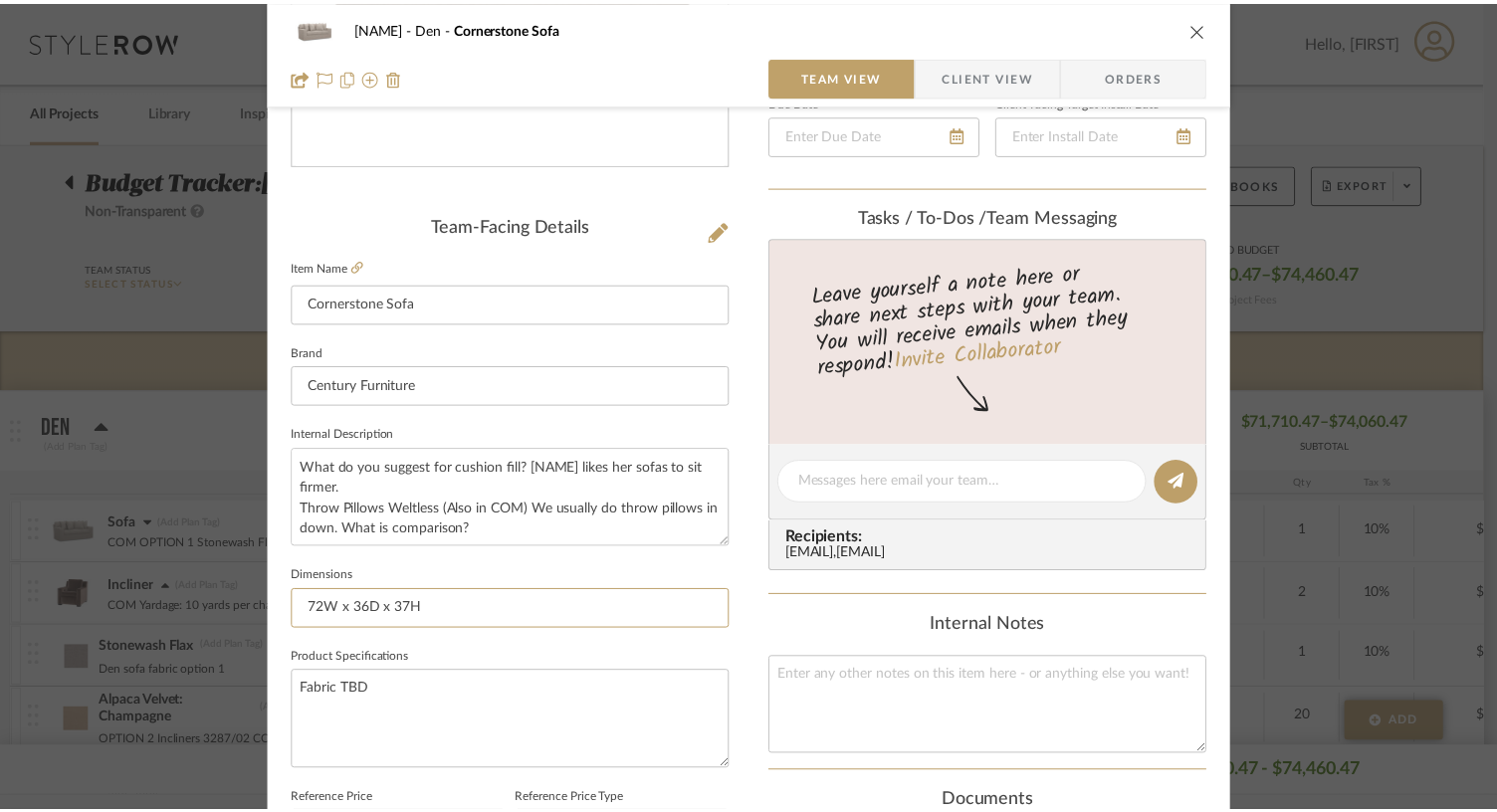 scroll, scrollTop: 244, scrollLeft: 0, axis: vertical 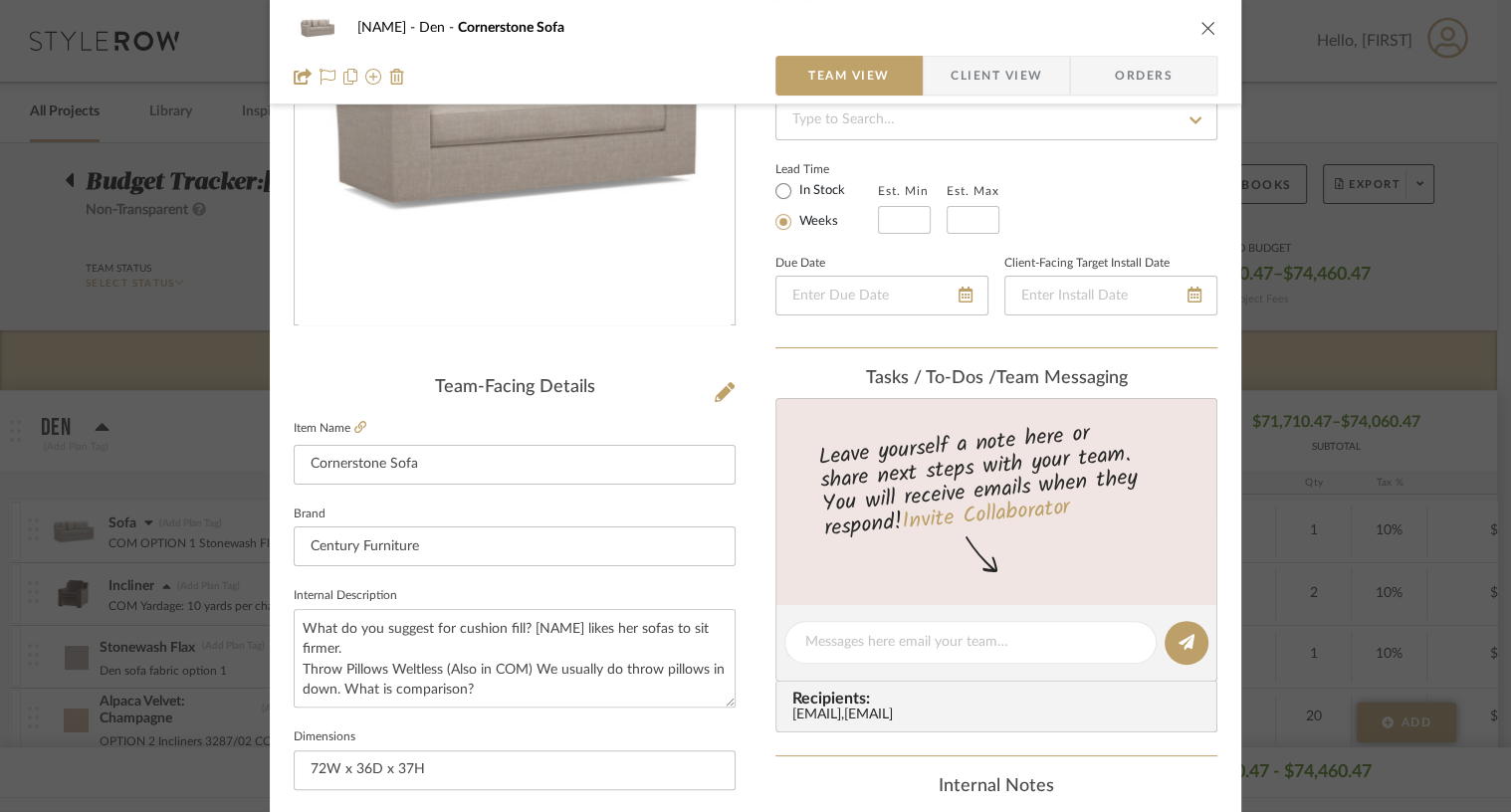 click at bounding box center (1208, 28) 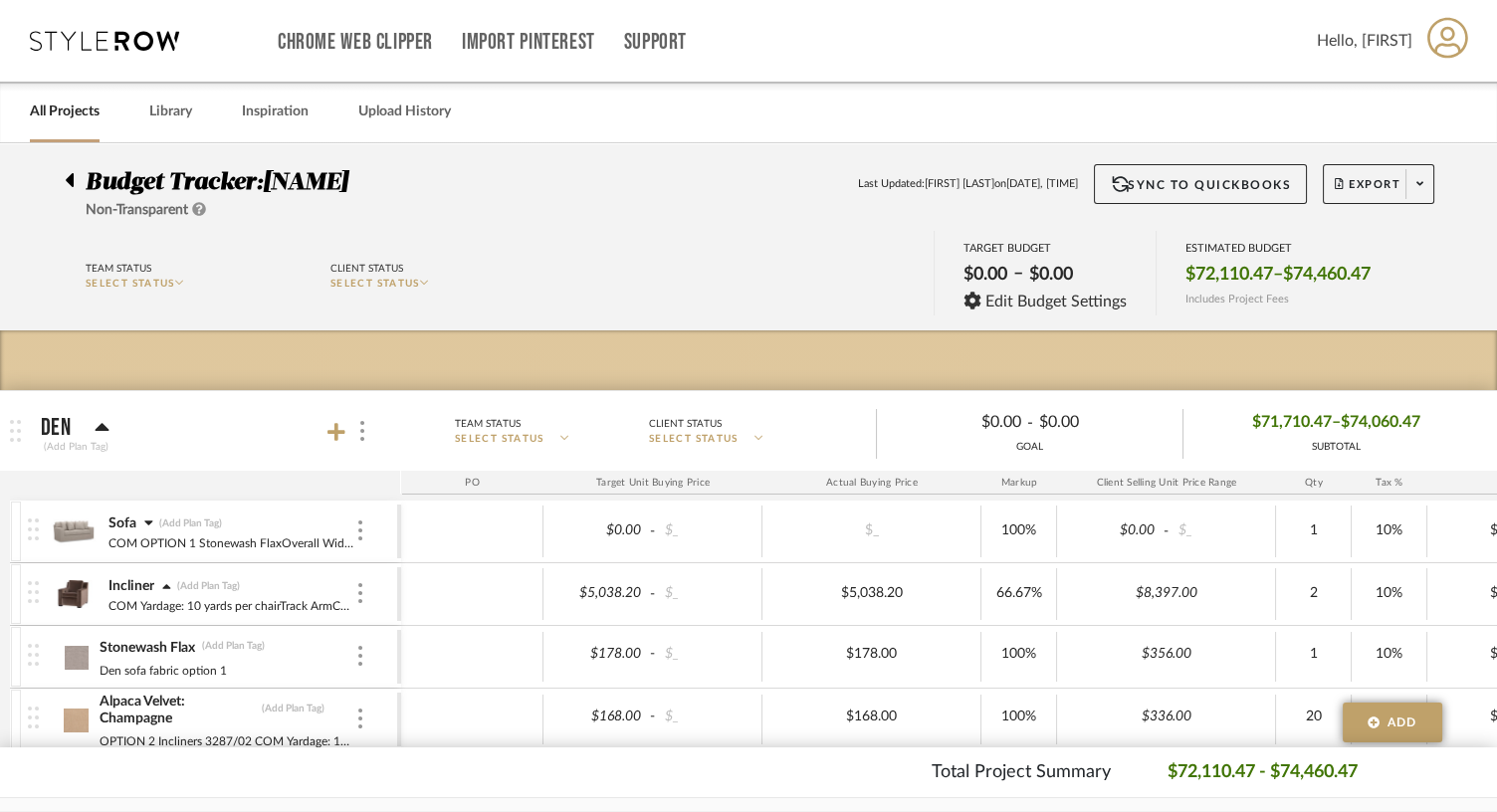 click on "Sofa   (Add Plan Tag)" at bounding box center (231, 523) 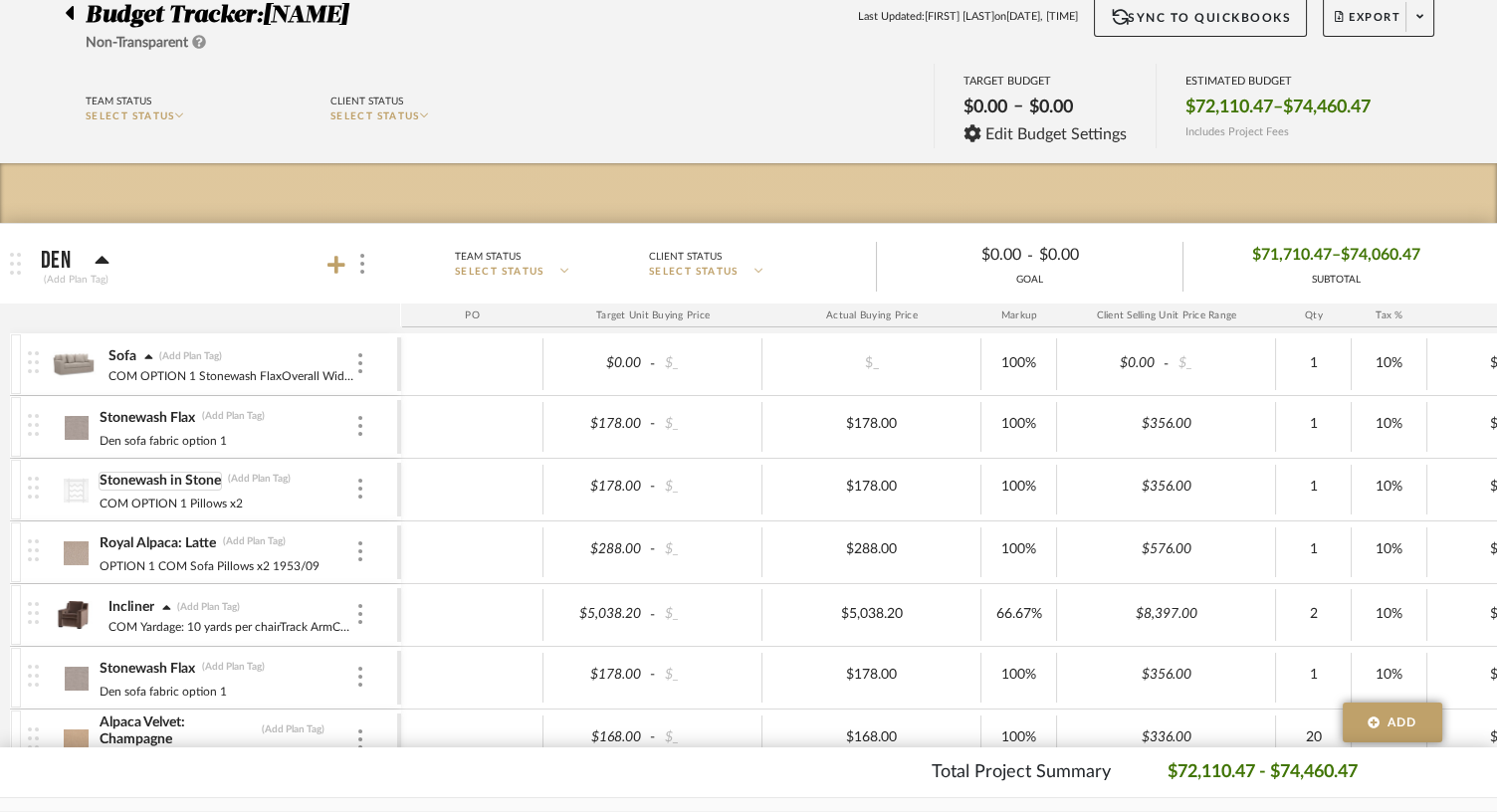 scroll, scrollTop: 170, scrollLeft: 0, axis: vertical 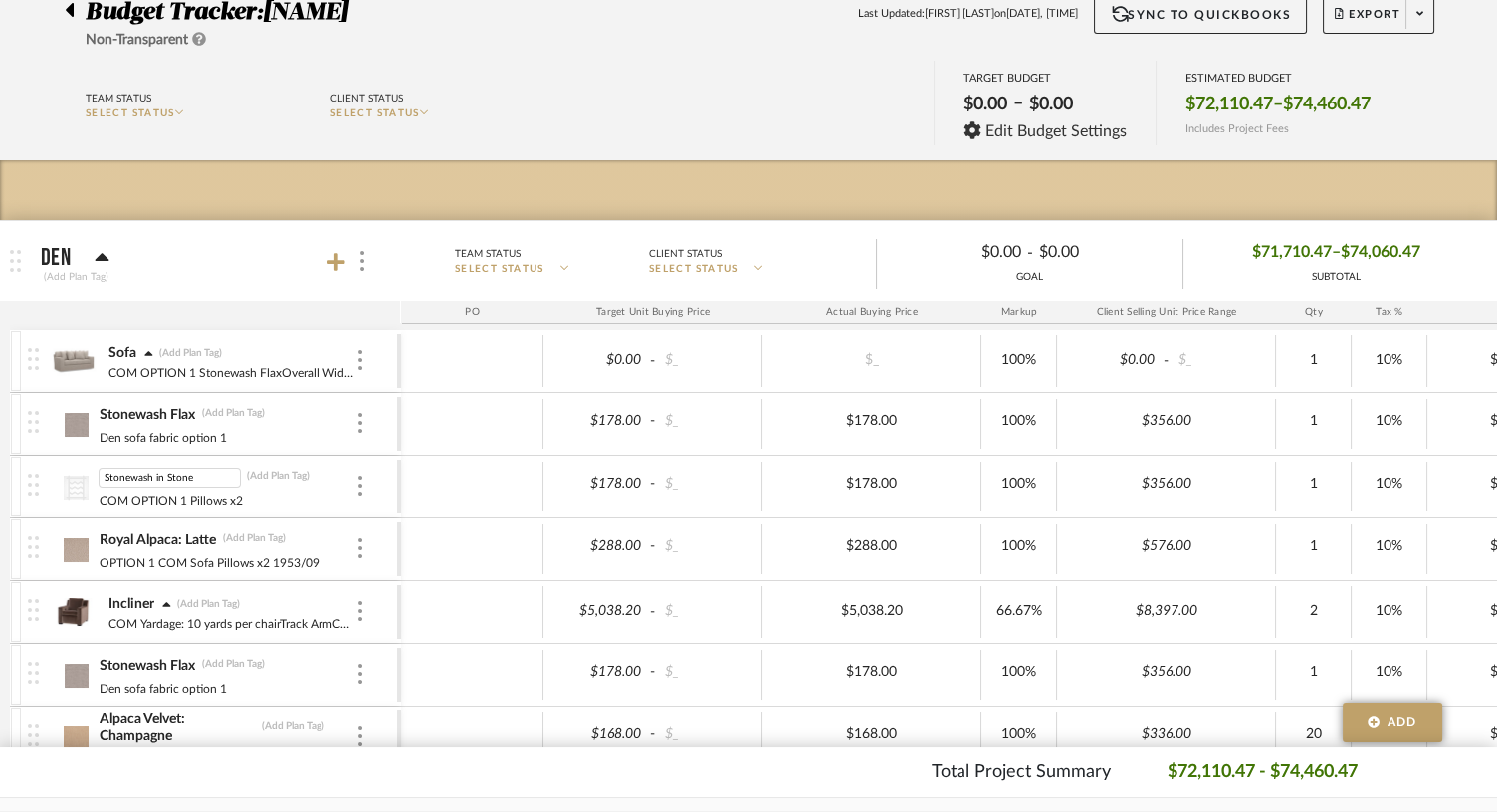 click on "(Add Plan Tag)" at bounding box center (278, 477) 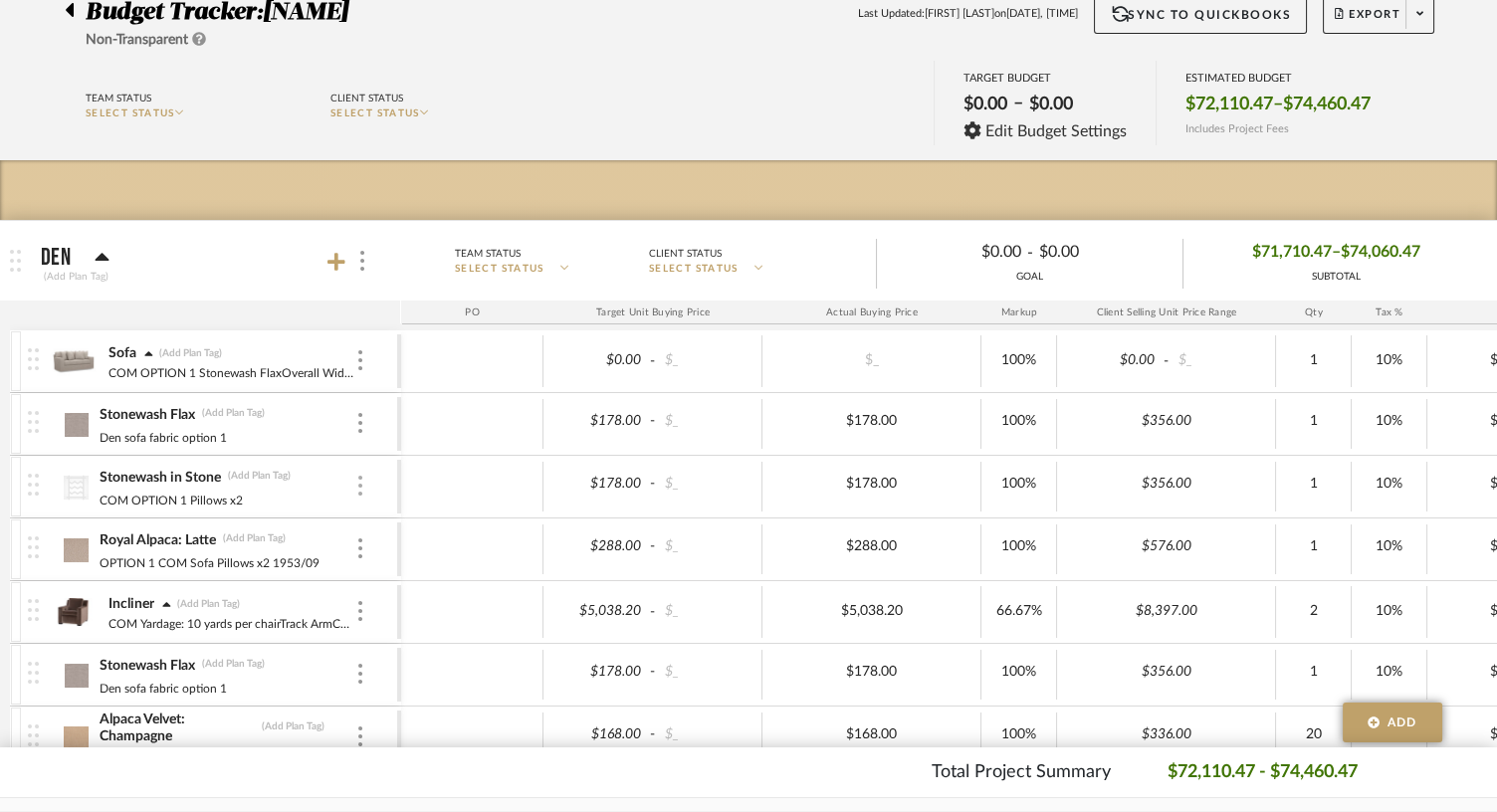 click at bounding box center (360, 486) 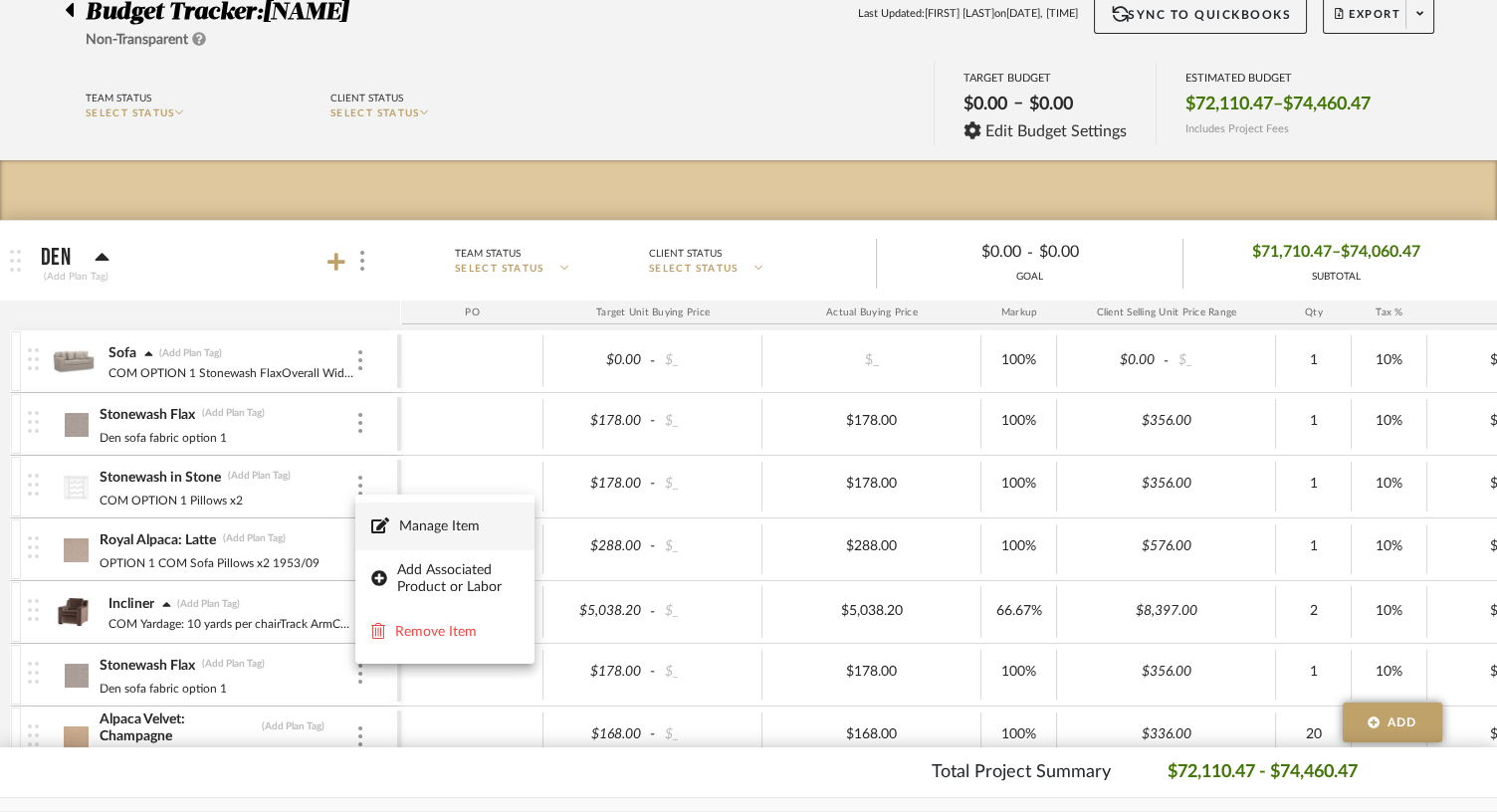 click on "Manage Item" at bounding box center [459, 526] 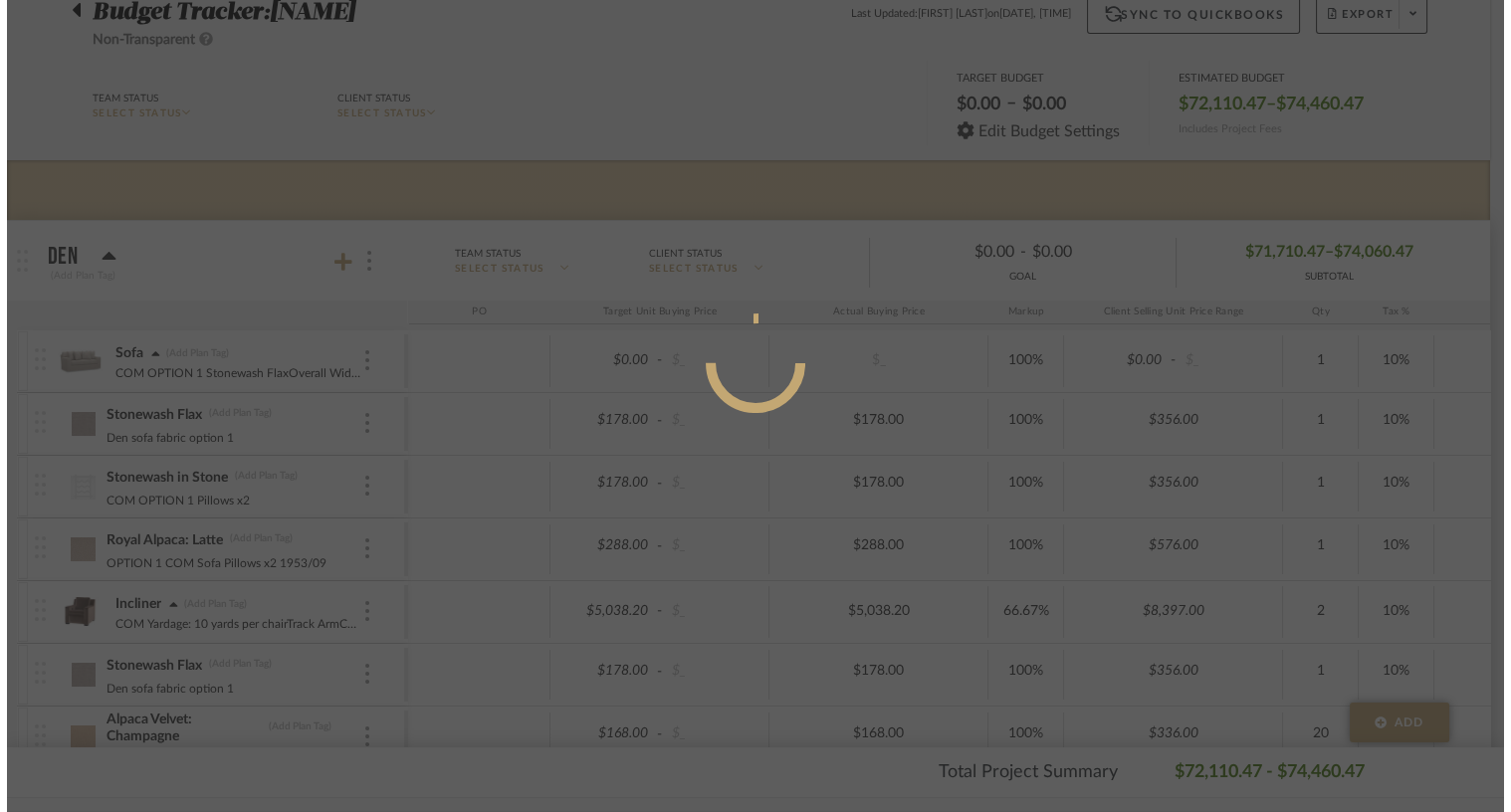 scroll, scrollTop: 0, scrollLeft: 0, axis: both 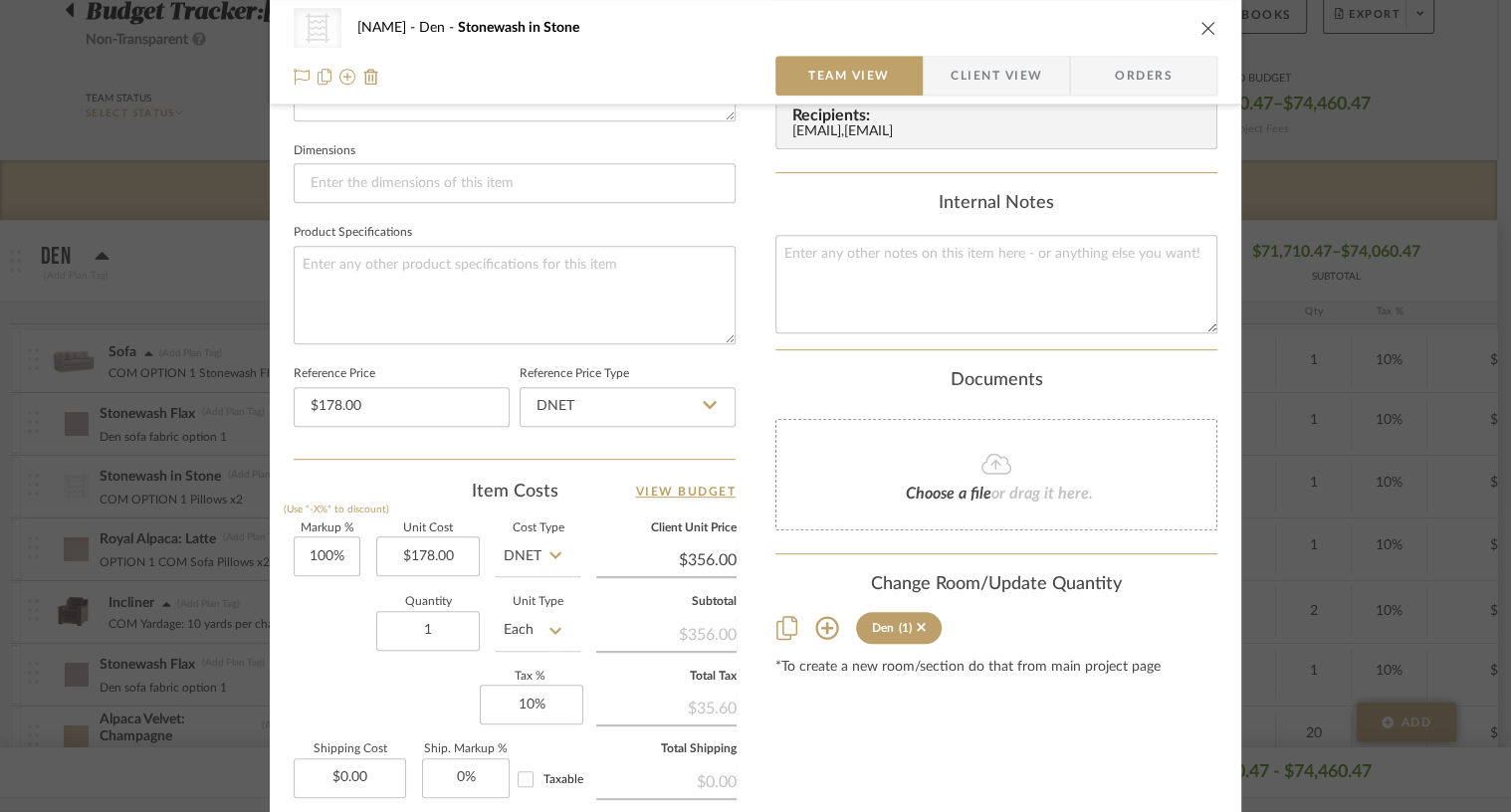 click at bounding box center [1208, 28] 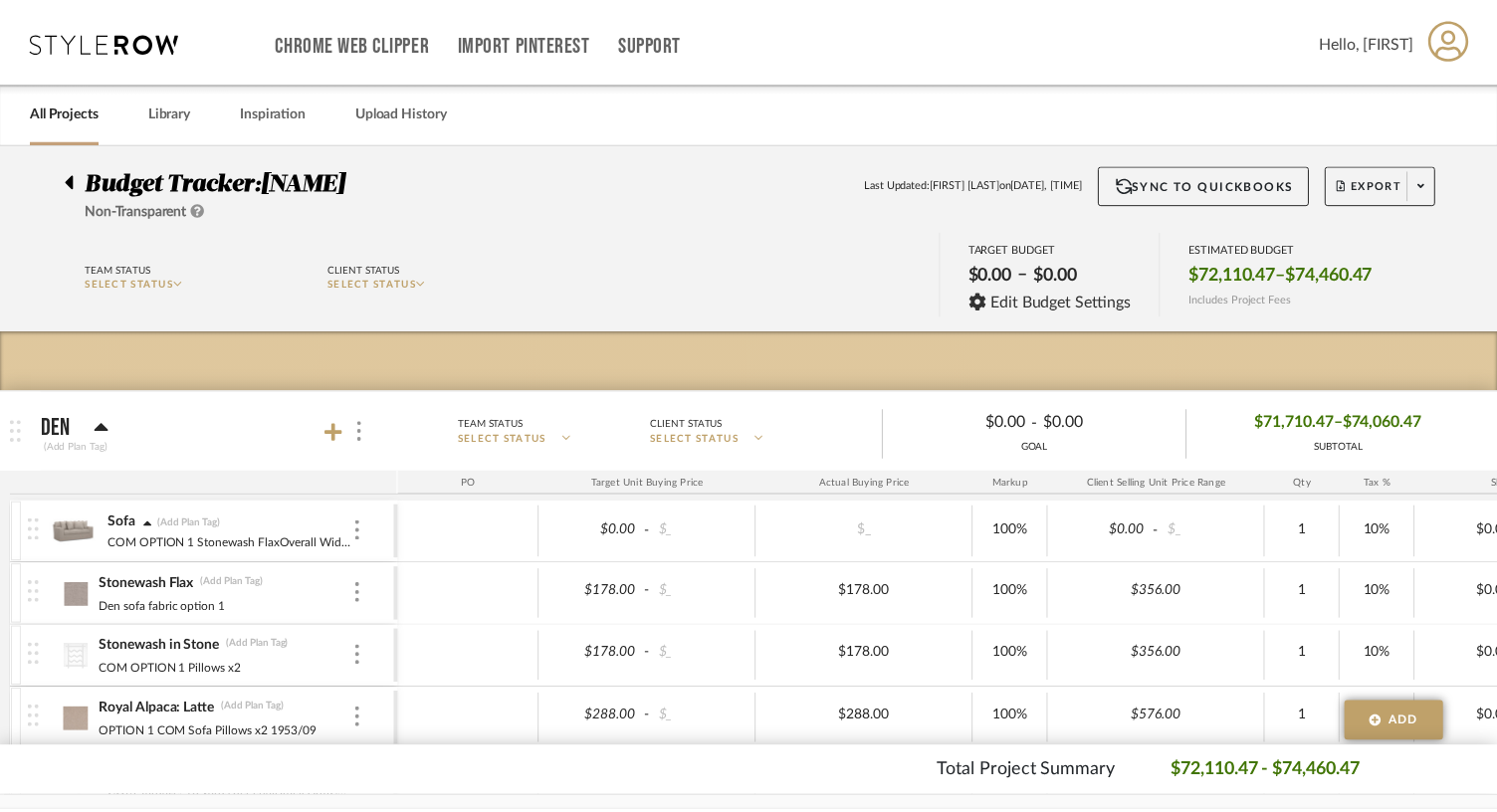 scroll, scrollTop: 170, scrollLeft: 0, axis: vertical 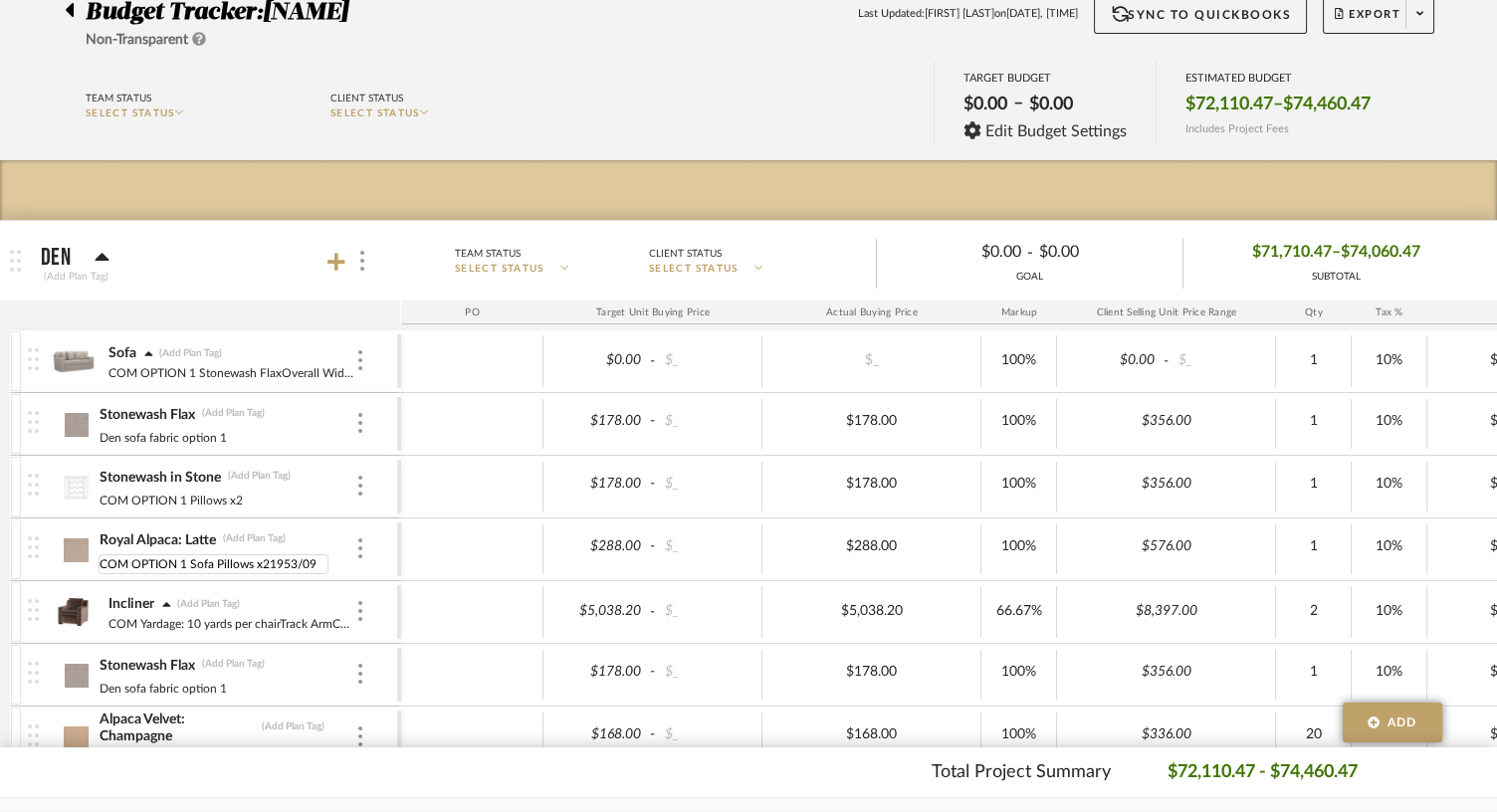 click at bounding box center [76, 550] 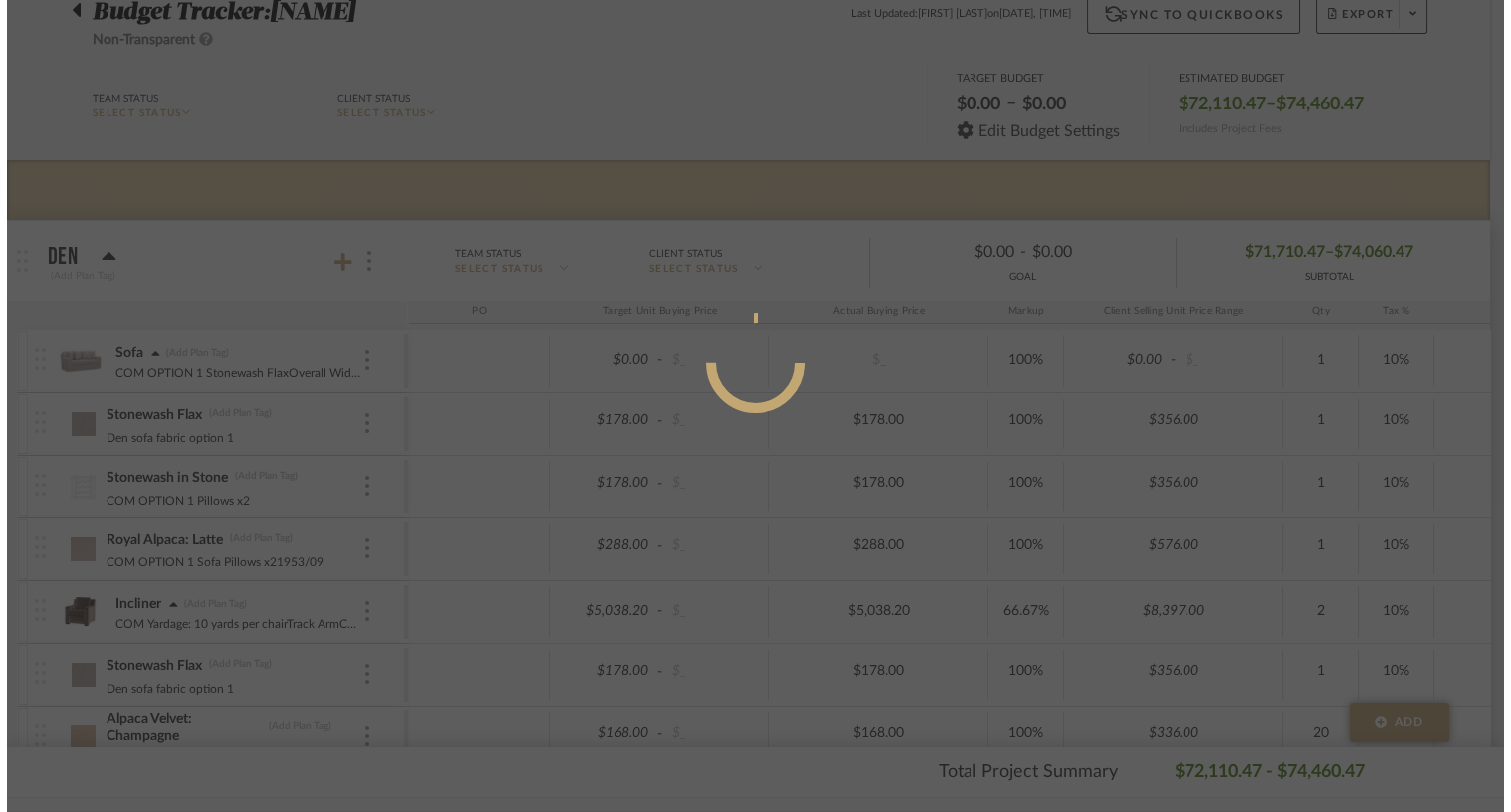 scroll, scrollTop: 0, scrollLeft: 0, axis: both 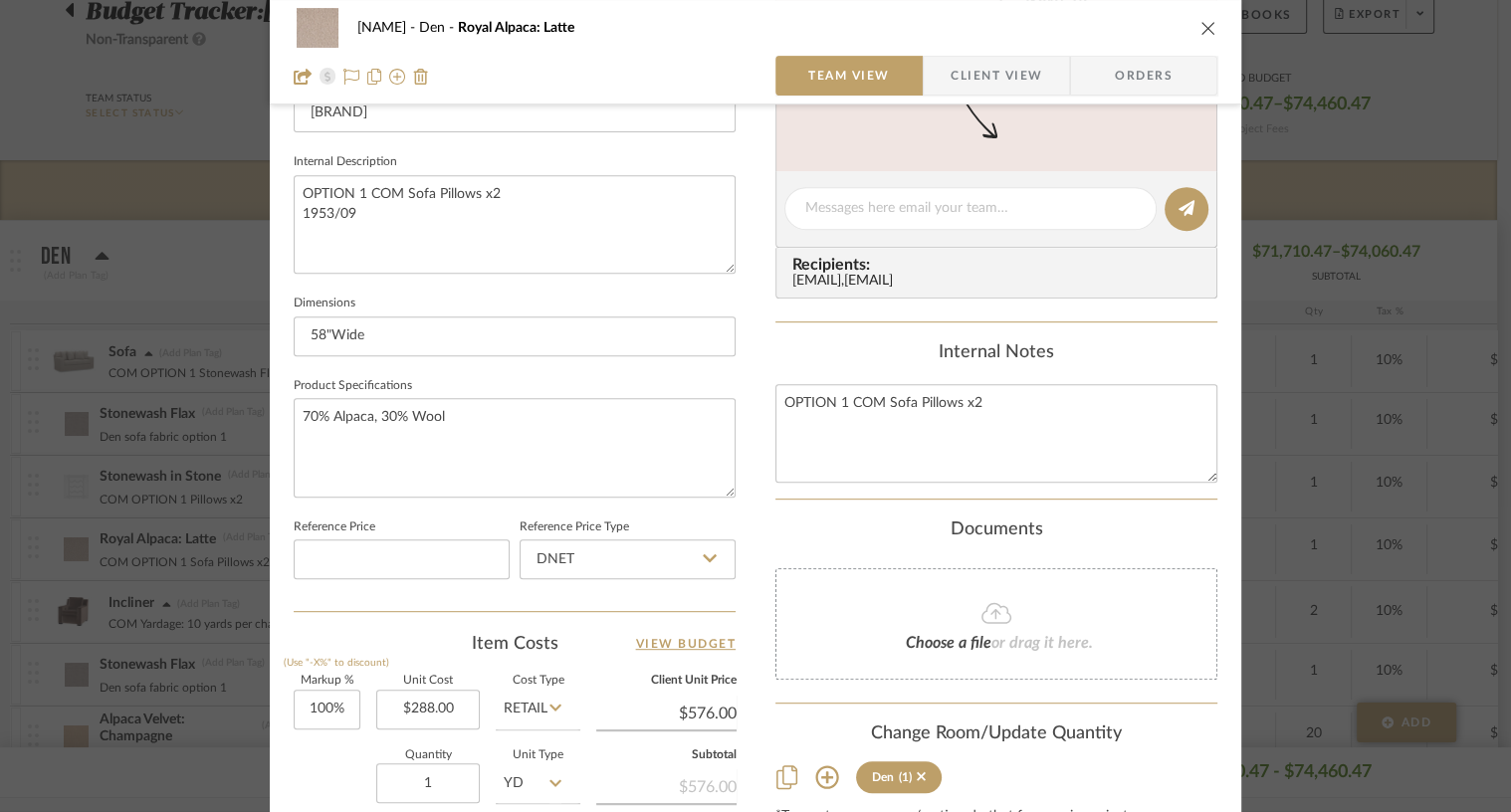 click at bounding box center (1208, 28) 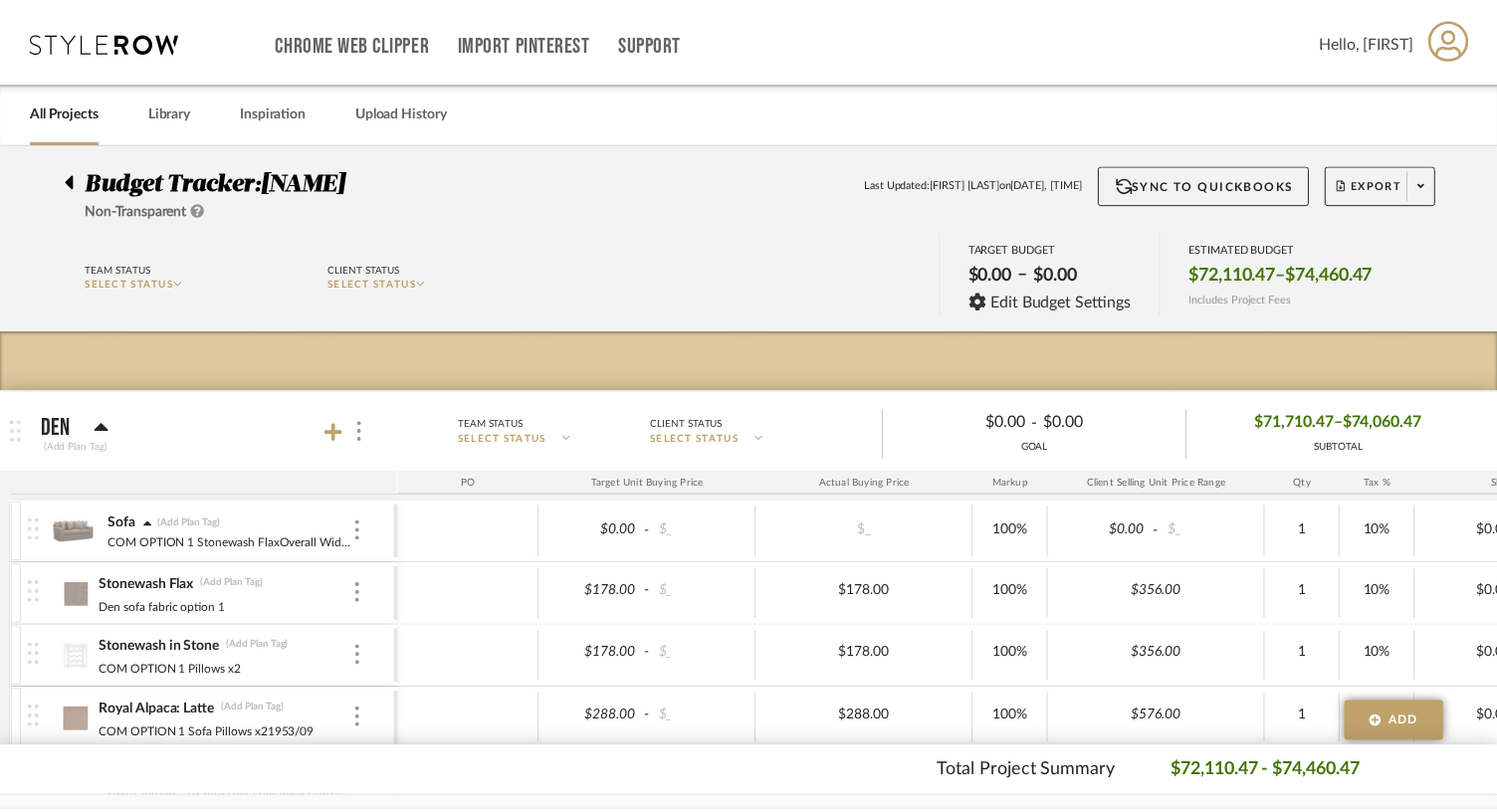 scroll, scrollTop: 170, scrollLeft: 0, axis: vertical 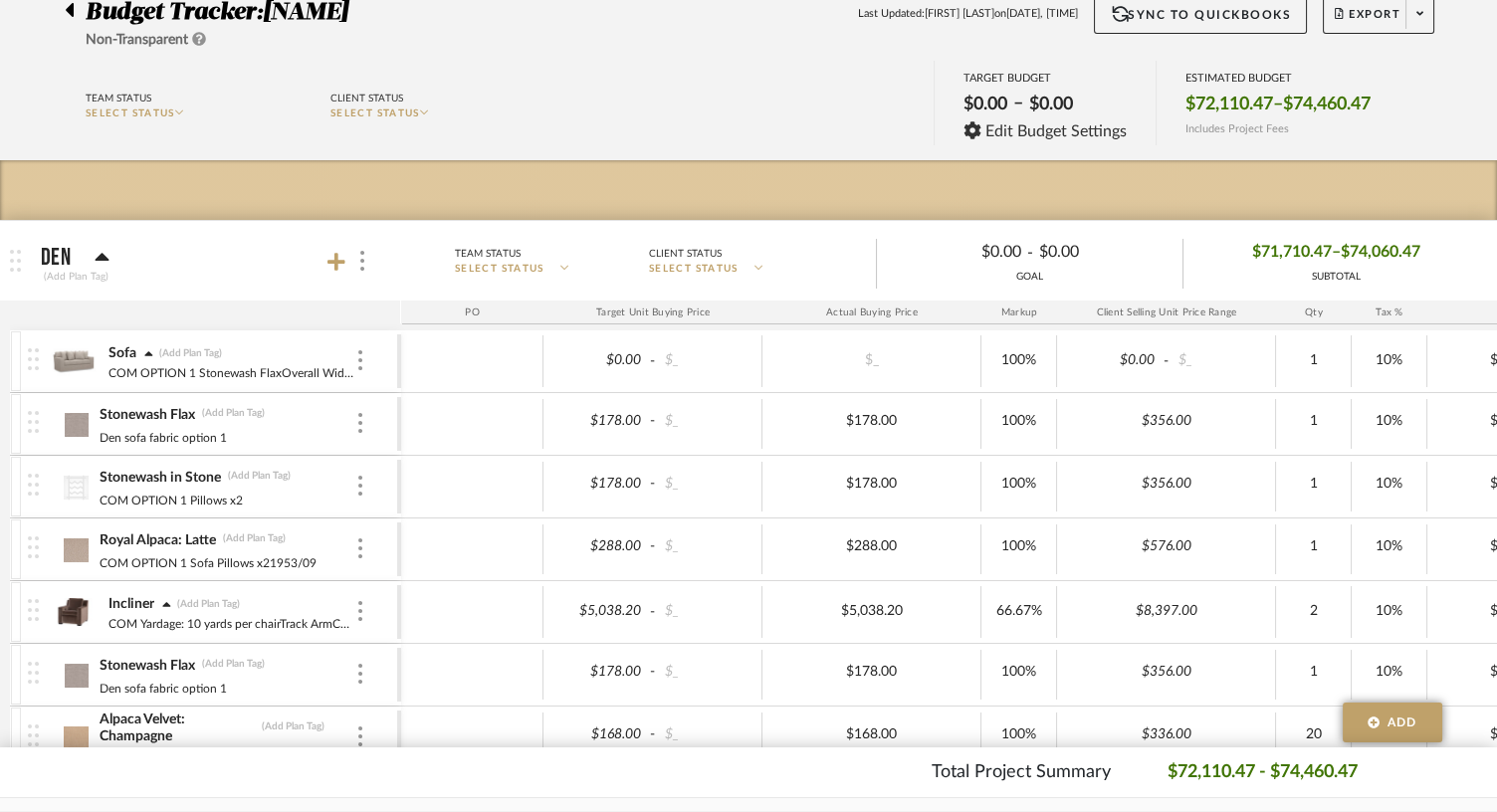 click at bounding box center (73, 361) 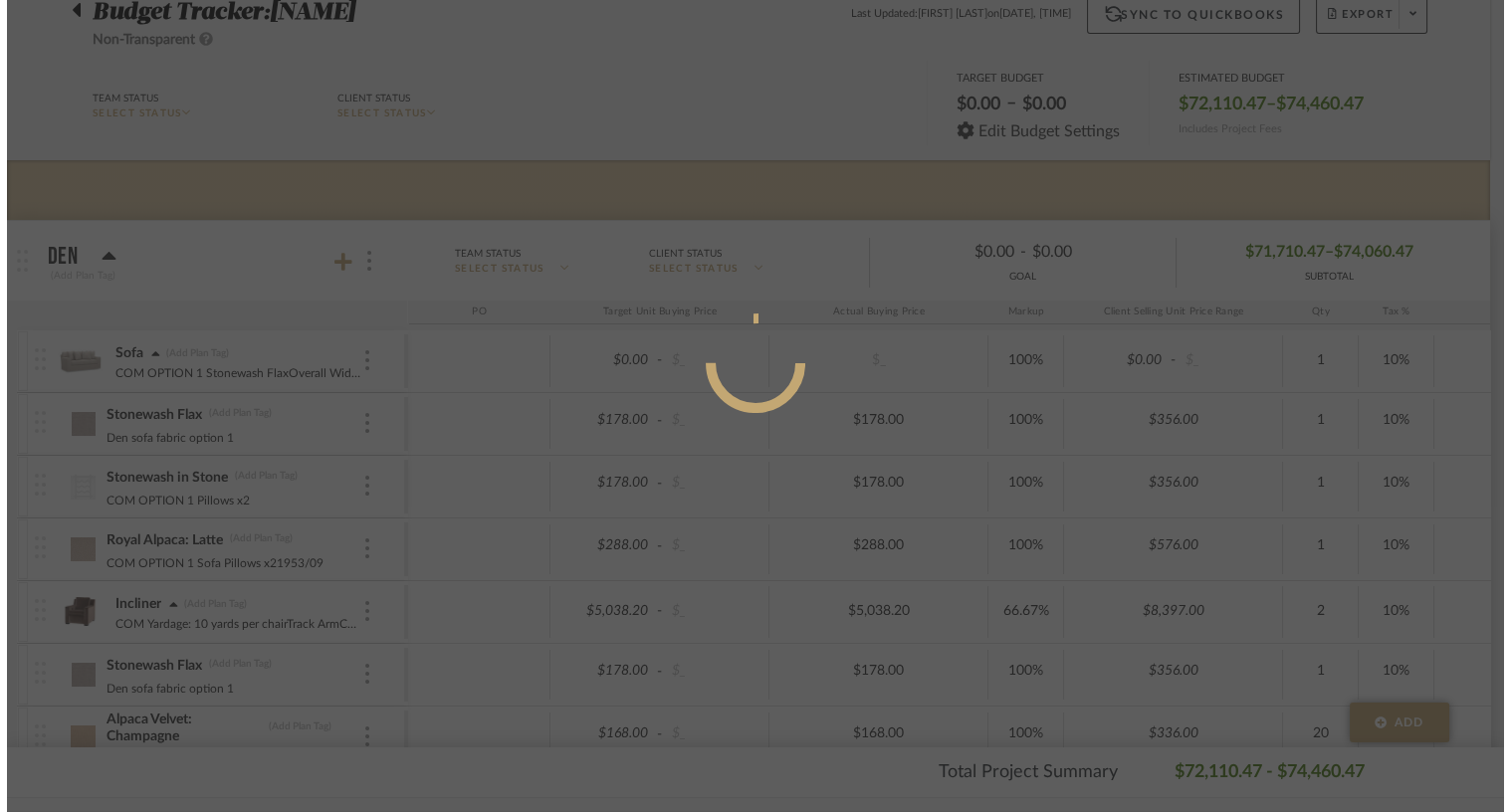 scroll, scrollTop: 0, scrollLeft: 0, axis: both 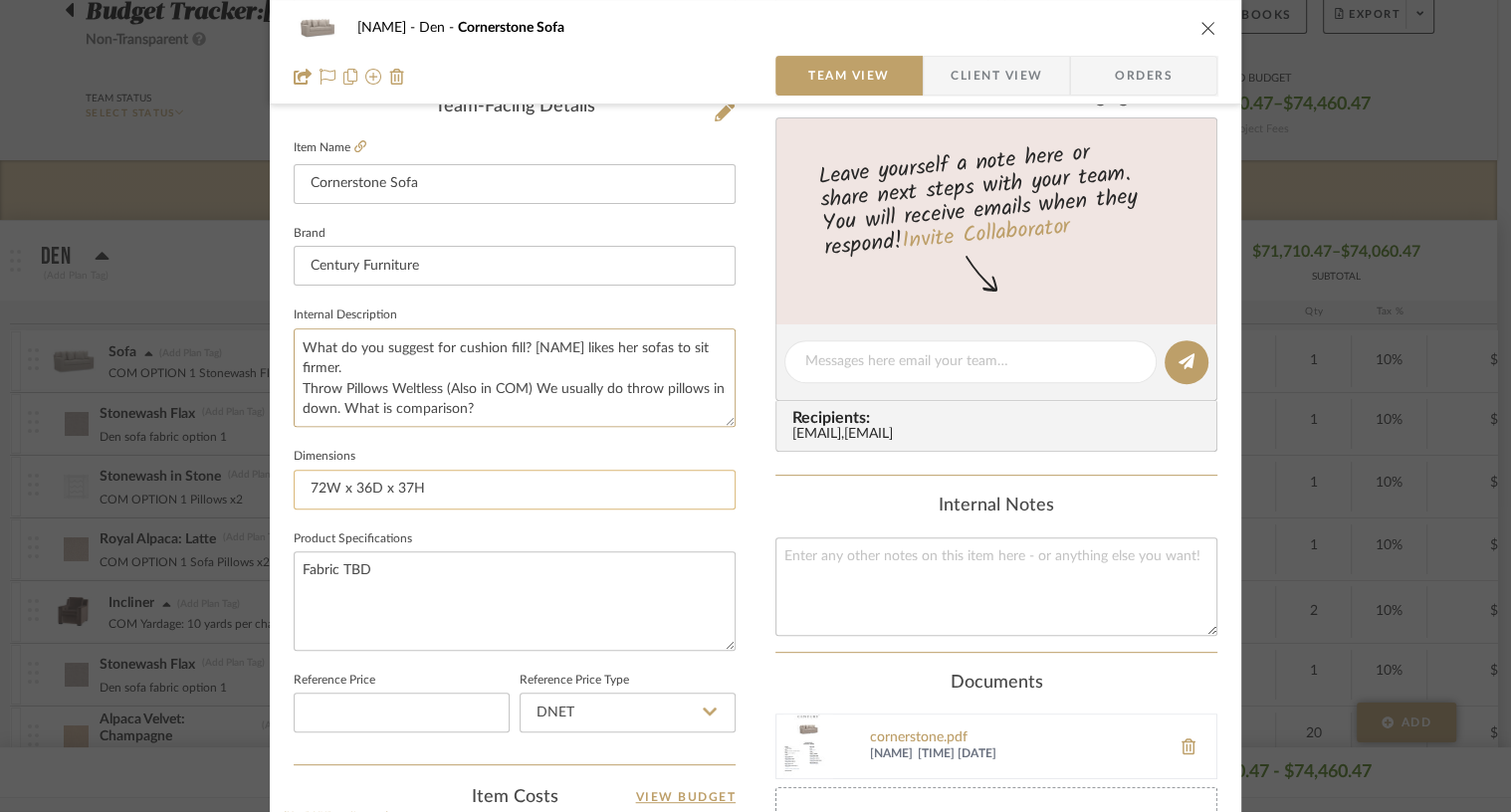 drag, startPoint x: 294, startPoint y: 359, endPoint x: 485, endPoint y: 473, distance: 222.43426 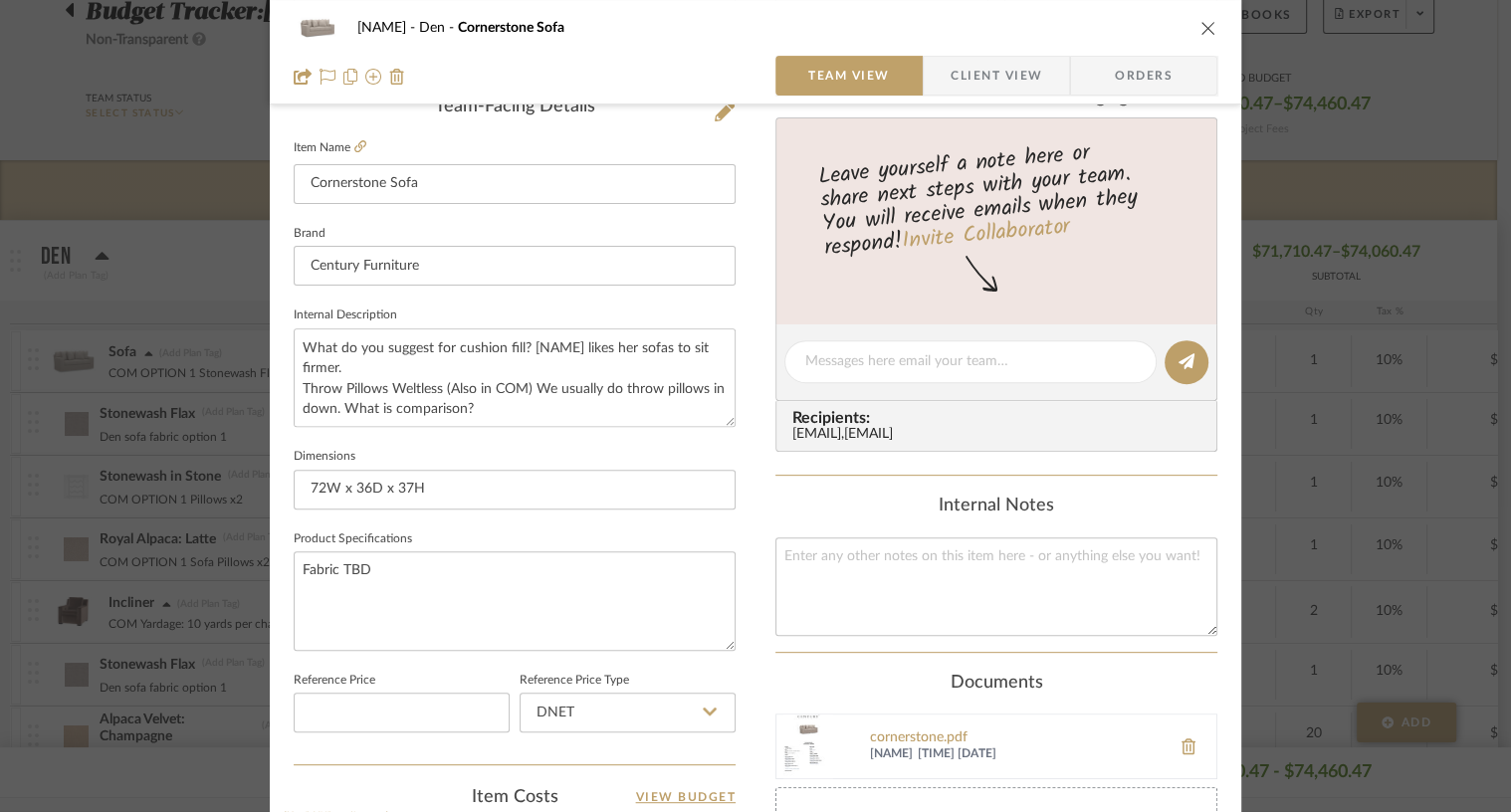 click at bounding box center (1208, 28) 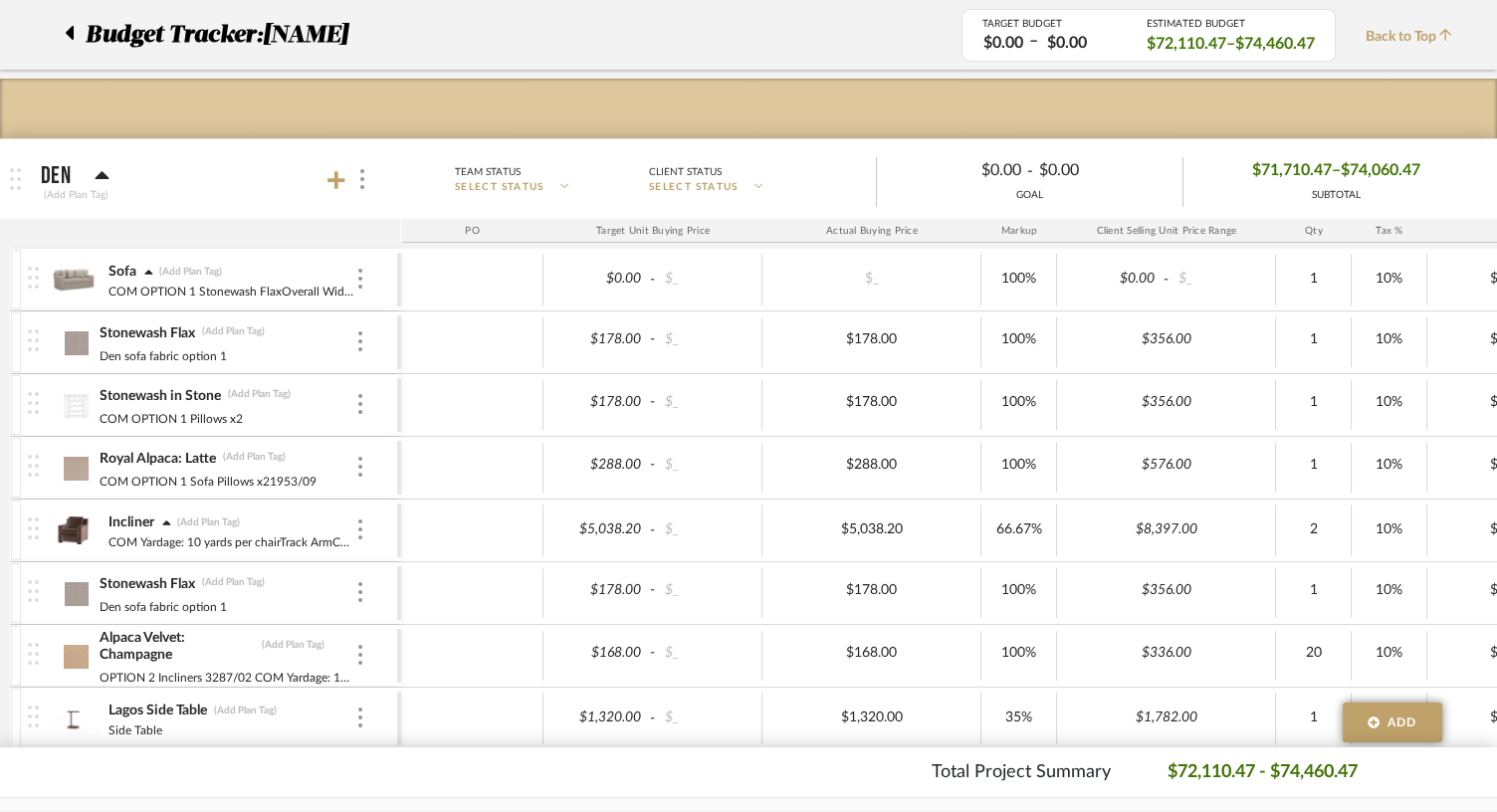 scroll, scrollTop: 265, scrollLeft: 0, axis: vertical 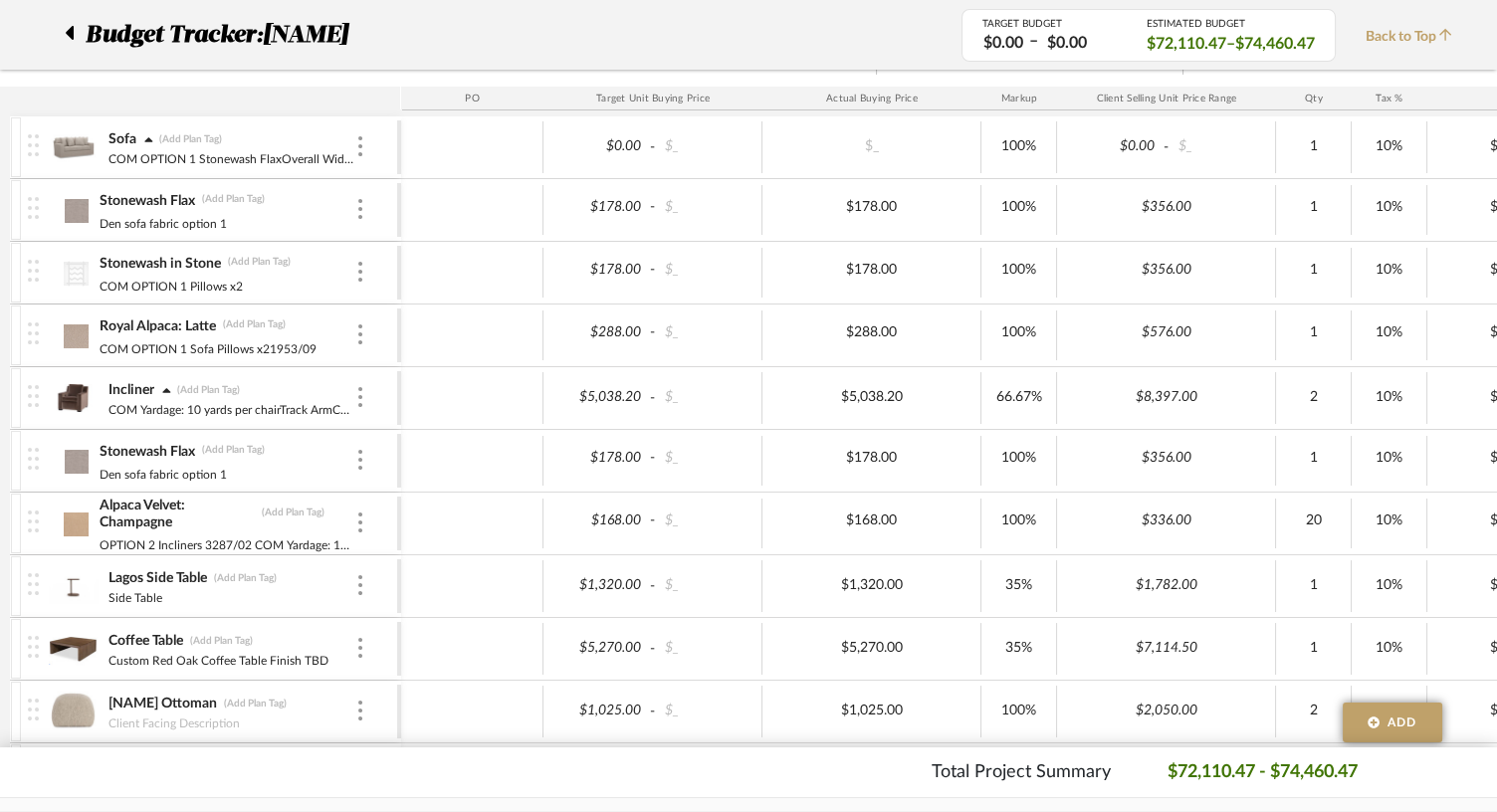 click at bounding box center [73, 398] 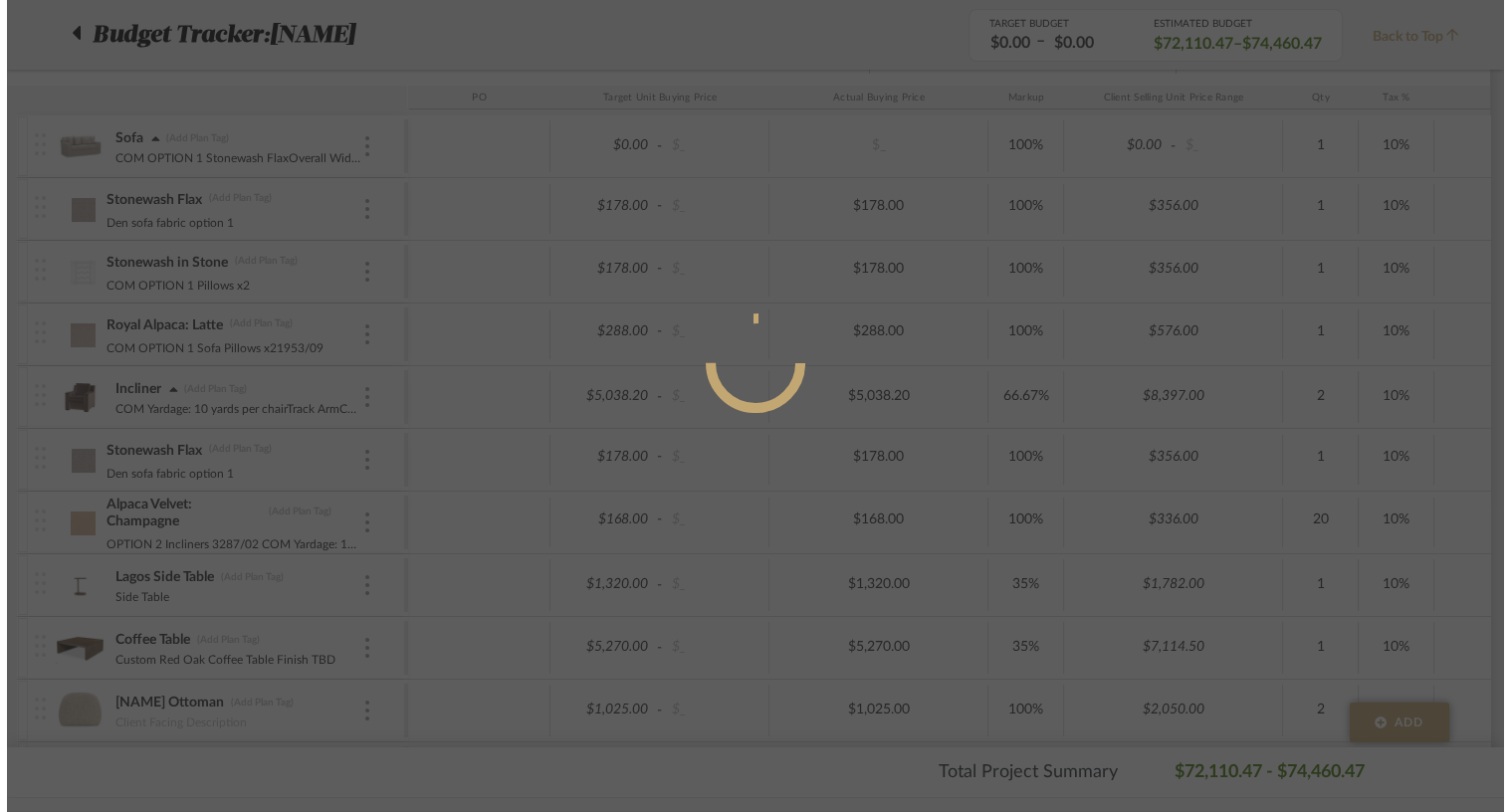 scroll, scrollTop: 0, scrollLeft: 0, axis: both 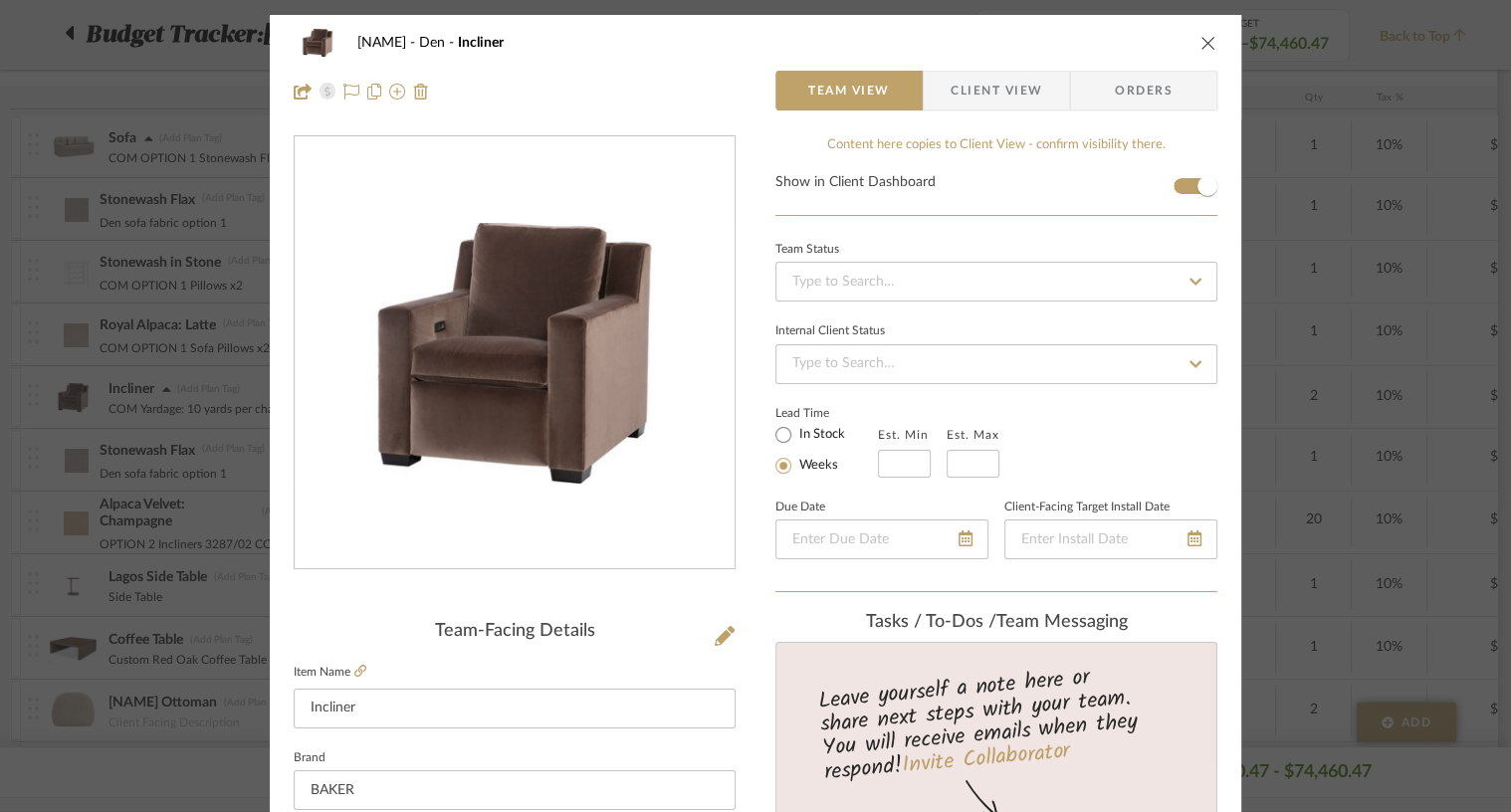 click at bounding box center [1208, 43] 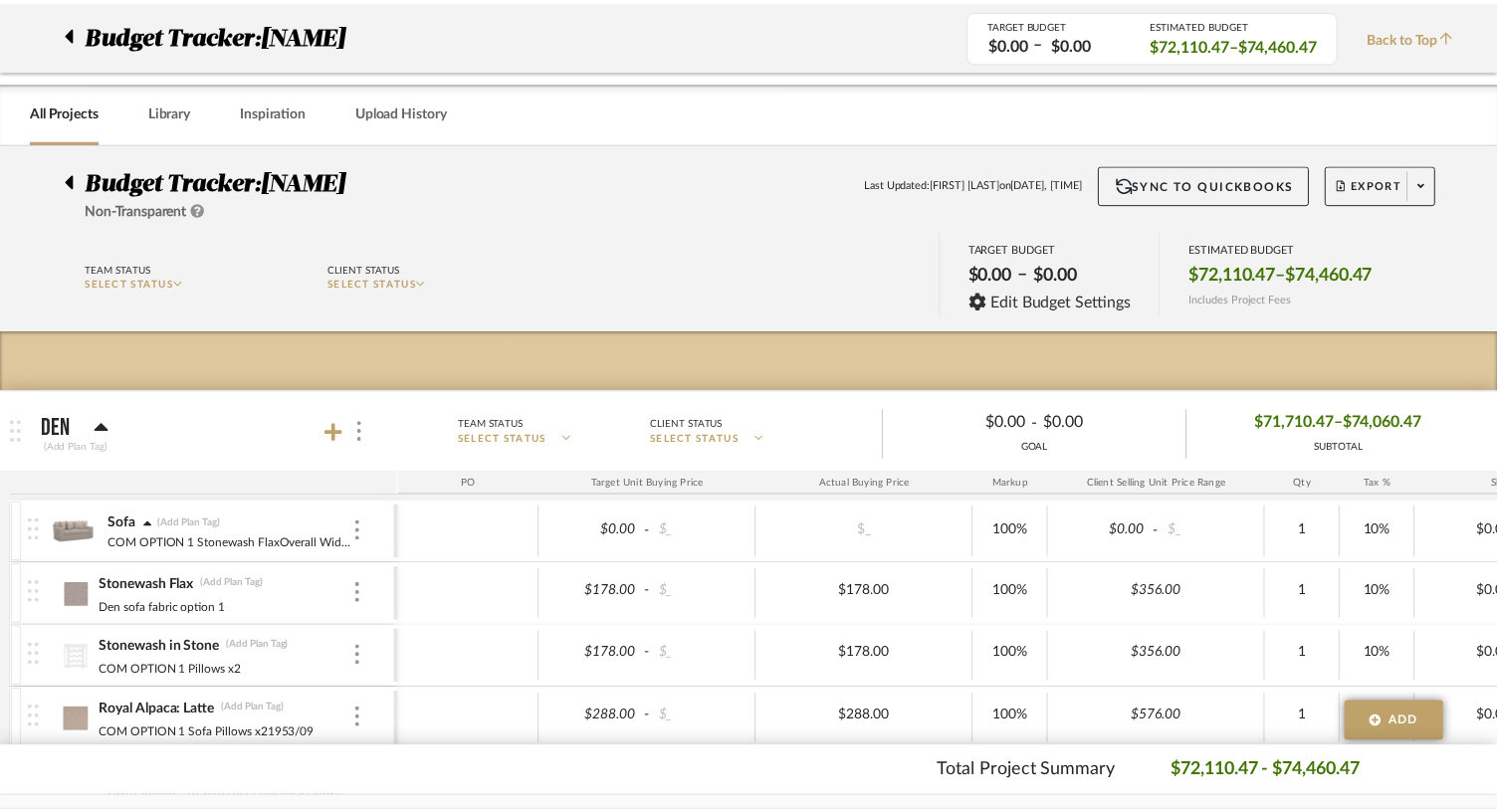 scroll, scrollTop: 384, scrollLeft: 0, axis: vertical 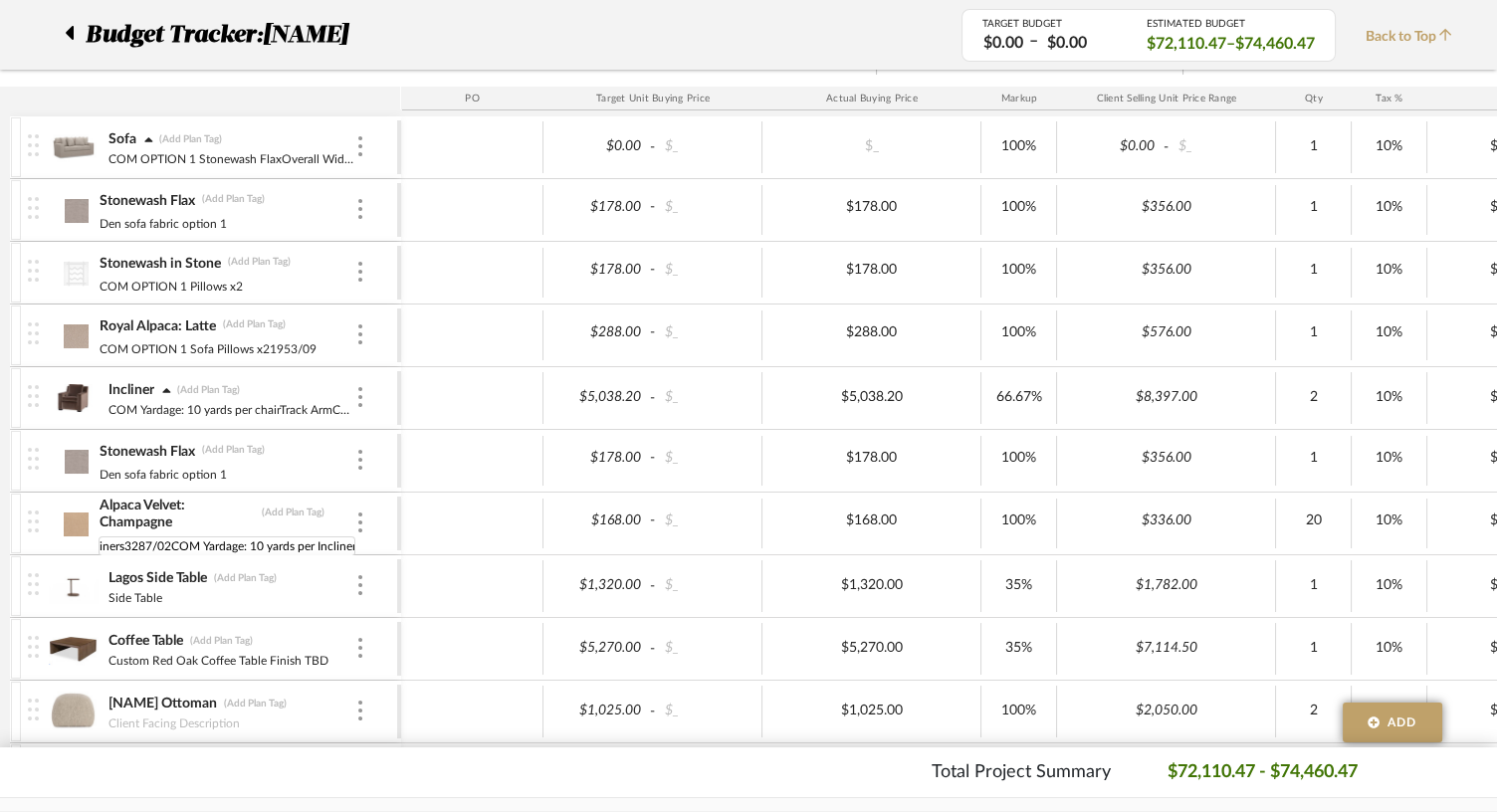 click at bounding box center [76, 524] 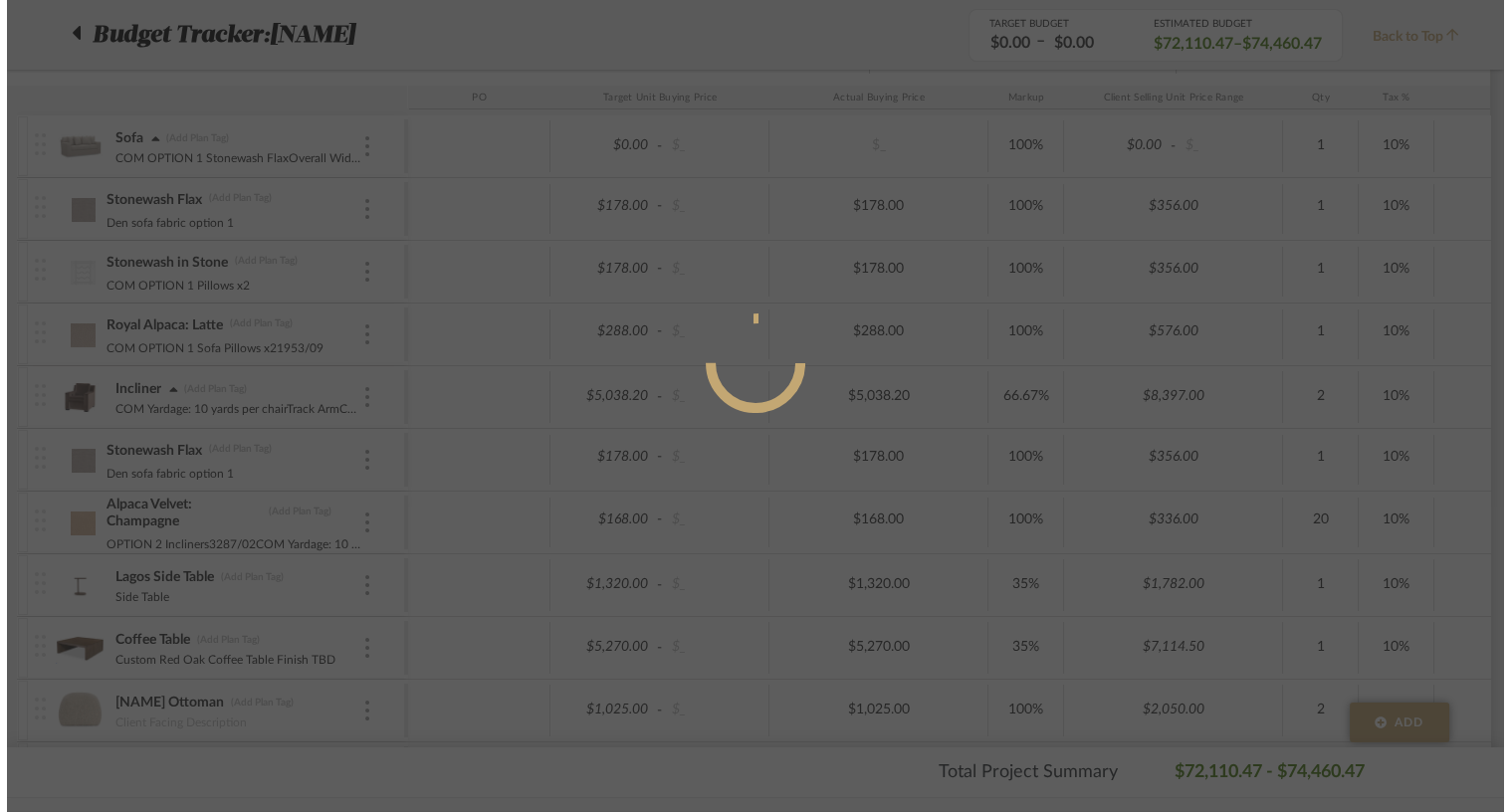 scroll, scrollTop: 0, scrollLeft: 0, axis: both 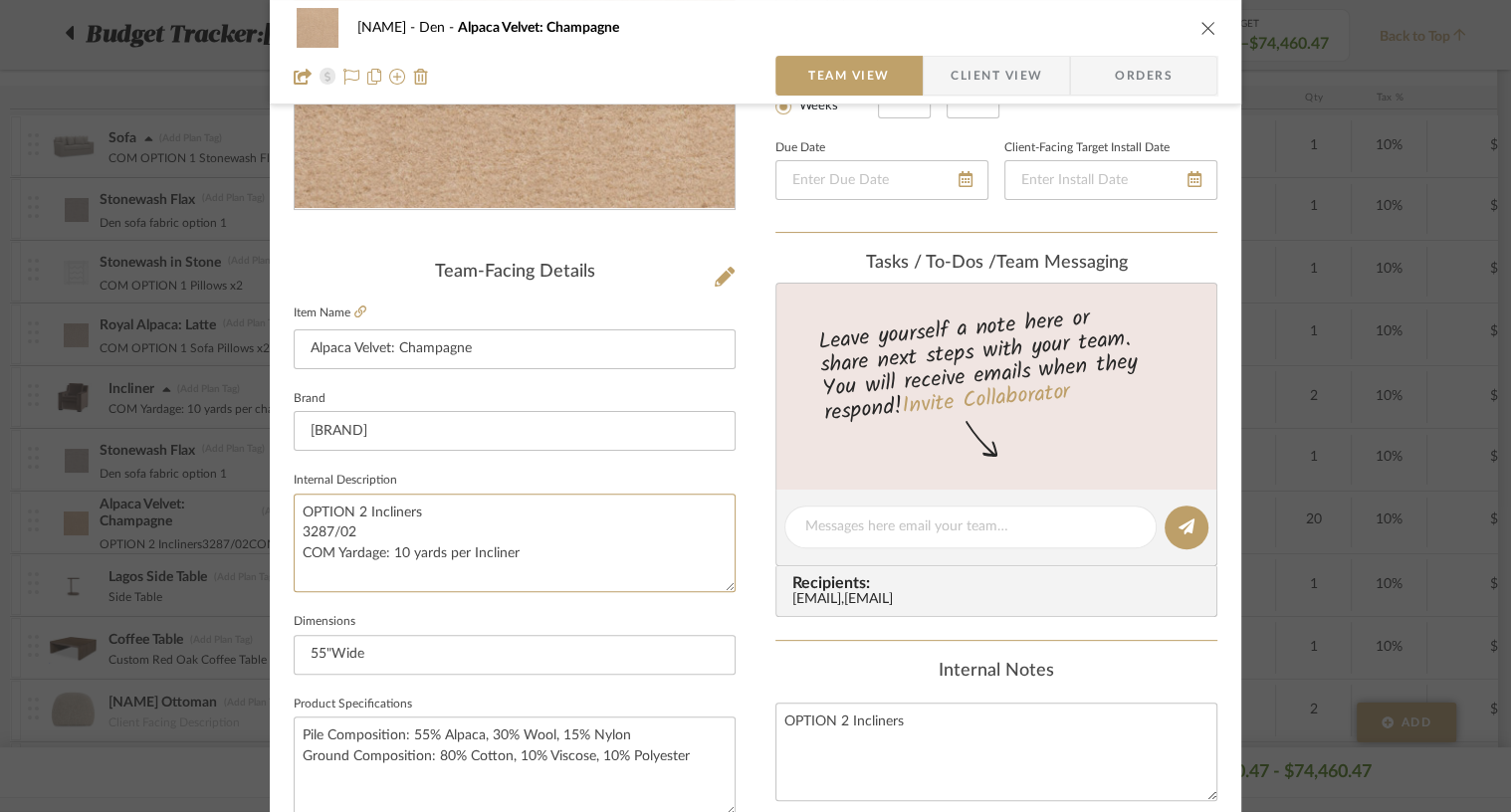 drag, startPoint x: 374, startPoint y: 528, endPoint x: 278, endPoint y: 532, distance: 96.083297 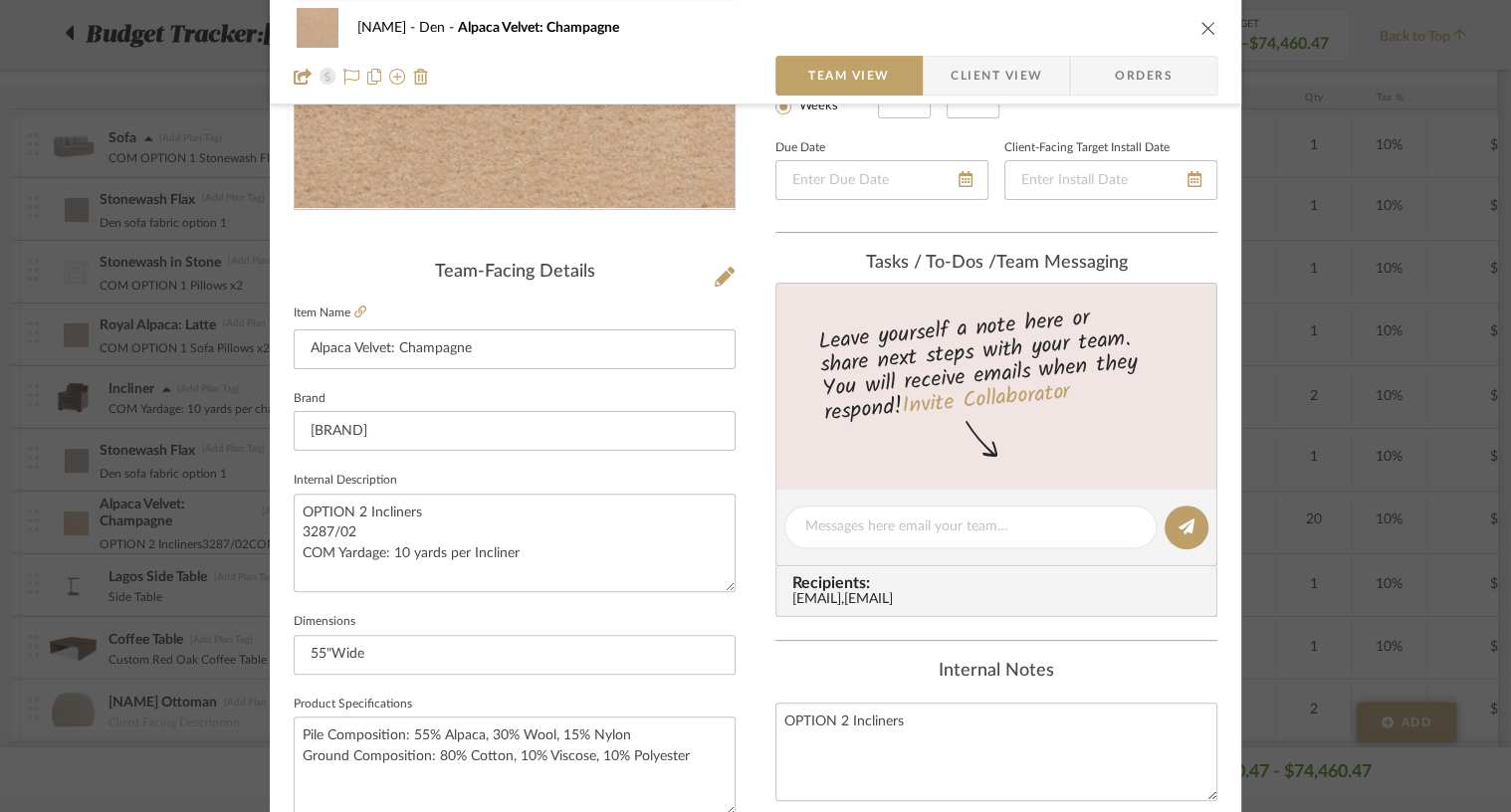 click at bounding box center [1208, 28] 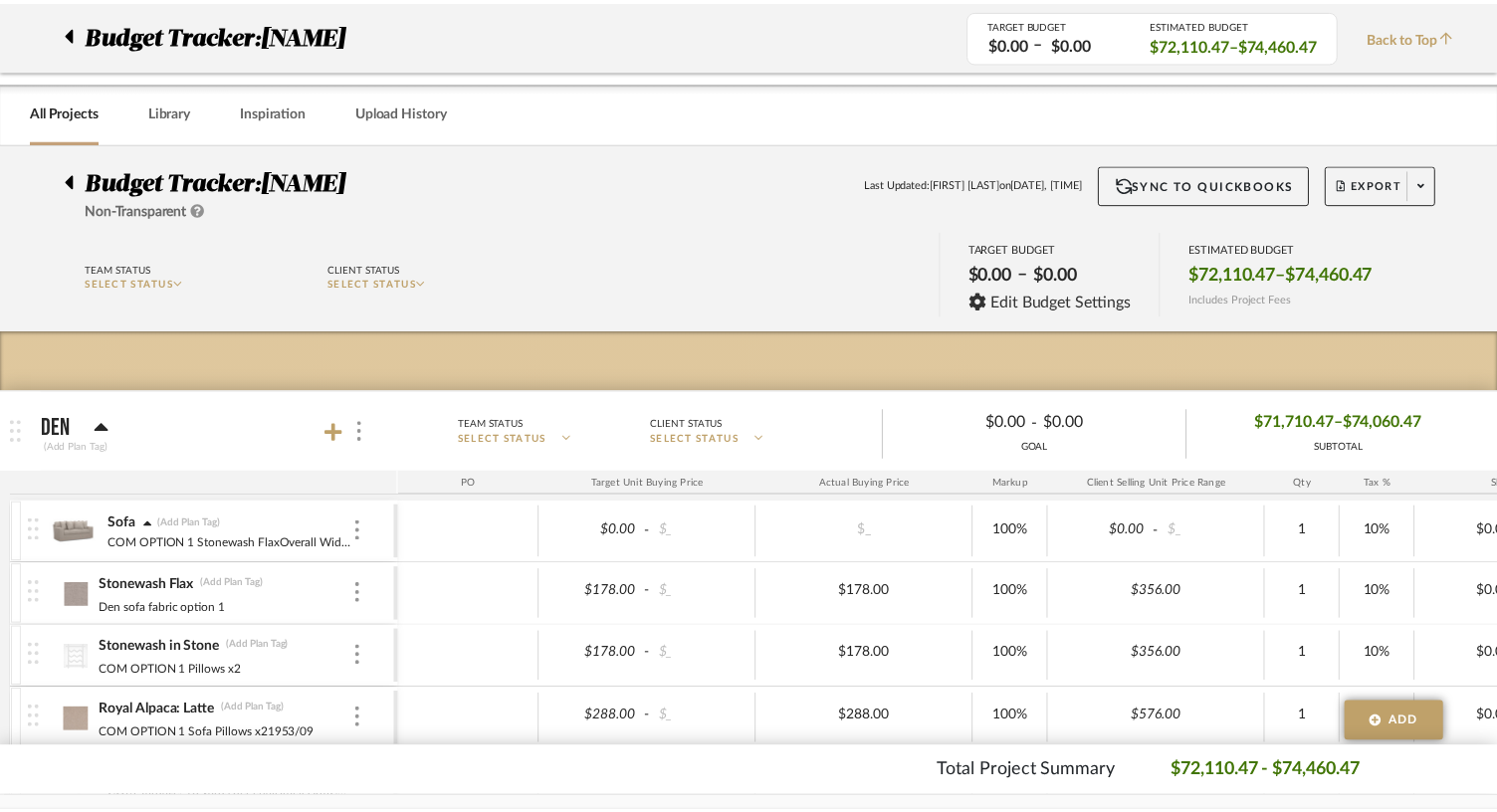 scroll, scrollTop: 384, scrollLeft: 0, axis: vertical 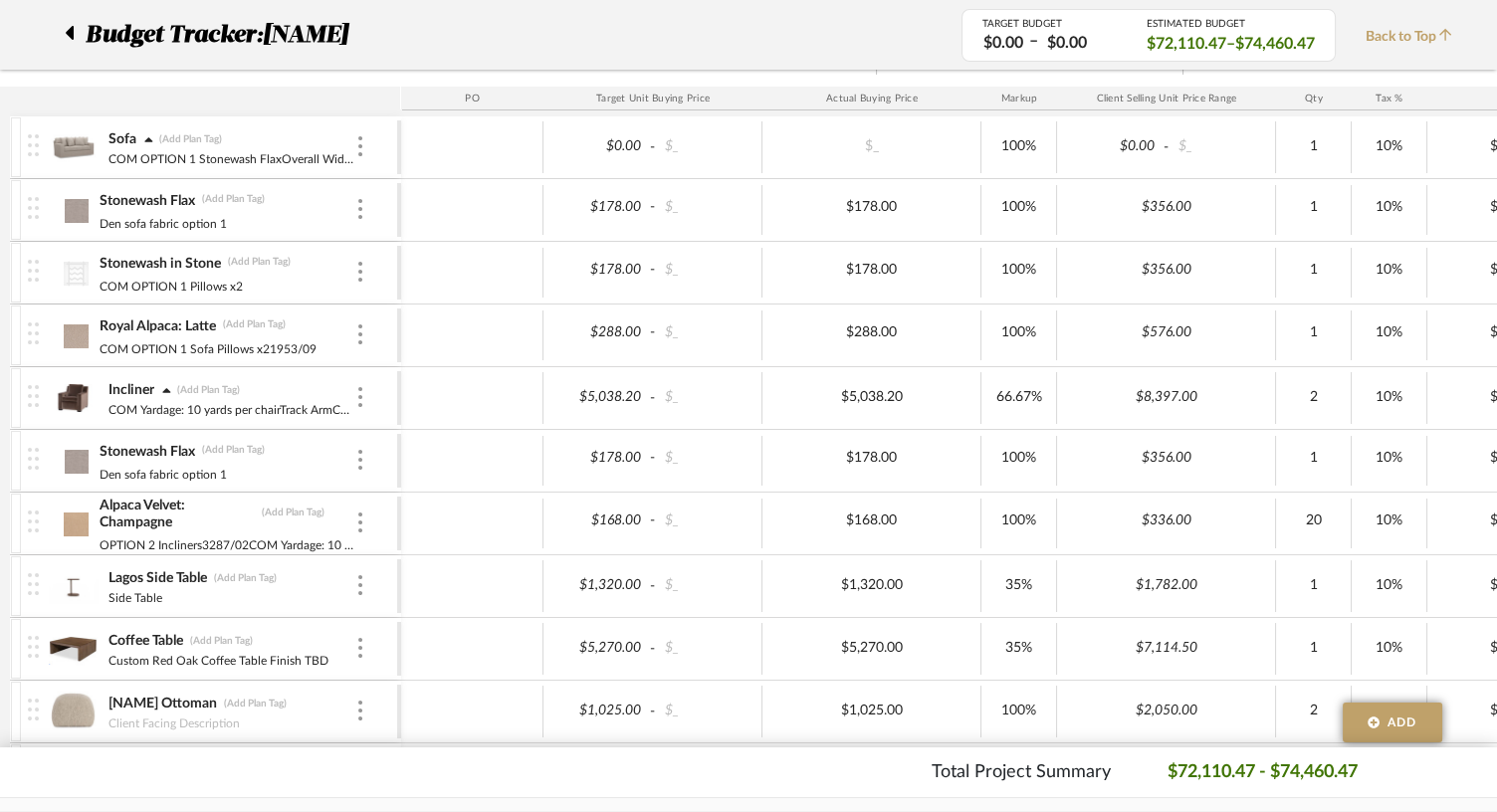 click at bounding box center [73, 398] 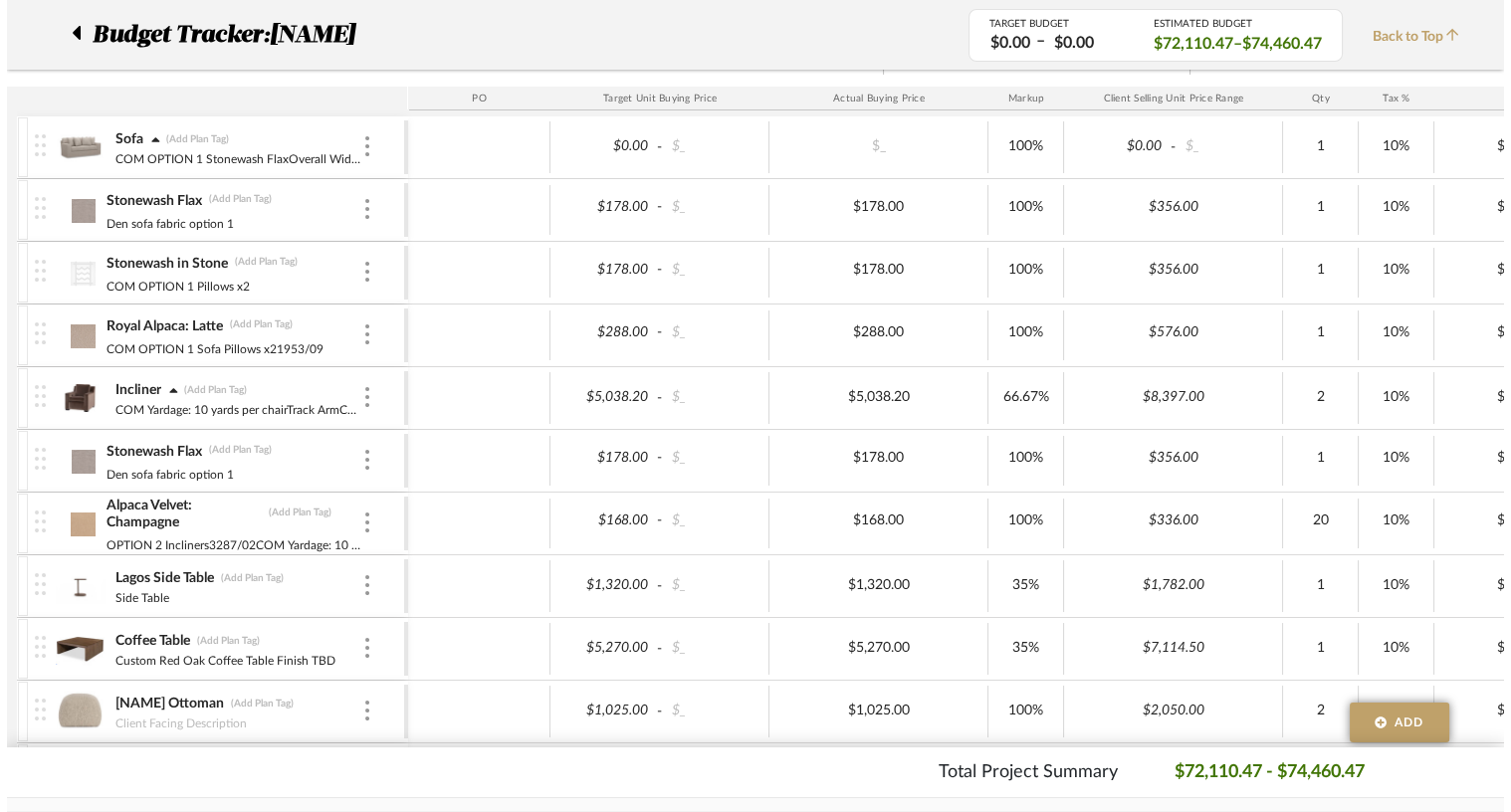 scroll, scrollTop: 0, scrollLeft: 0, axis: both 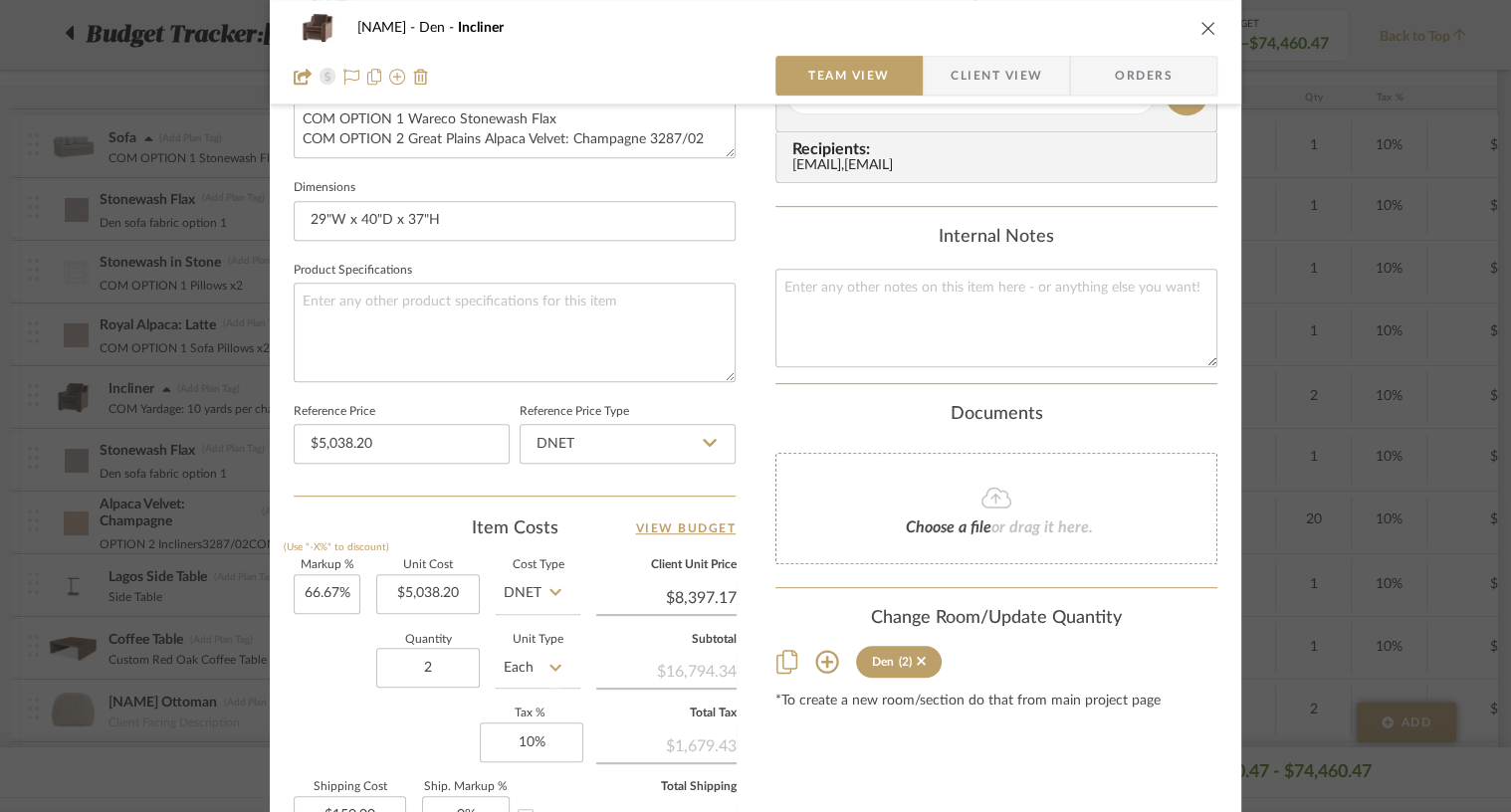 click at bounding box center (1208, 28) 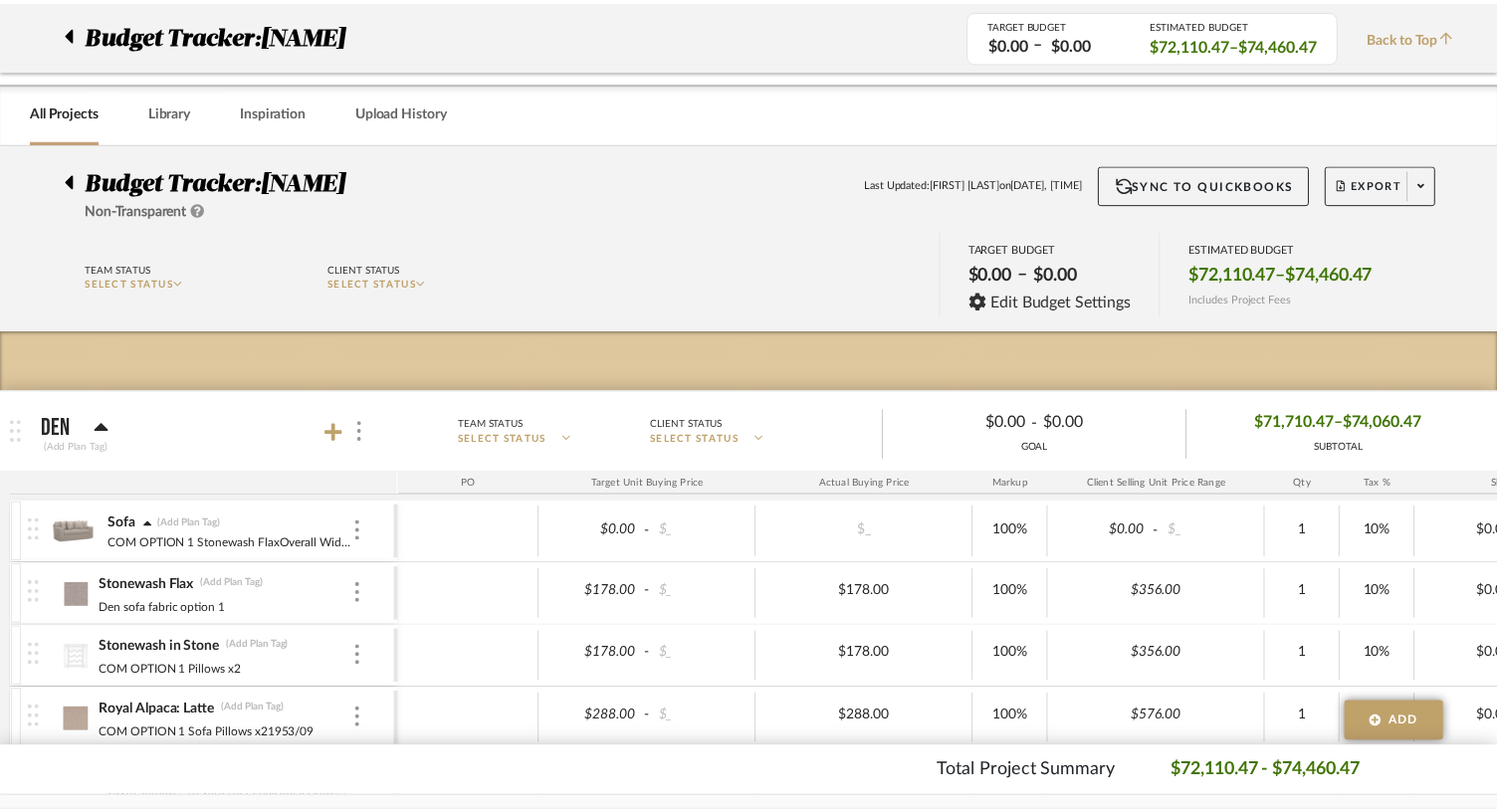 scroll, scrollTop: 384, scrollLeft: 0, axis: vertical 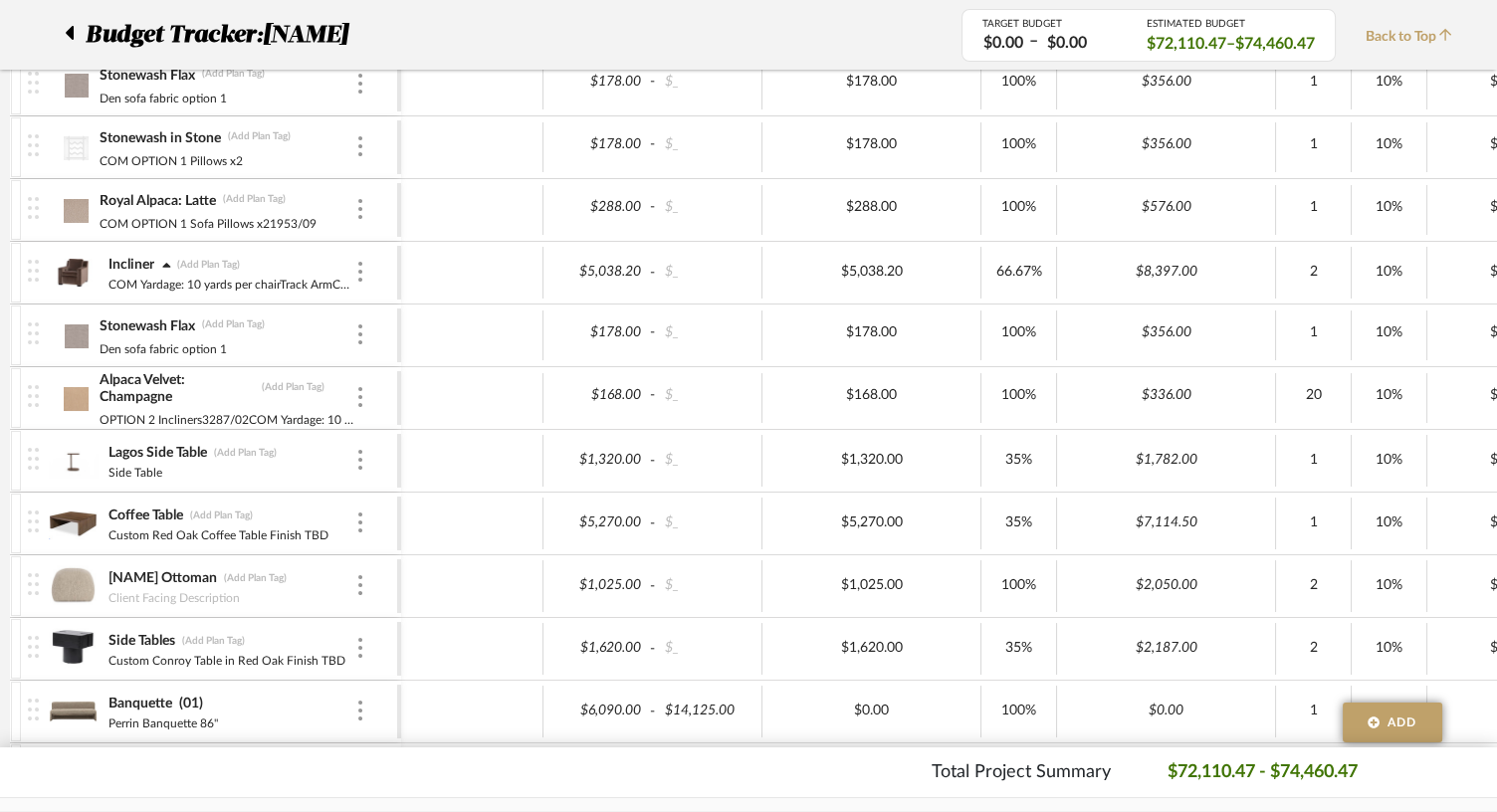 click at bounding box center (73, 461) 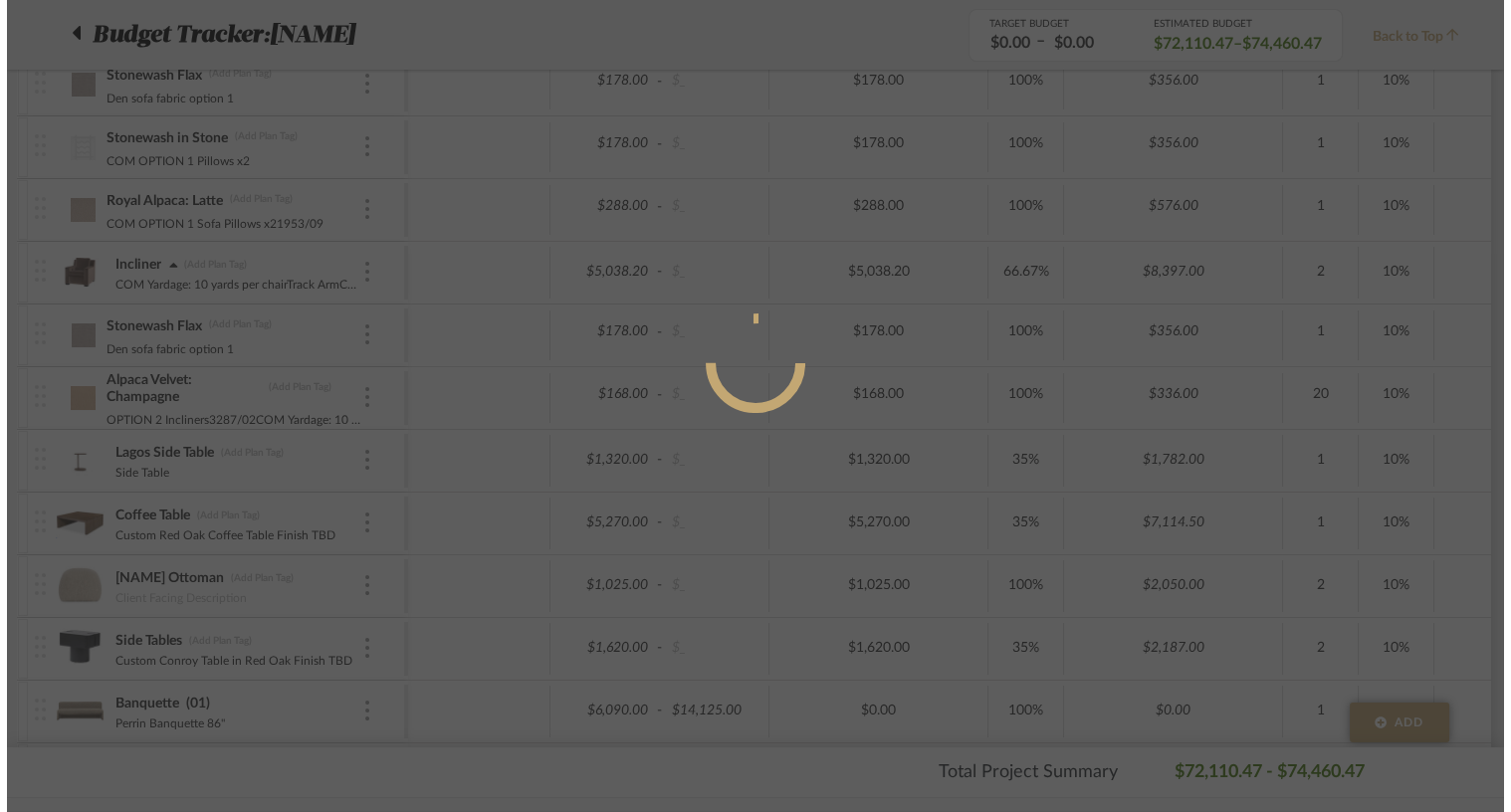 scroll, scrollTop: 0, scrollLeft: 0, axis: both 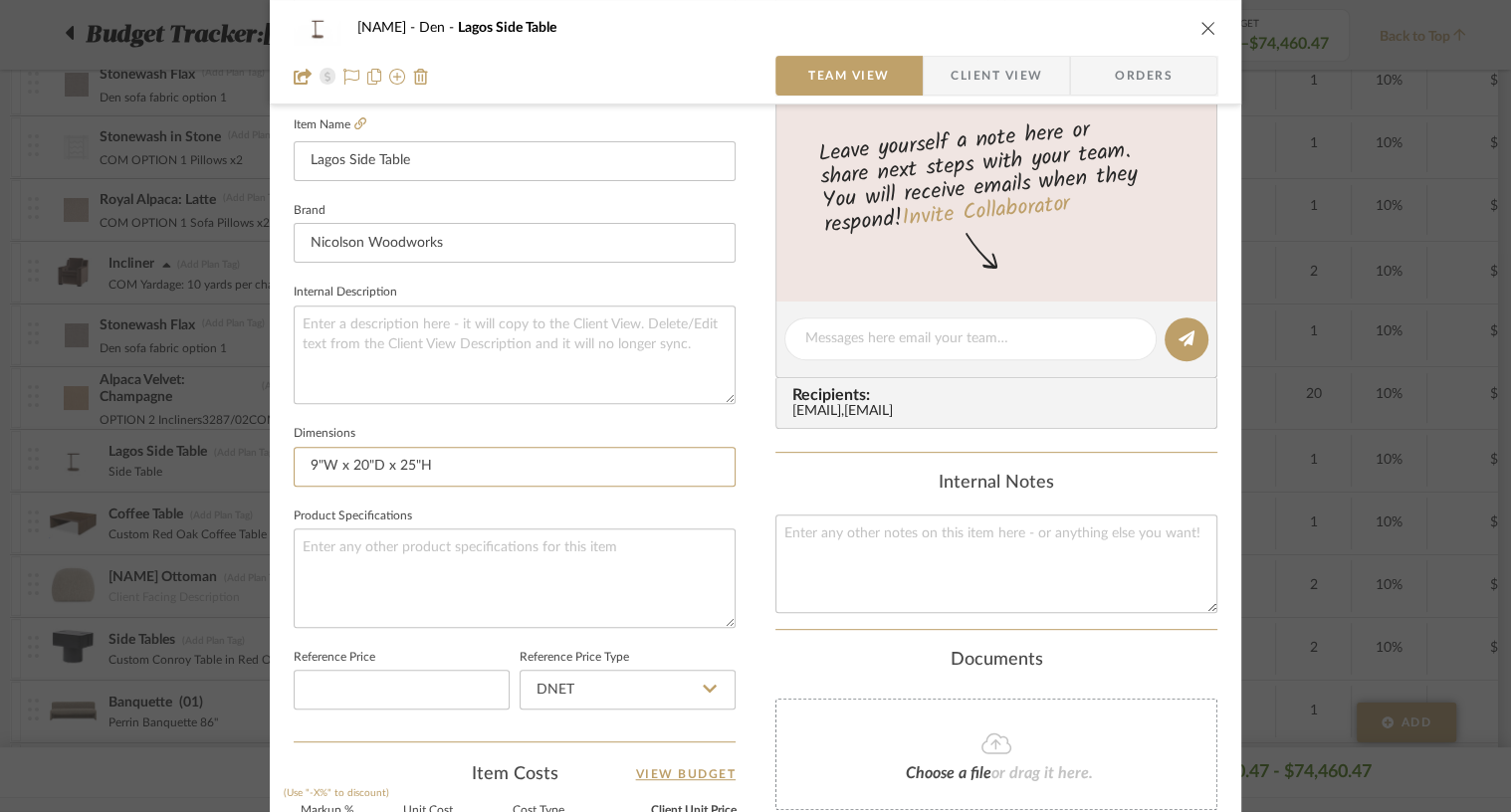 drag, startPoint x: 480, startPoint y: 461, endPoint x: 225, endPoint y: 466, distance: 255.04901 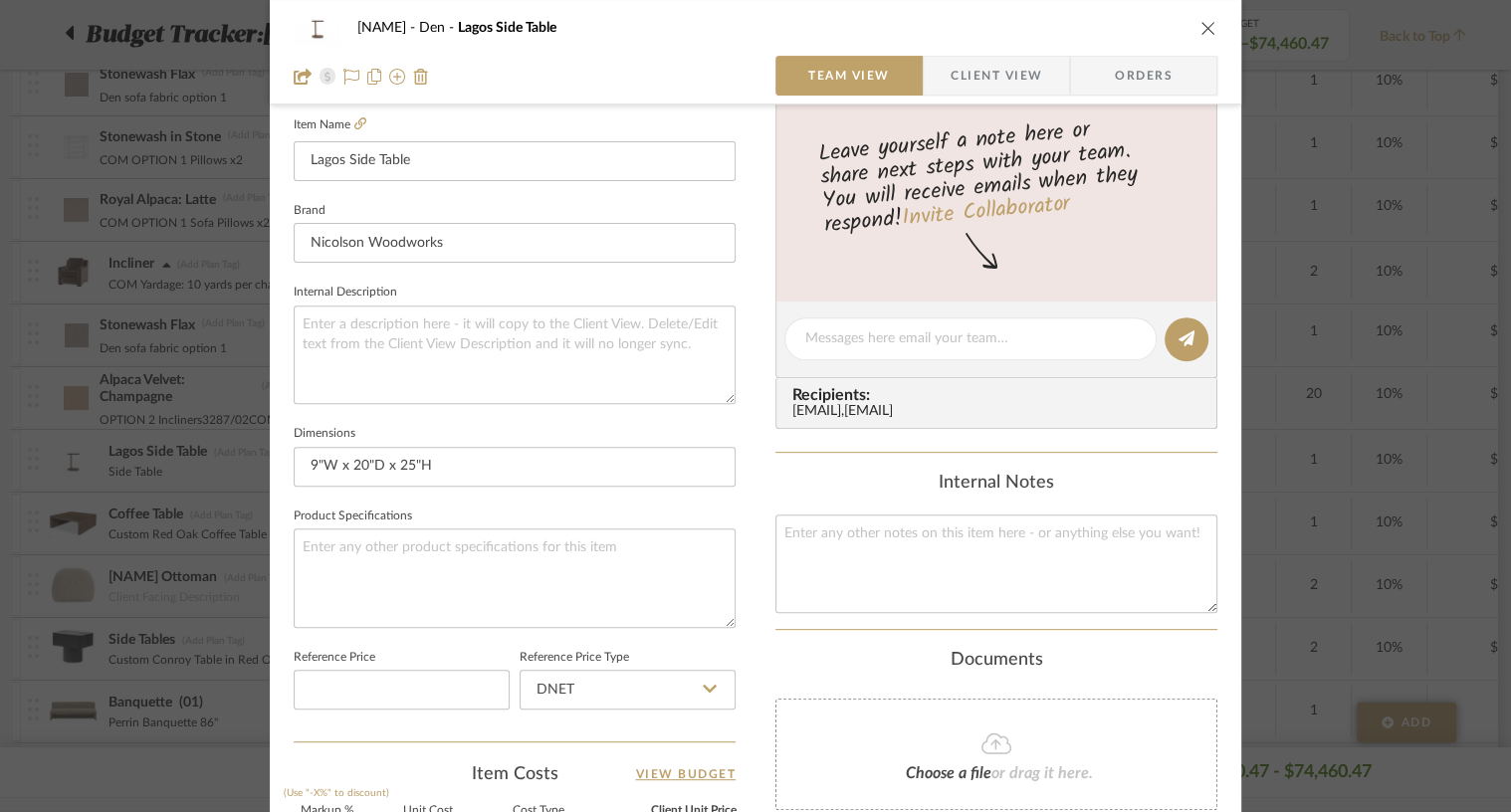 click at bounding box center [1208, 28] 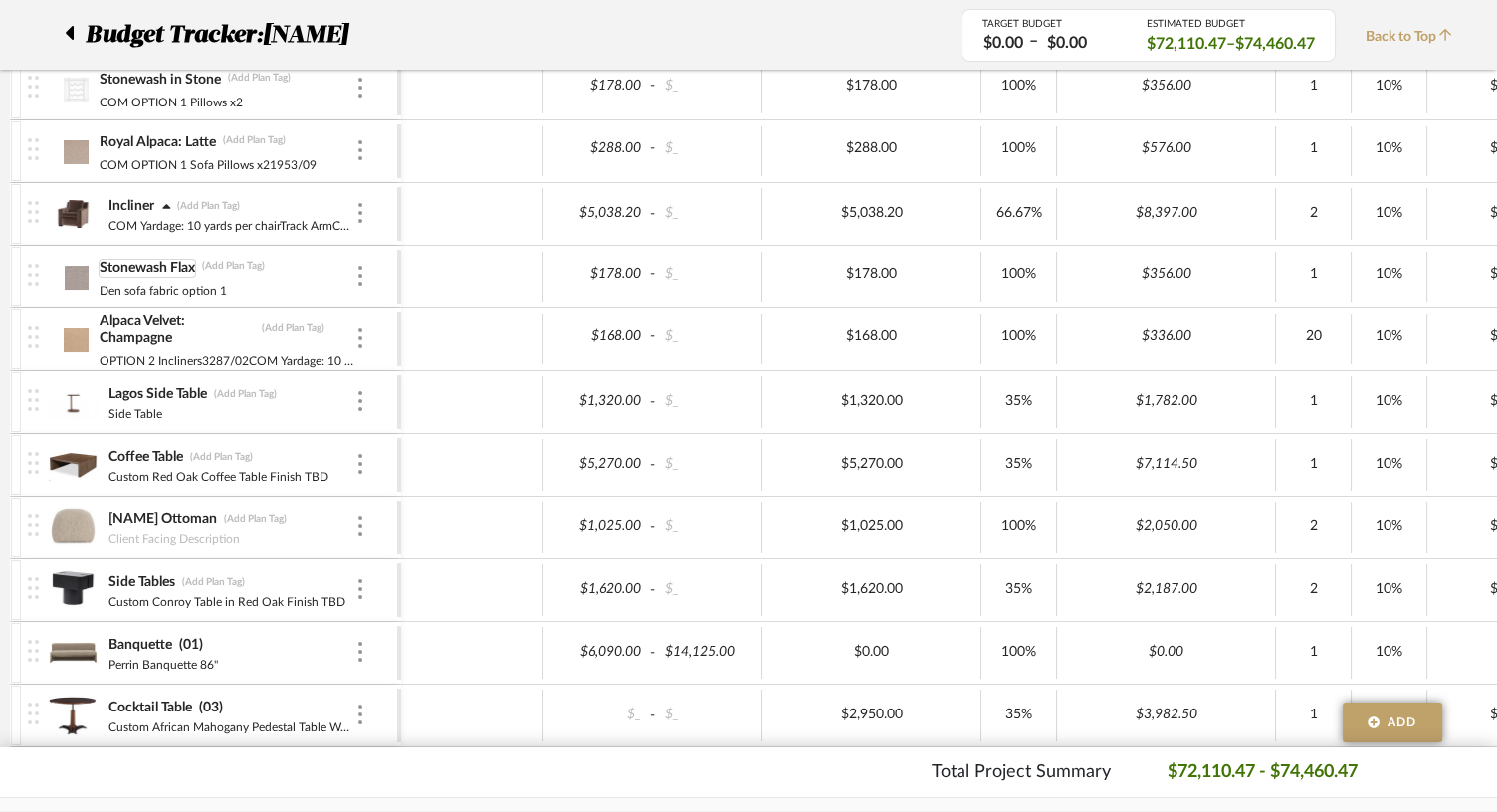 scroll, scrollTop: 569, scrollLeft: 0, axis: vertical 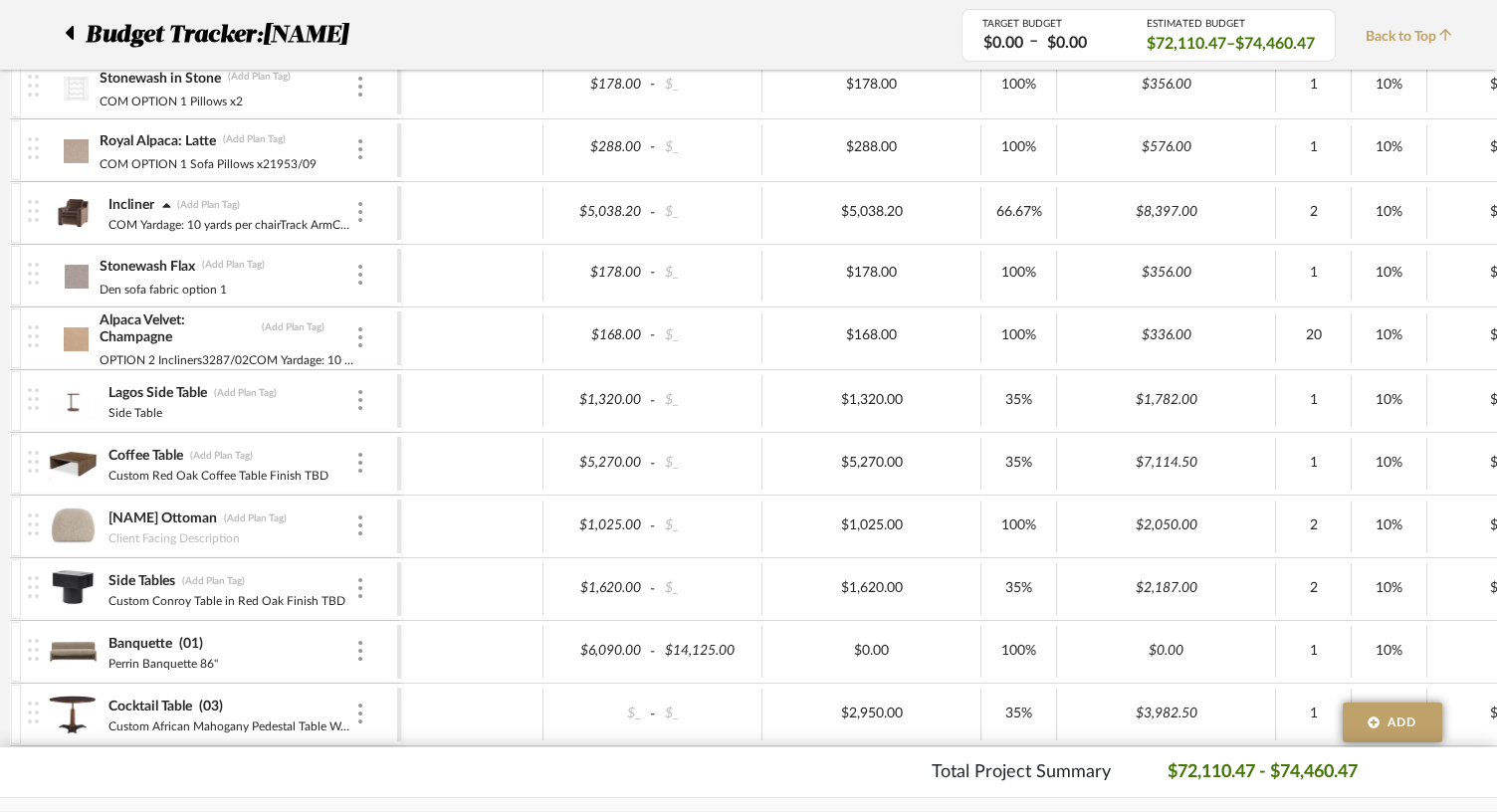 click at bounding box center (73, 589) 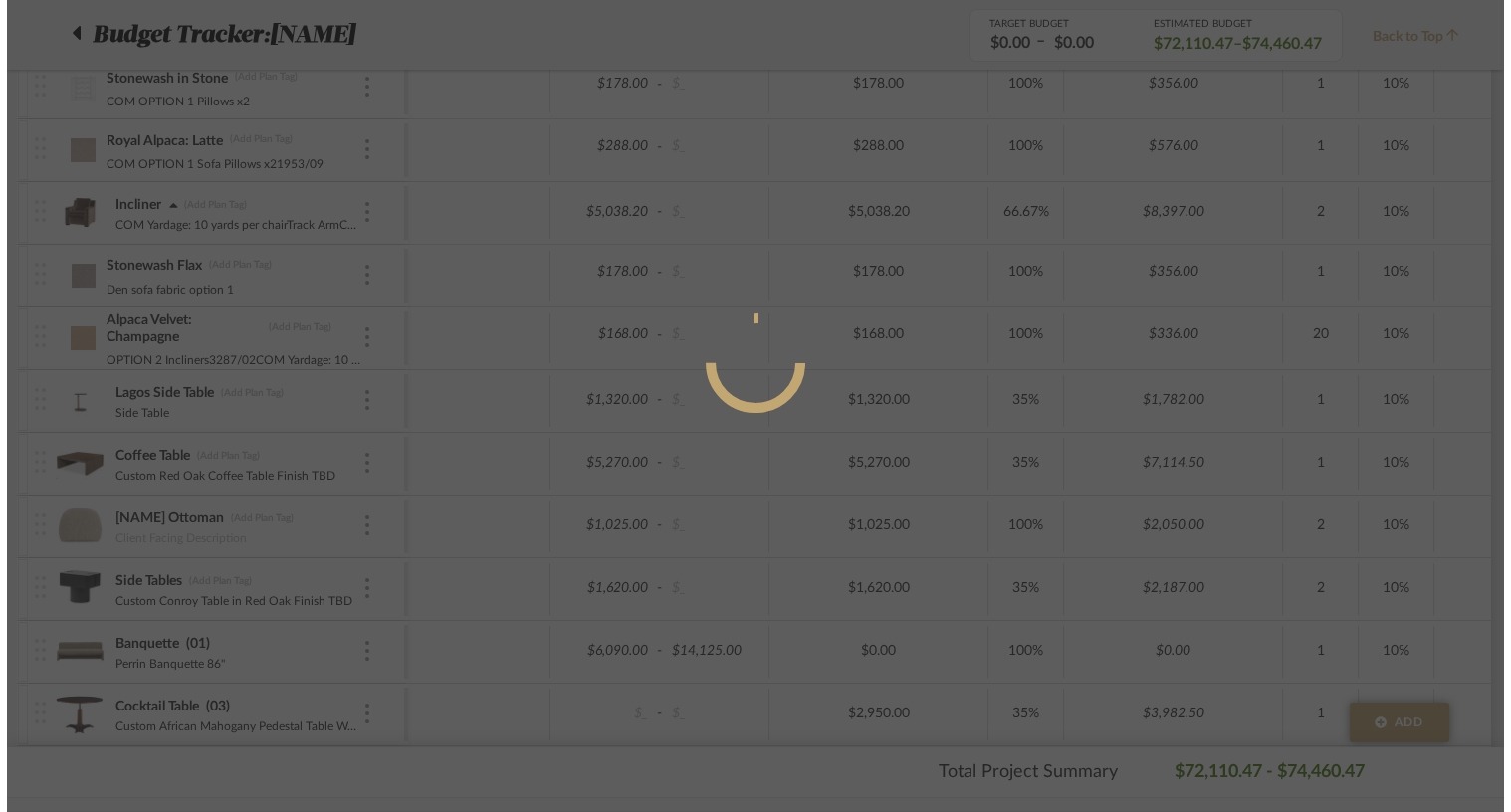 scroll, scrollTop: 0, scrollLeft: 0, axis: both 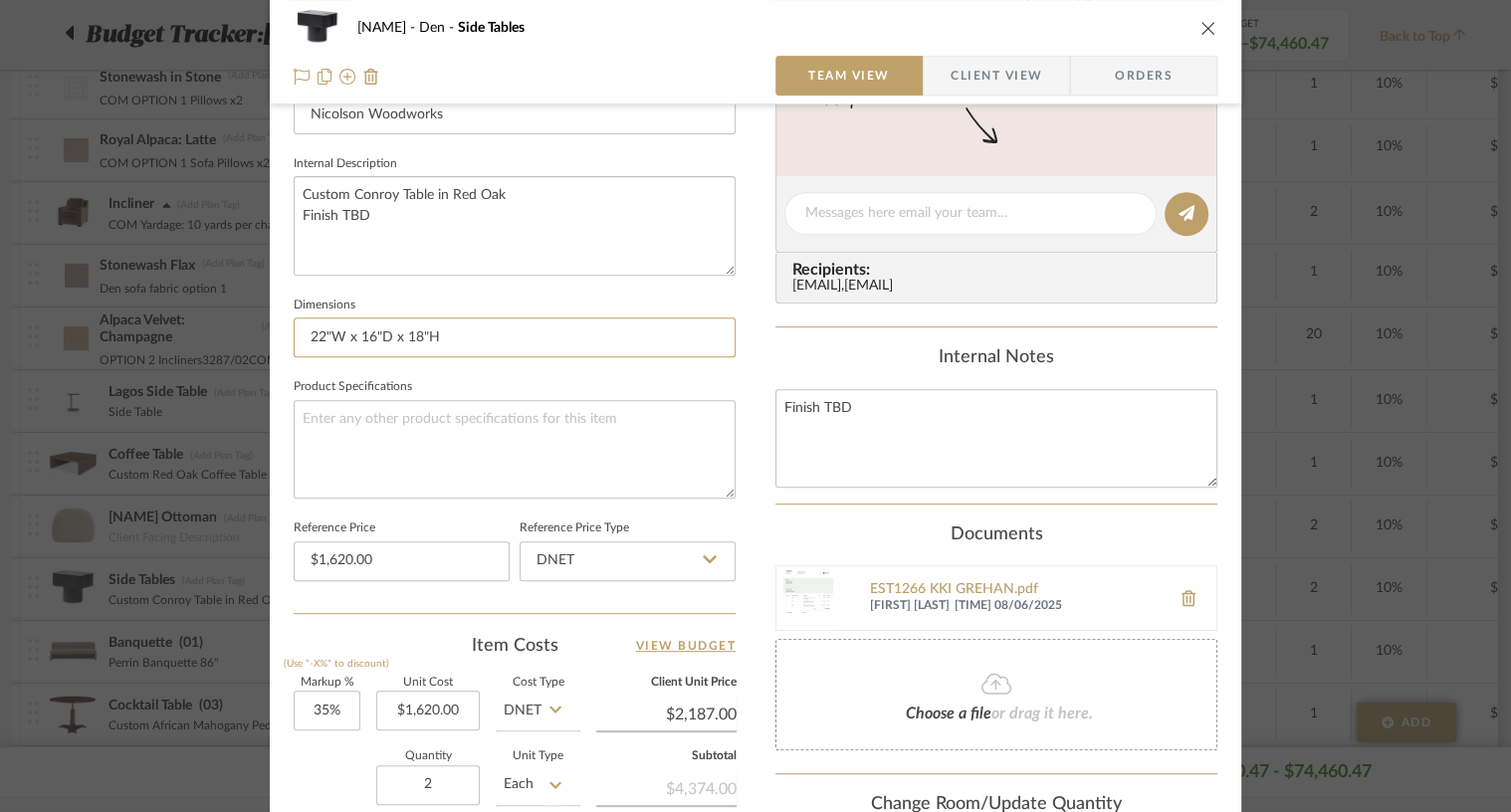 drag, startPoint x: 468, startPoint y: 341, endPoint x: 263, endPoint y: 335, distance: 205.08779 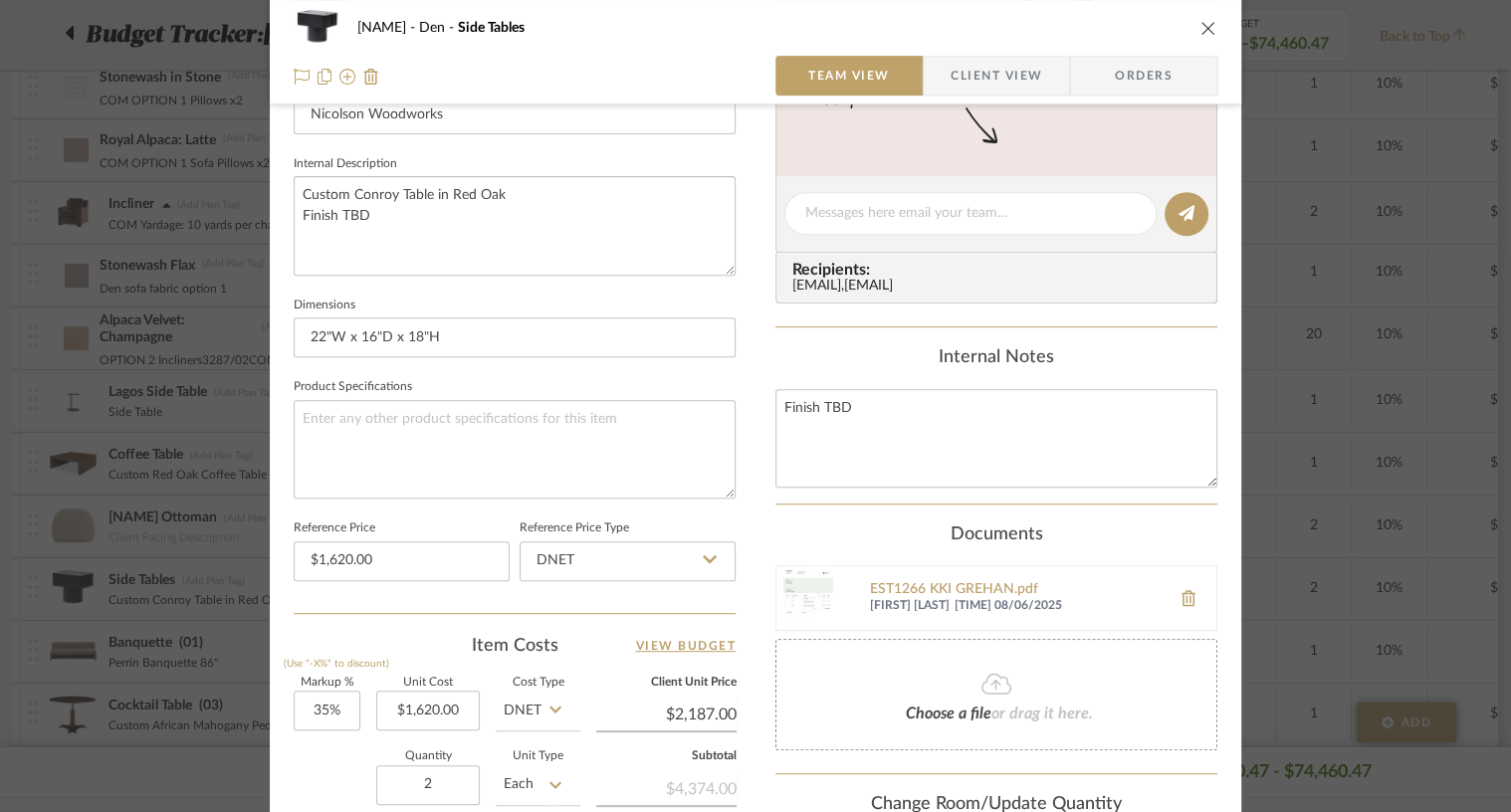 click at bounding box center (1208, 28) 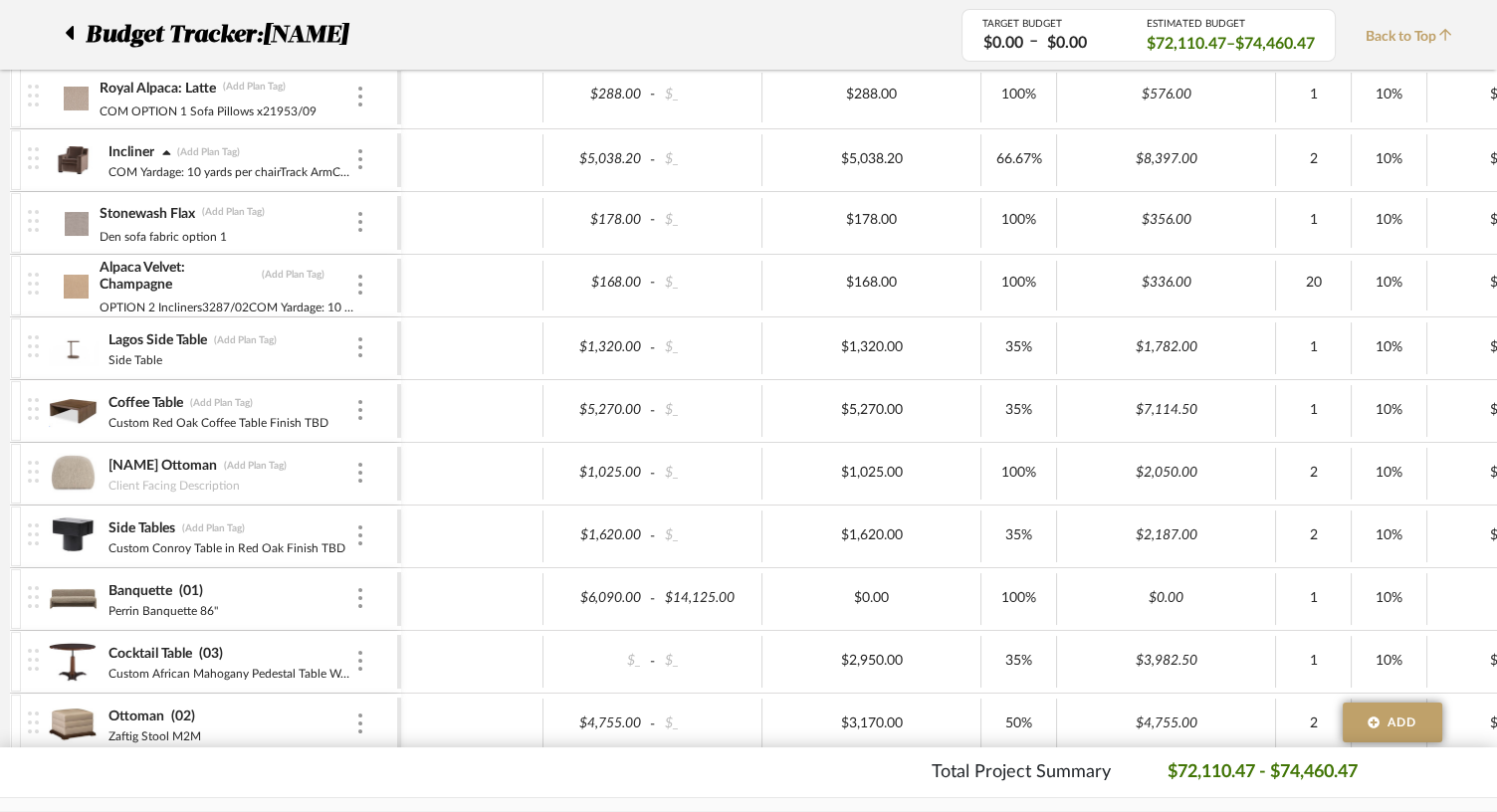 scroll, scrollTop: 642, scrollLeft: 0, axis: vertical 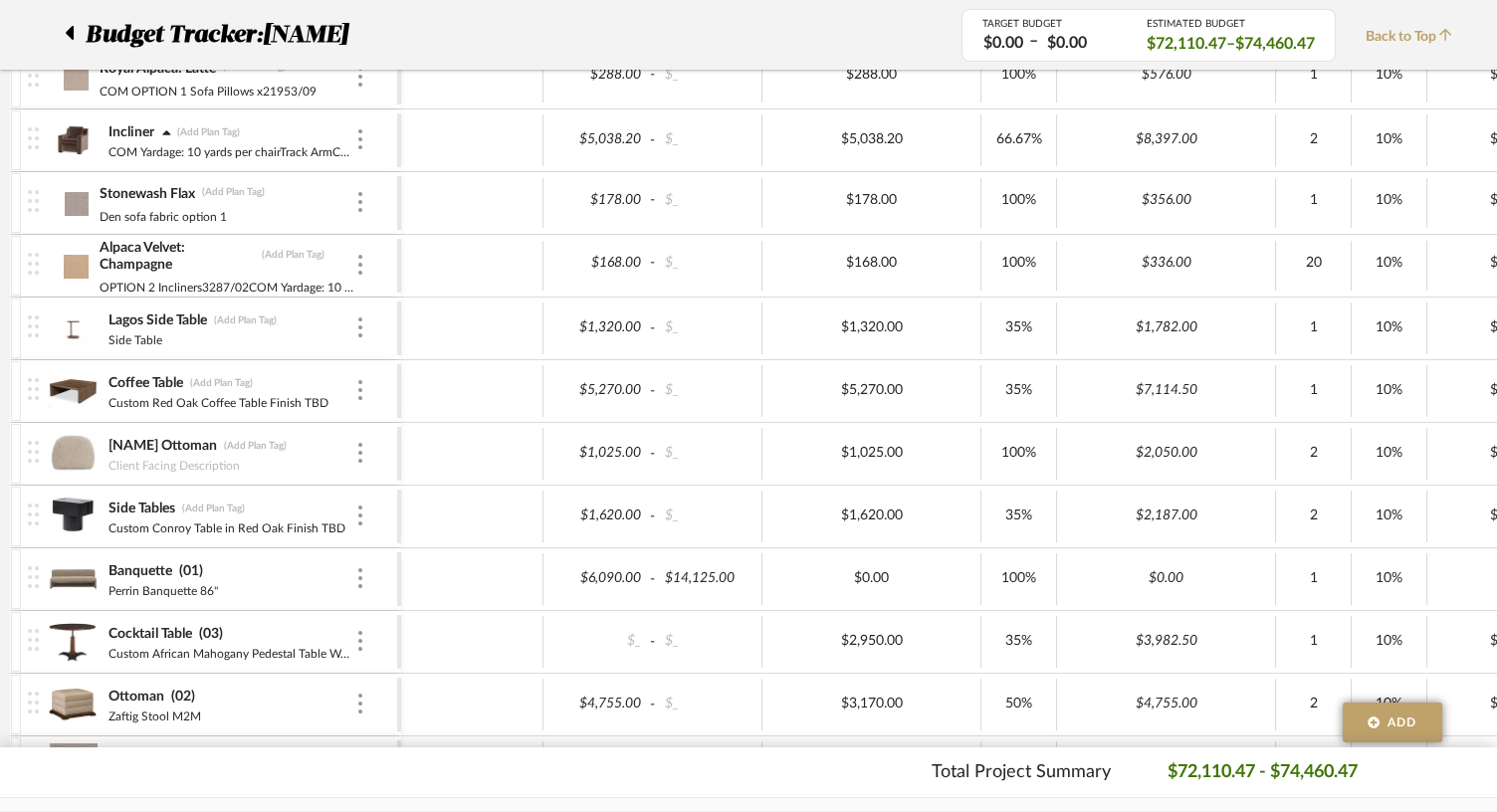 click at bounding box center [73, 391] 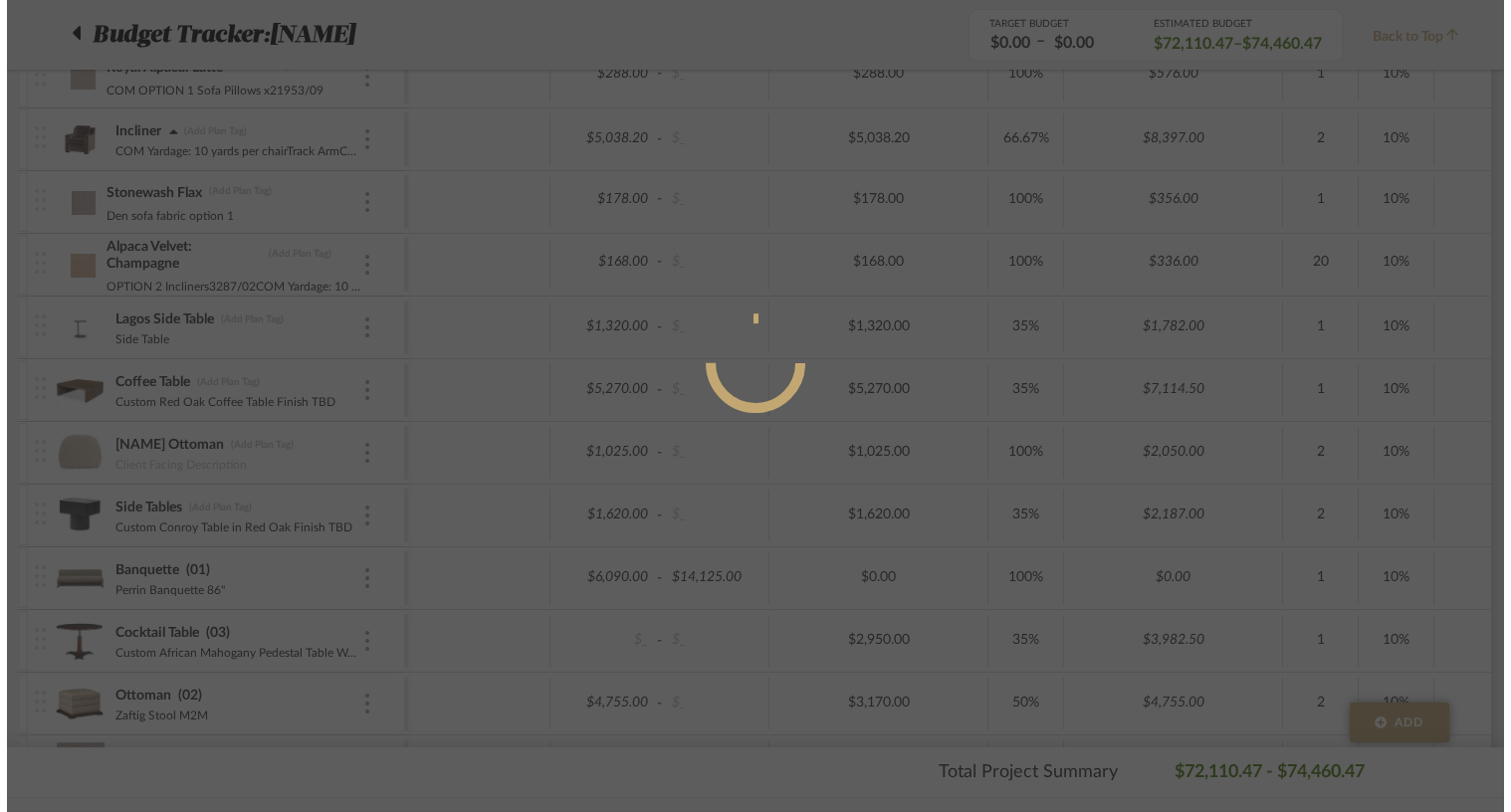 scroll, scrollTop: 0, scrollLeft: 0, axis: both 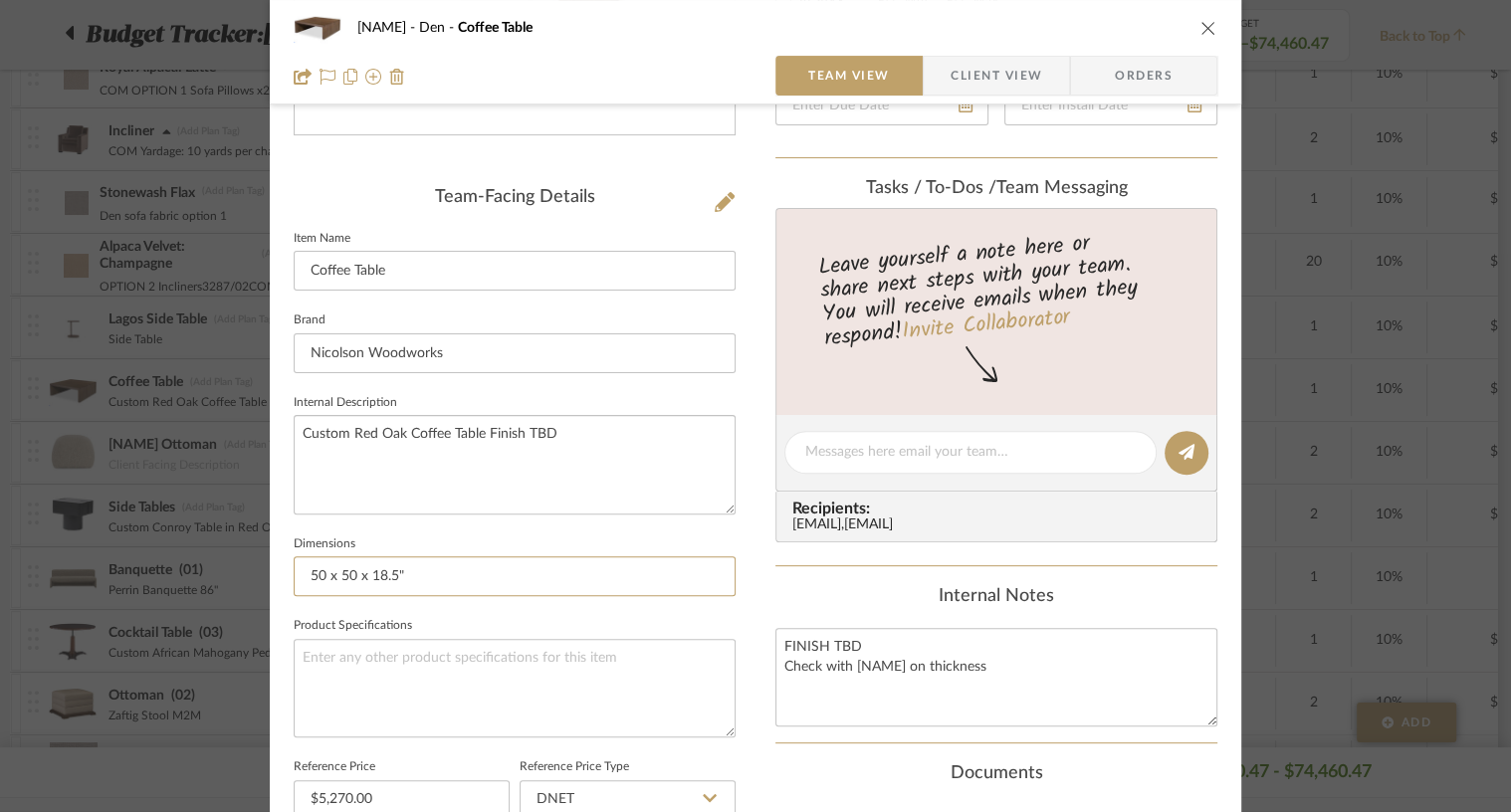 drag, startPoint x: 427, startPoint y: 570, endPoint x: 263, endPoint y: 570, distance: 164 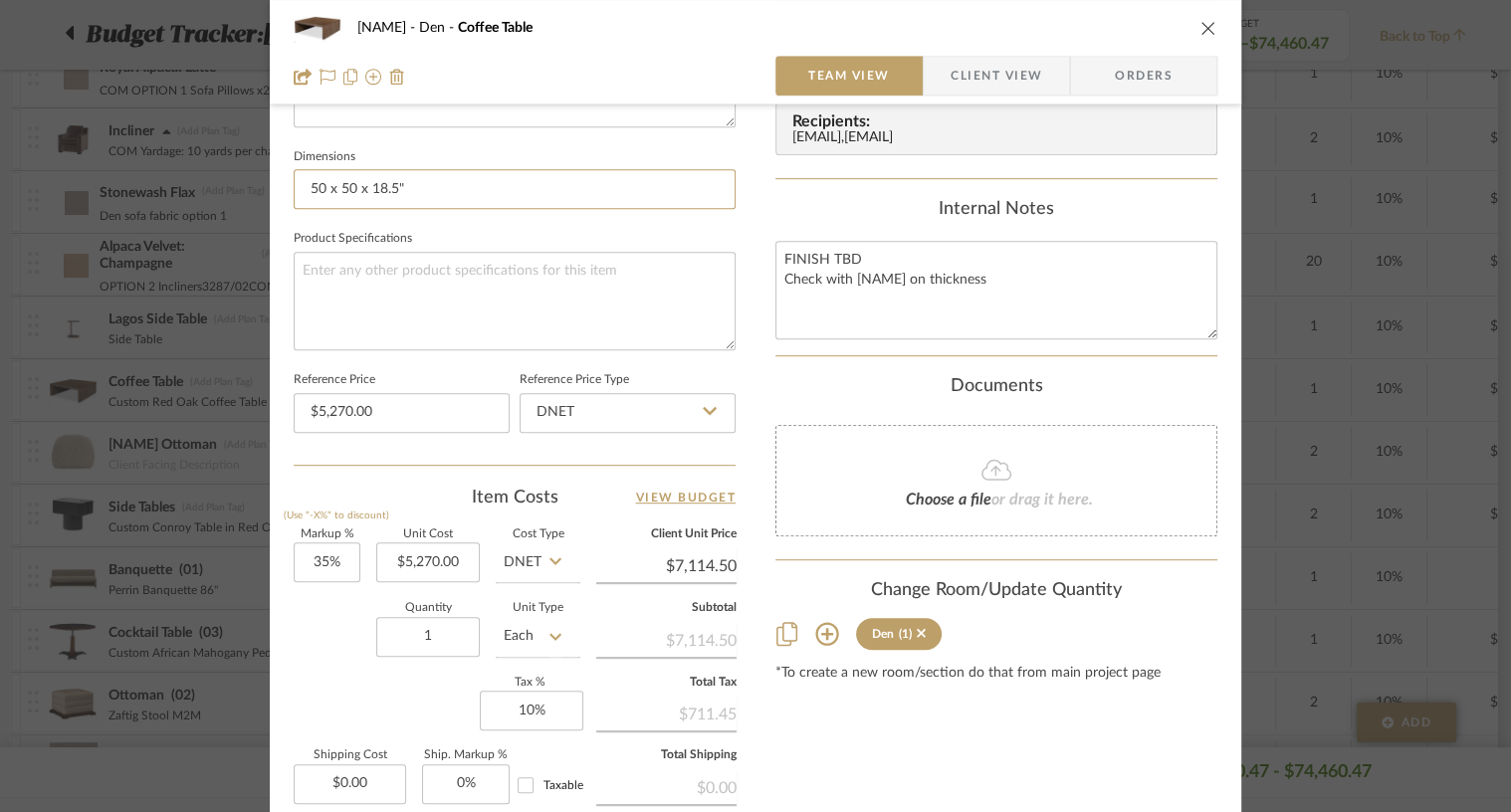 scroll, scrollTop: 856, scrollLeft: 0, axis: vertical 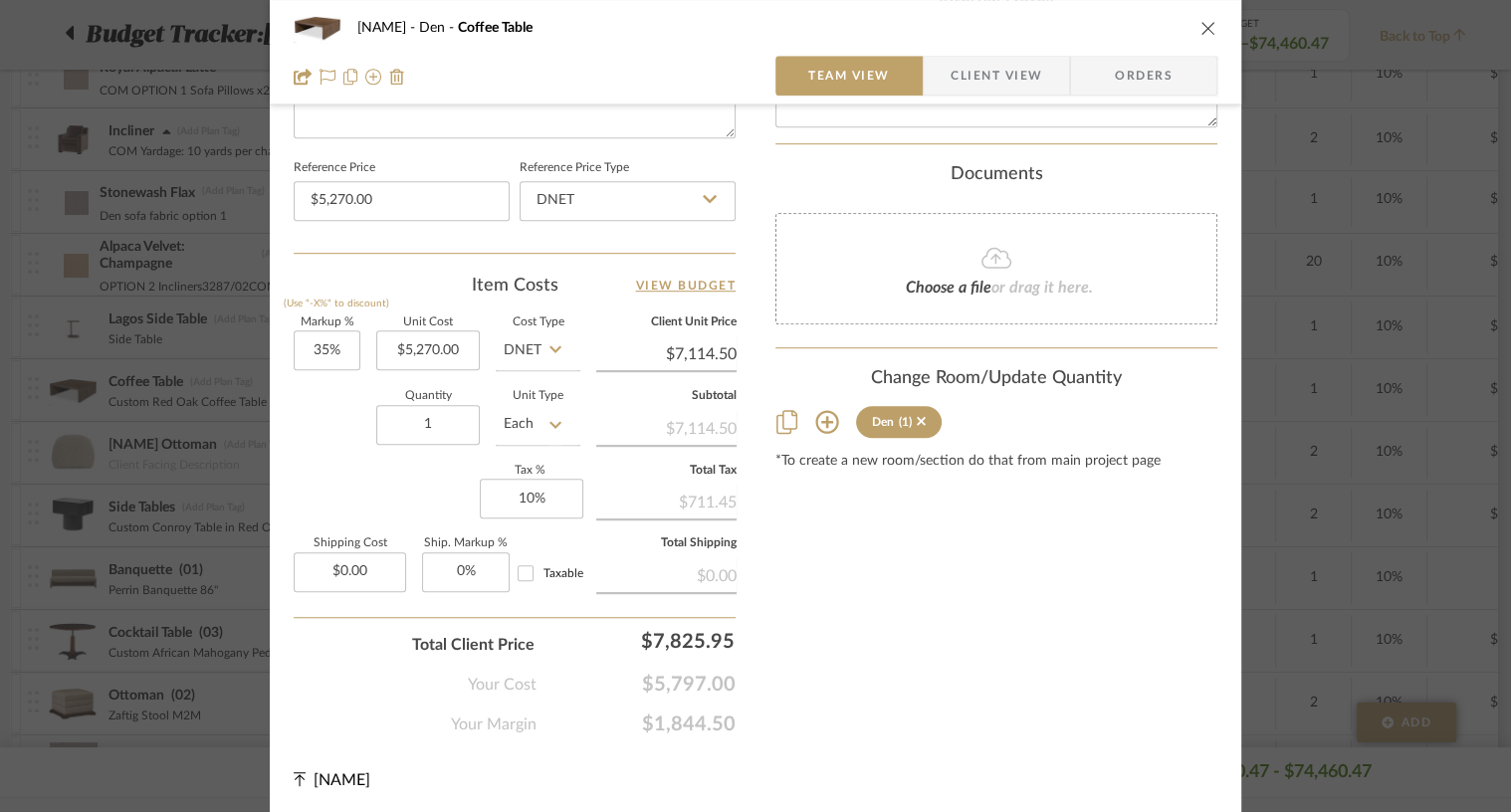 click at bounding box center (1208, 28) 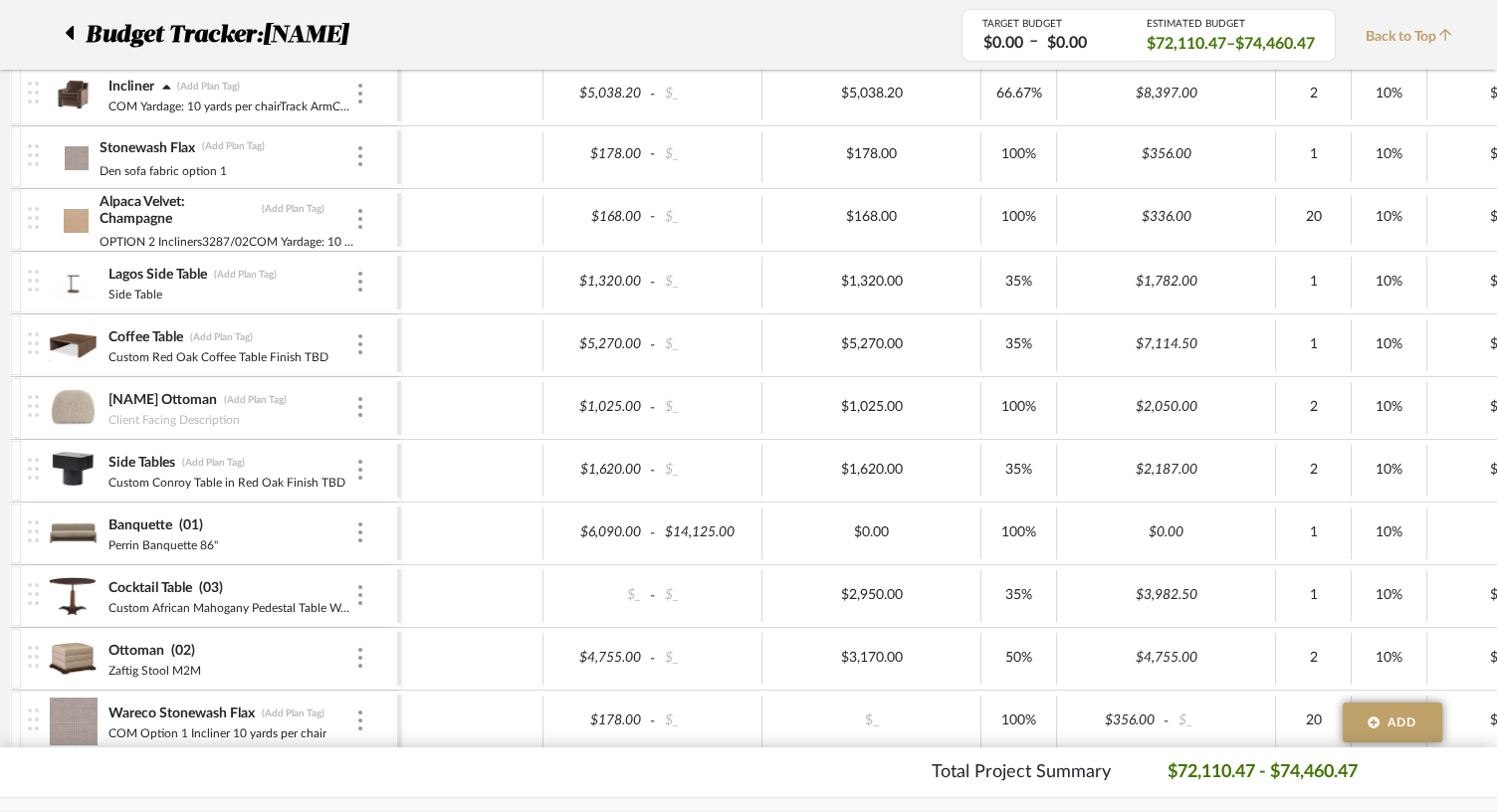 scroll, scrollTop: 693, scrollLeft: 0, axis: vertical 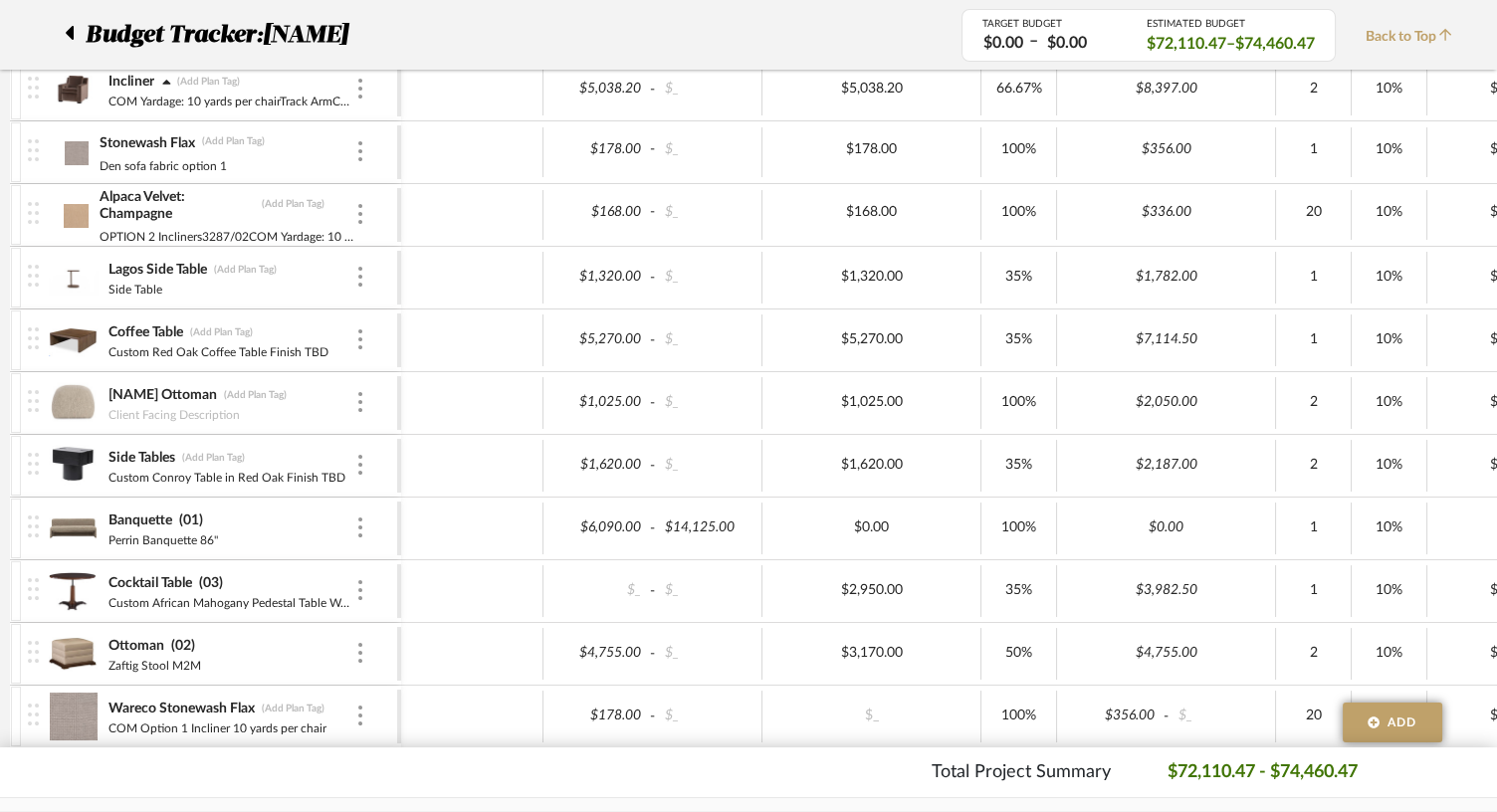 click at bounding box center [73, 528] 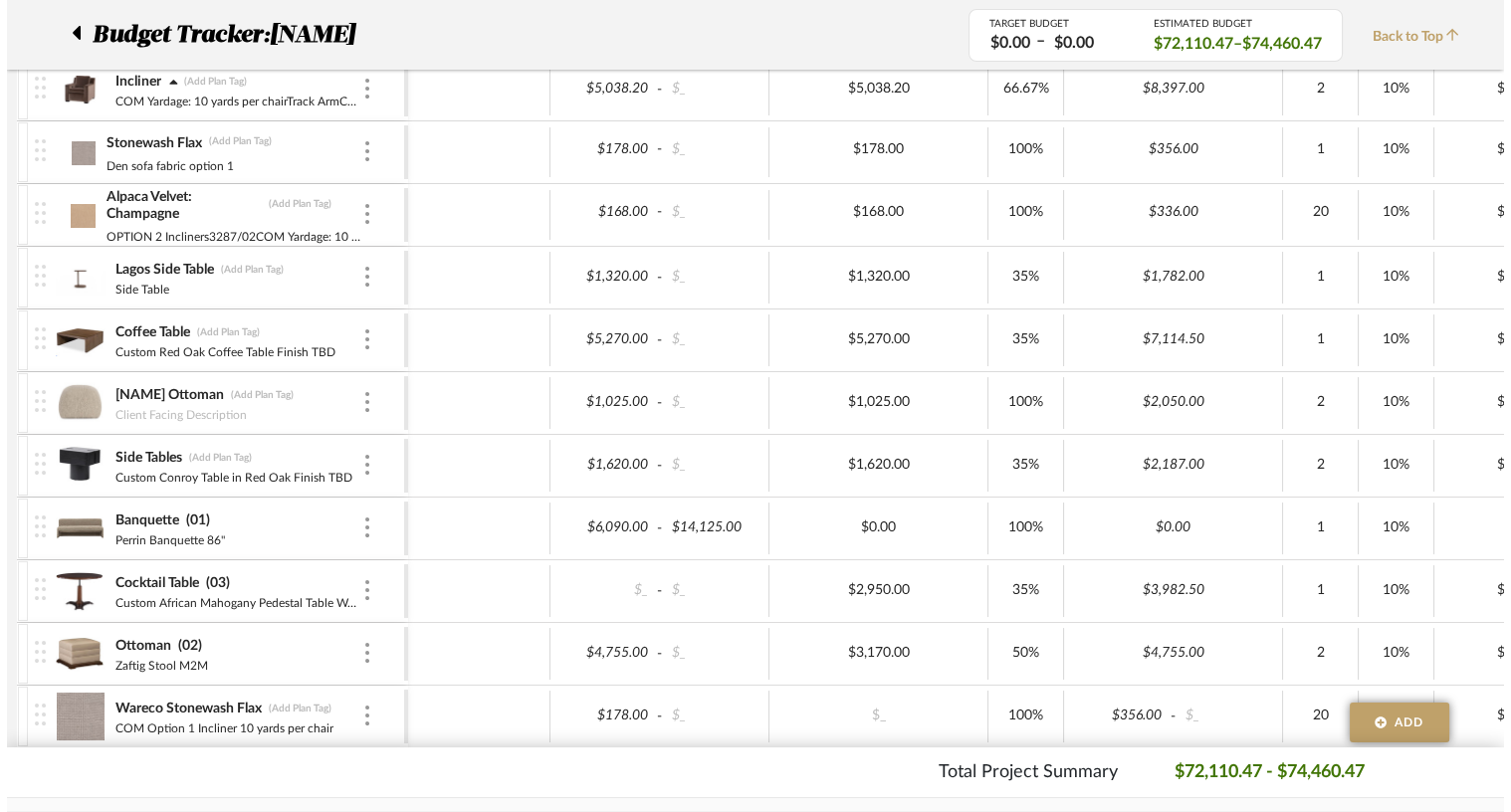 scroll, scrollTop: 0, scrollLeft: 0, axis: both 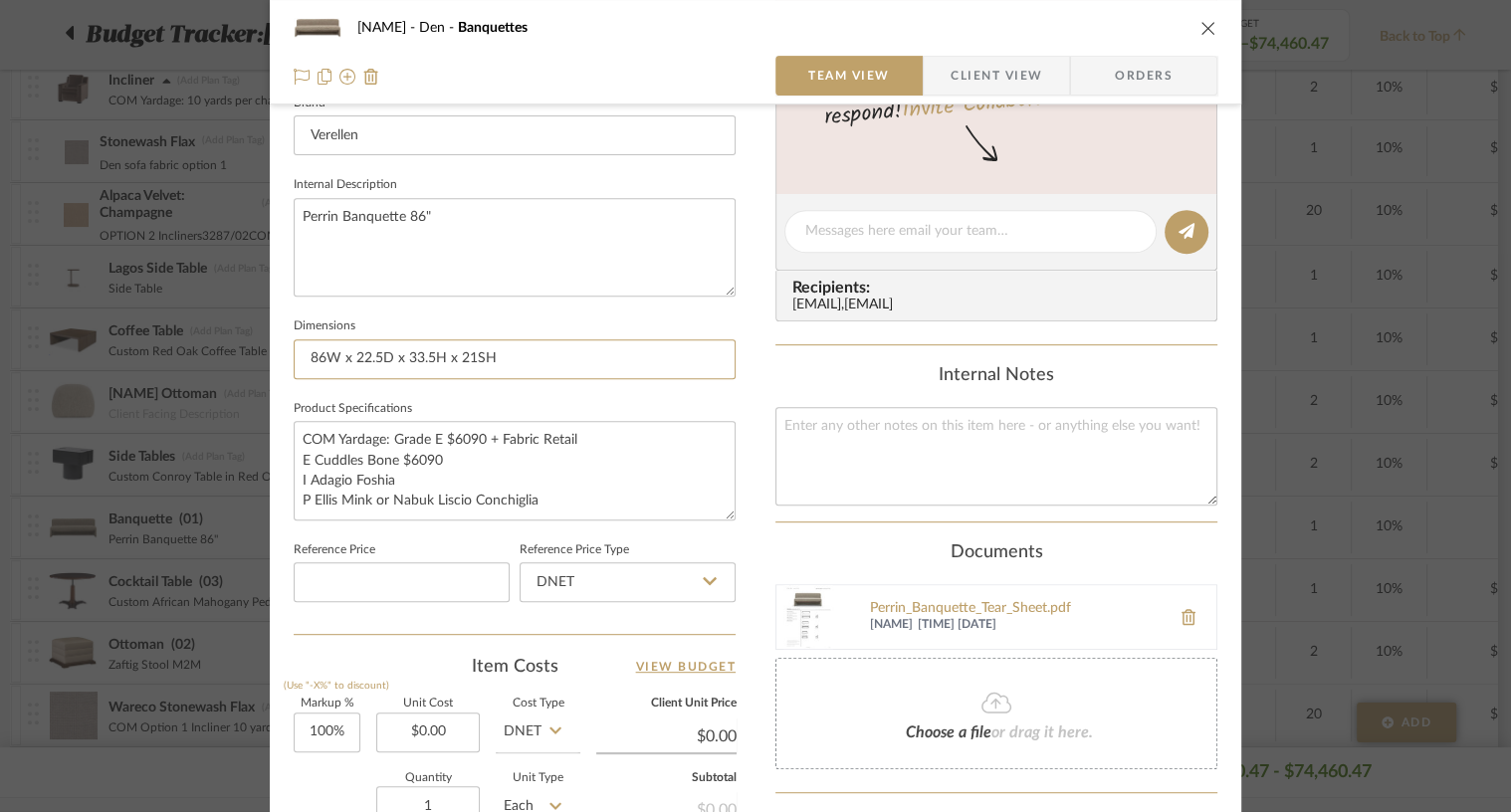 drag, startPoint x: 512, startPoint y: 349, endPoint x: 207, endPoint y: 349, distance: 305 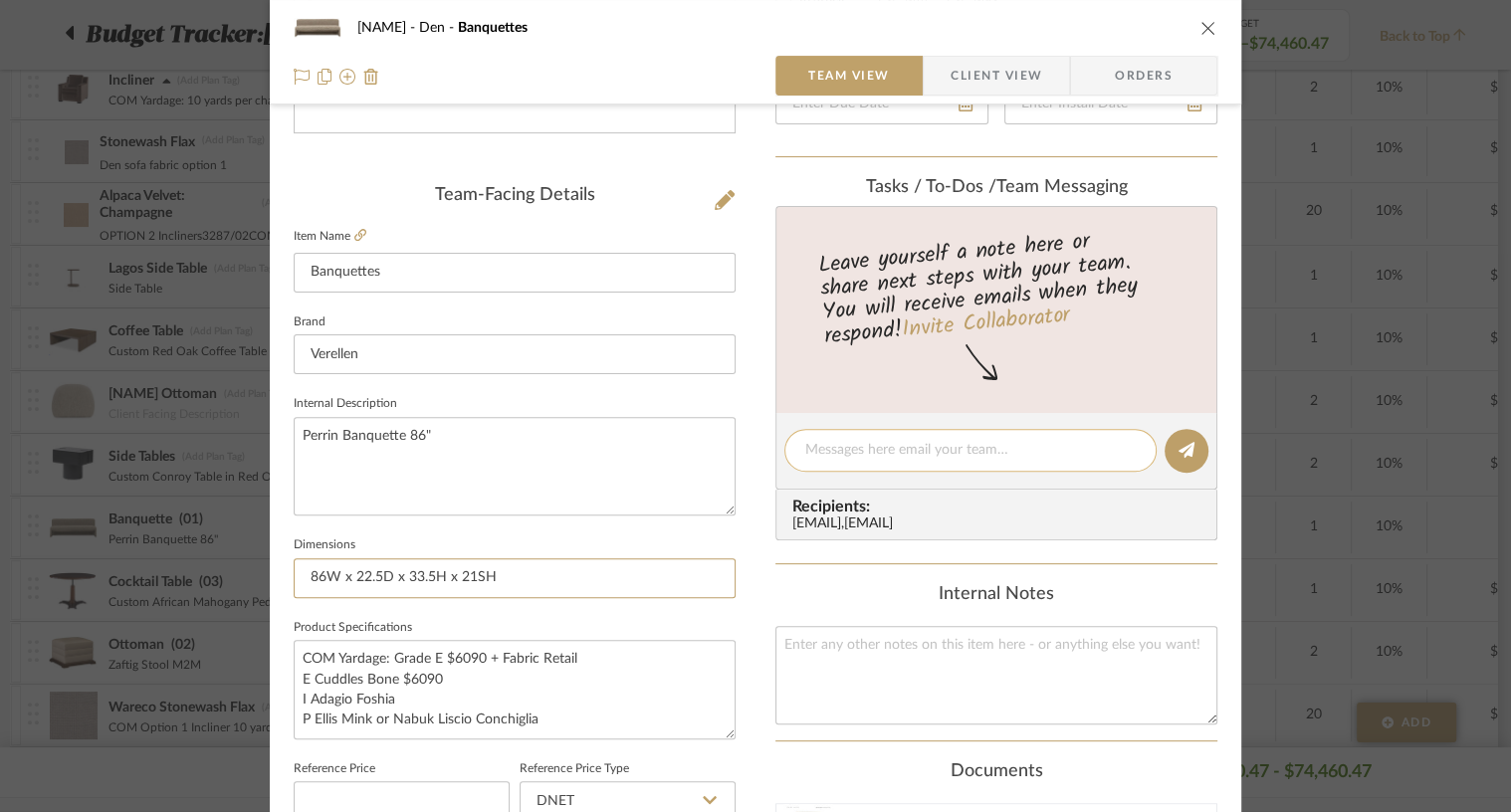 scroll, scrollTop: 102, scrollLeft: 0, axis: vertical 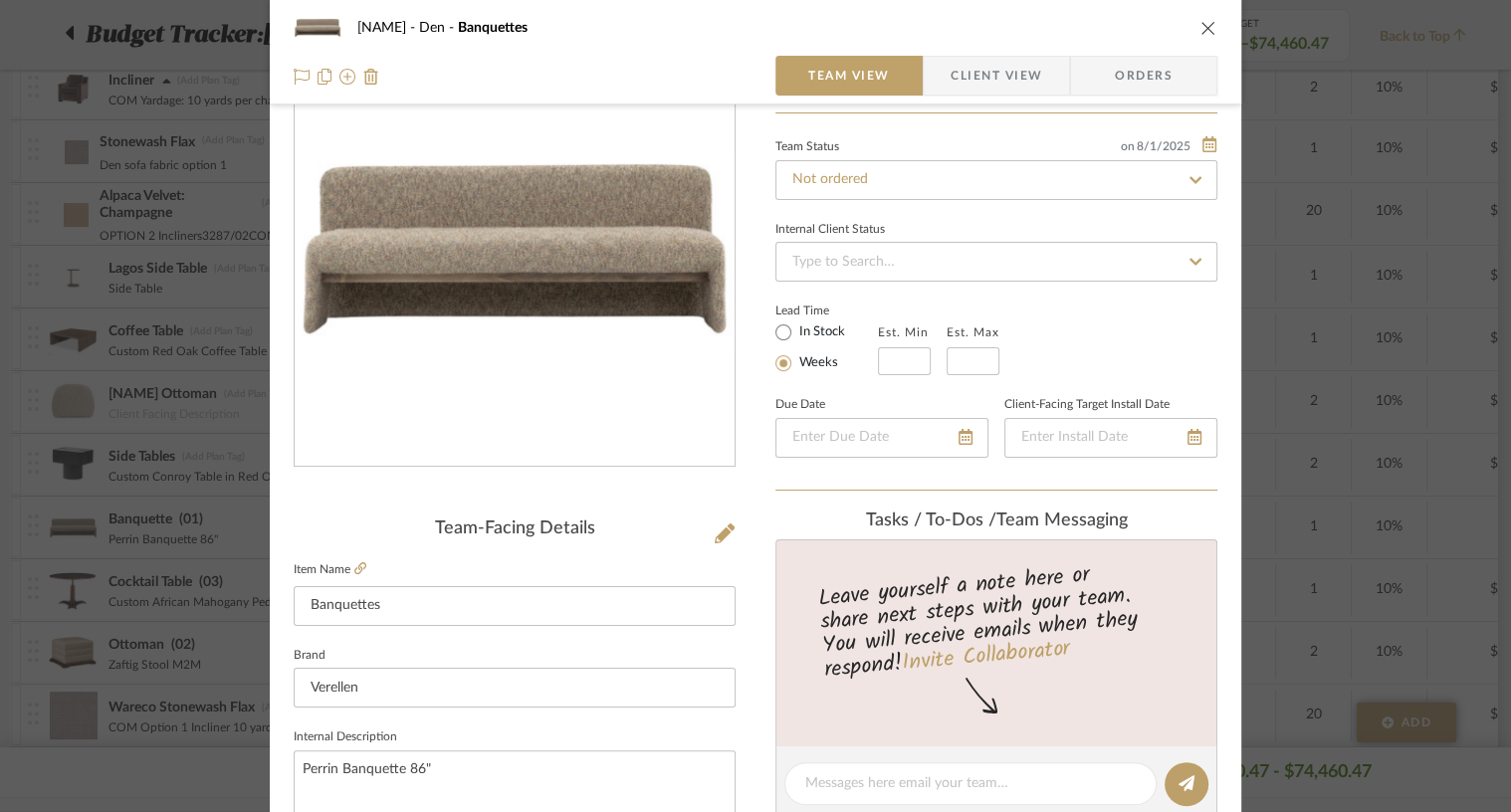 click at bounding box center (1208, 28) 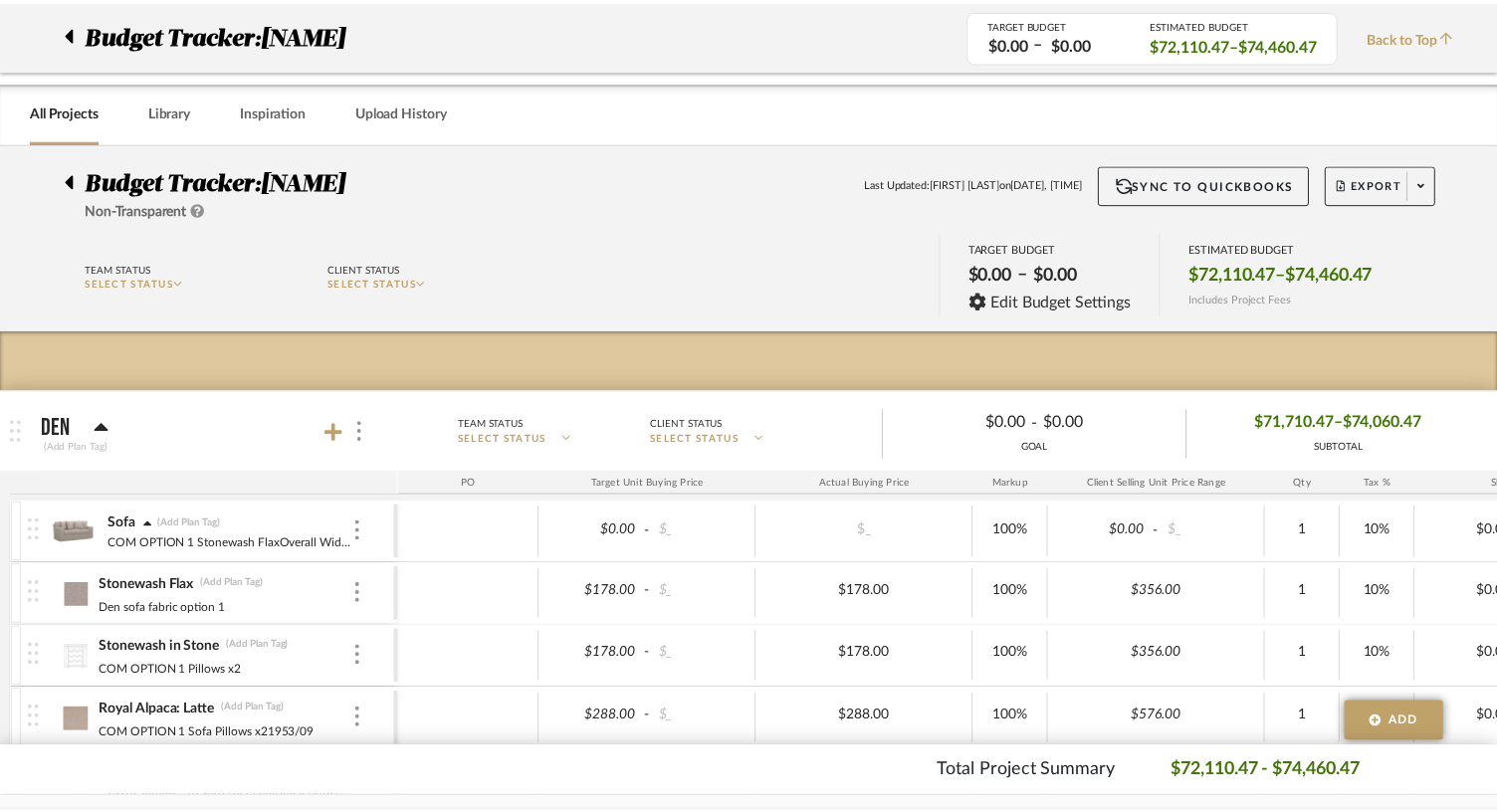 scroll, scrollTop: 693, scrollLeft: 0, axis: vertical 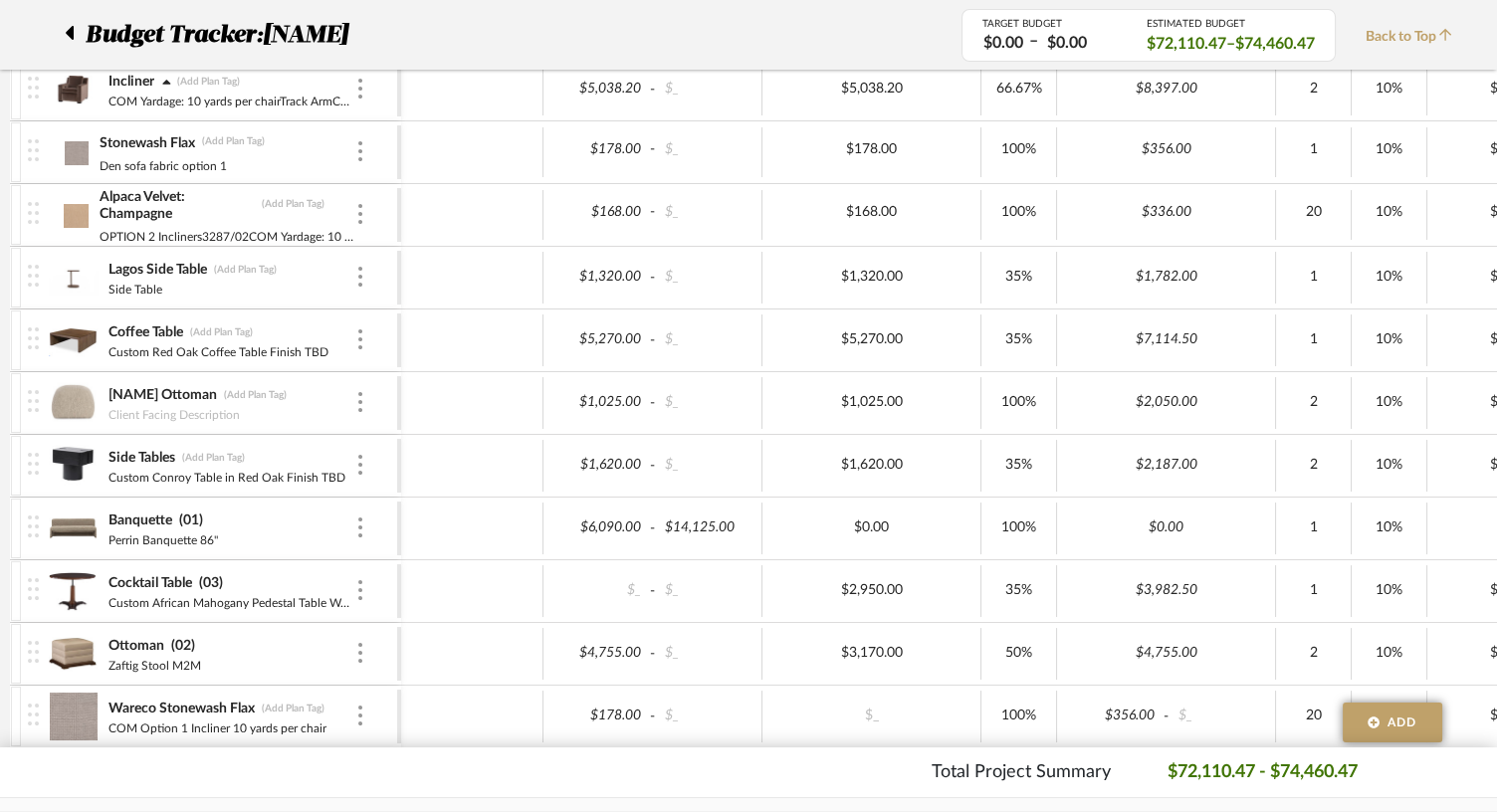 click at bounding box center [73, 528] 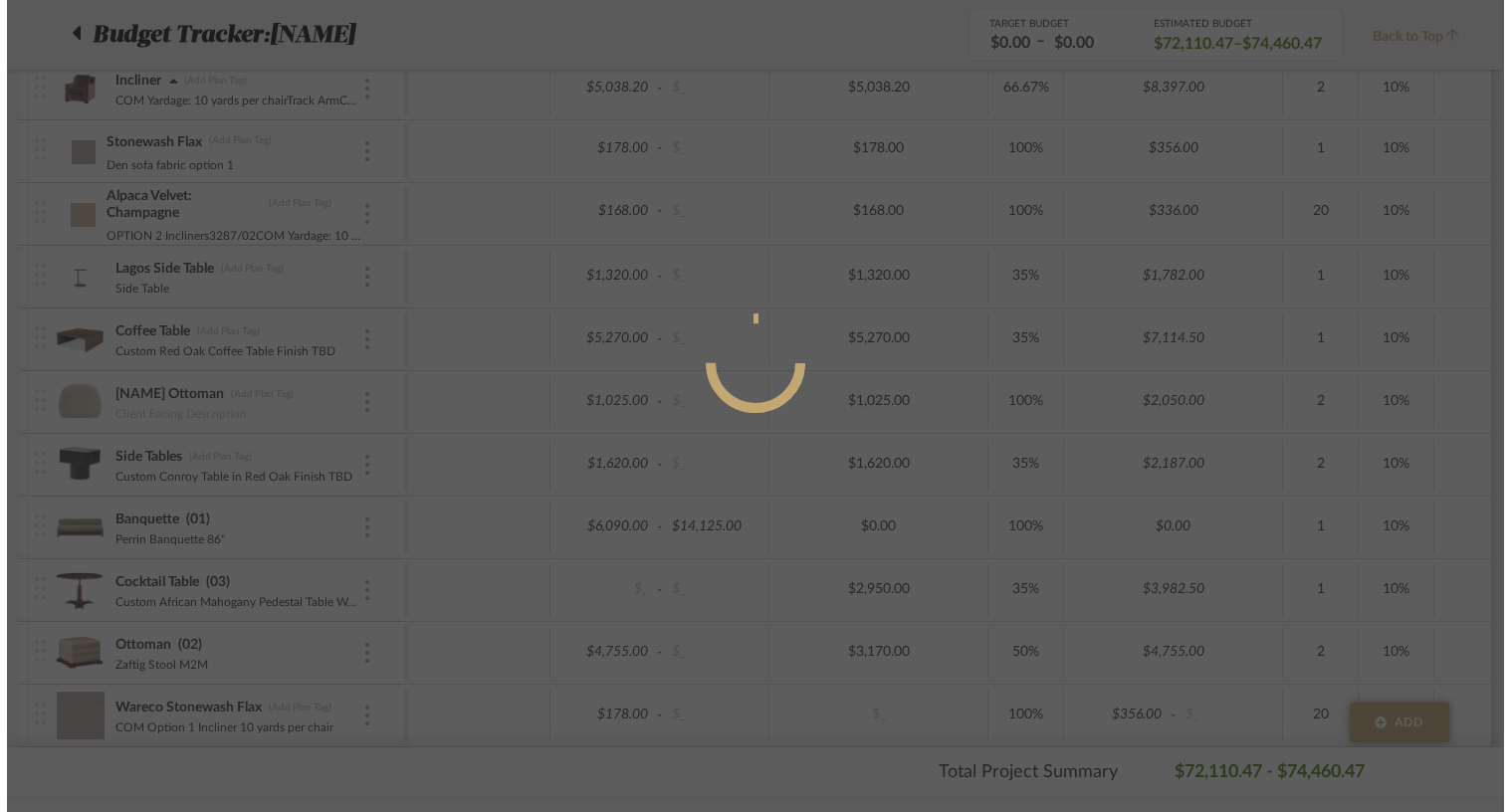 scroll, scrollTop: 0, scrollLeft: 0, axis: both 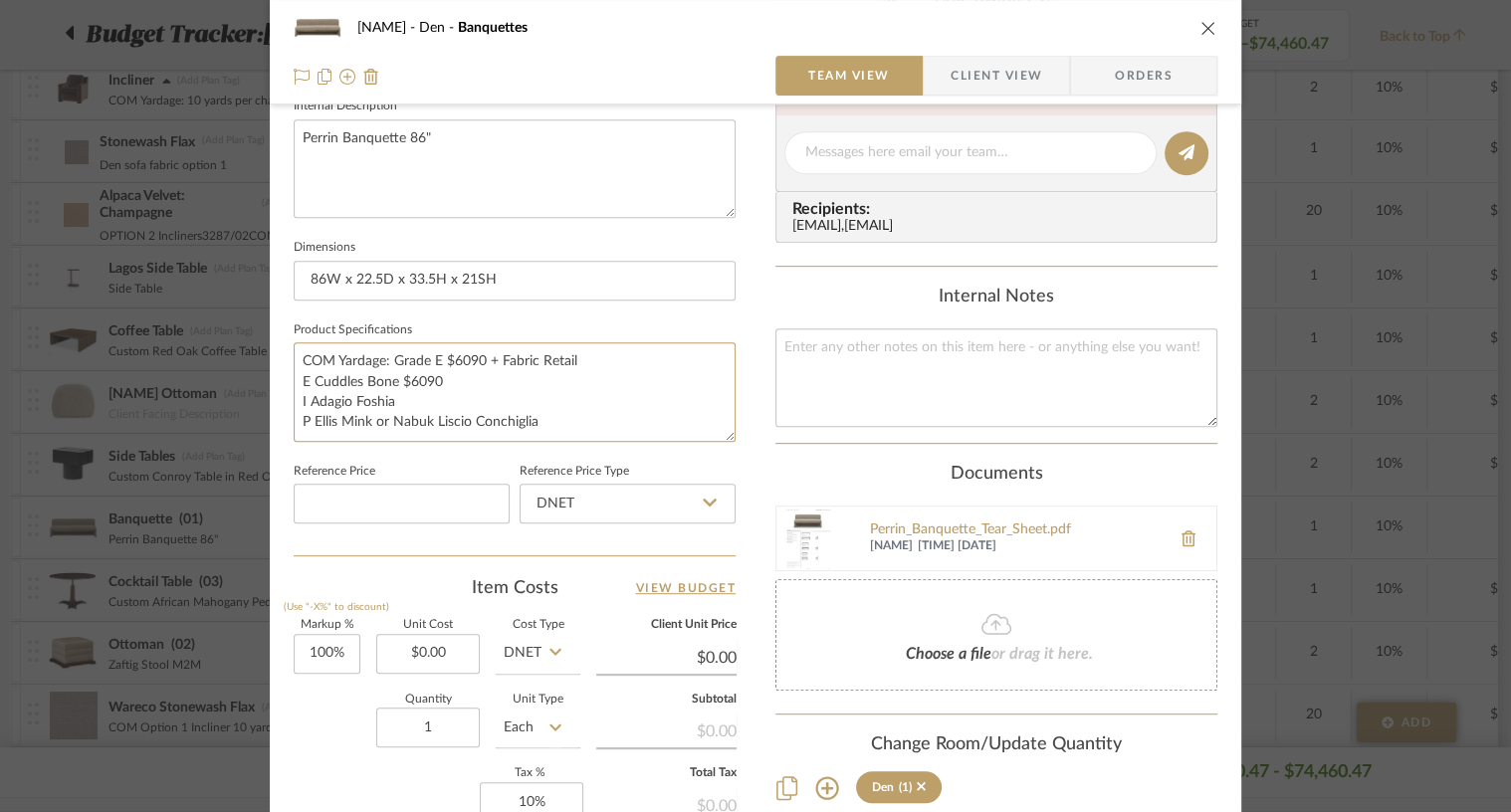 drag, startPoint x: 295, startPoint y: 358, endPoint x: 588, endPoint y: 469, distance: 313.32092 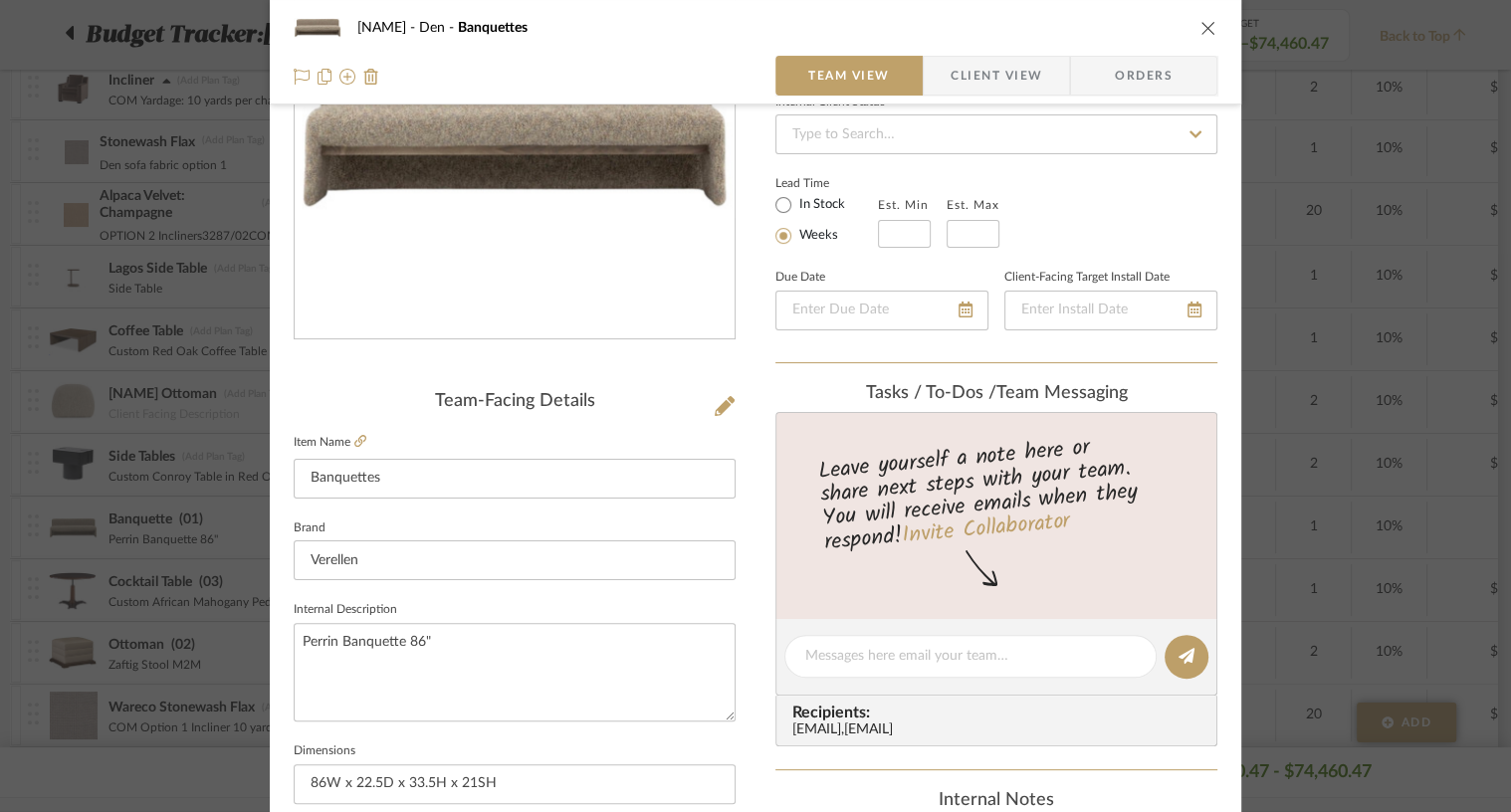 scroll, scrollTop: 0, scrollLeft: 0, axis: both 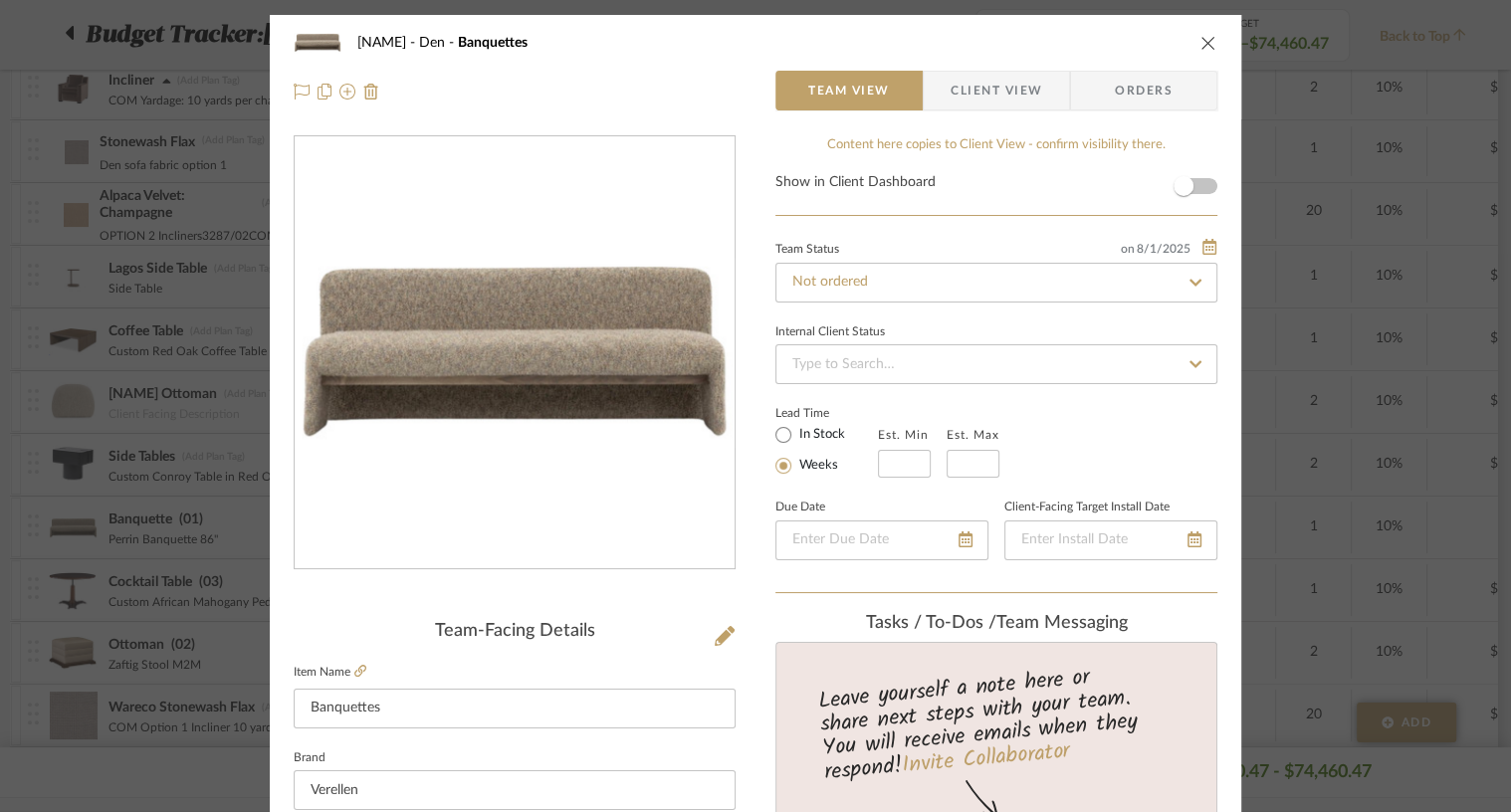 click on "Grehan Den Banquettes" at bounding box center (756, 43) 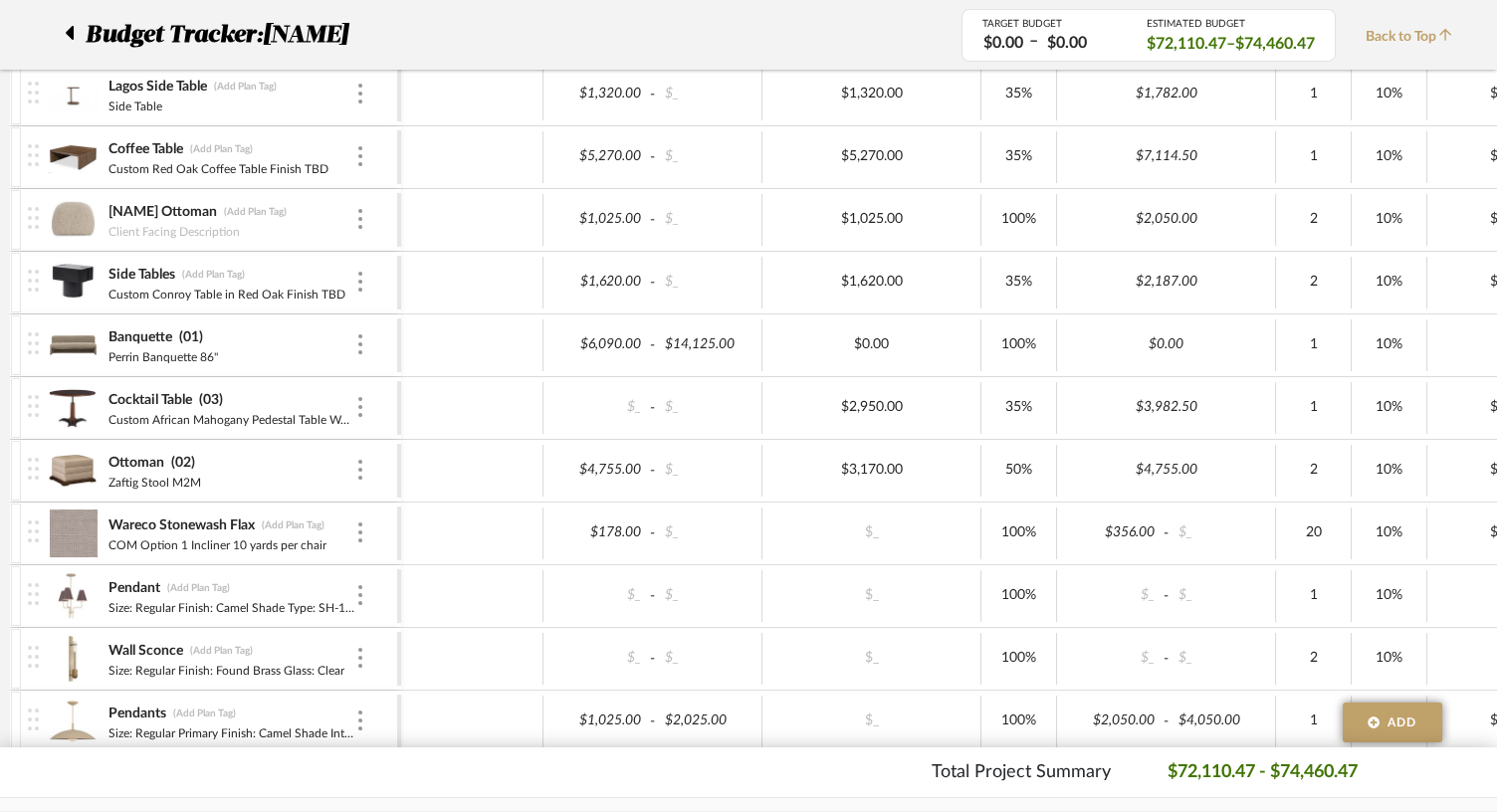 scroll, scrollTop: 904, scrollLeft: 0, axis: vertical 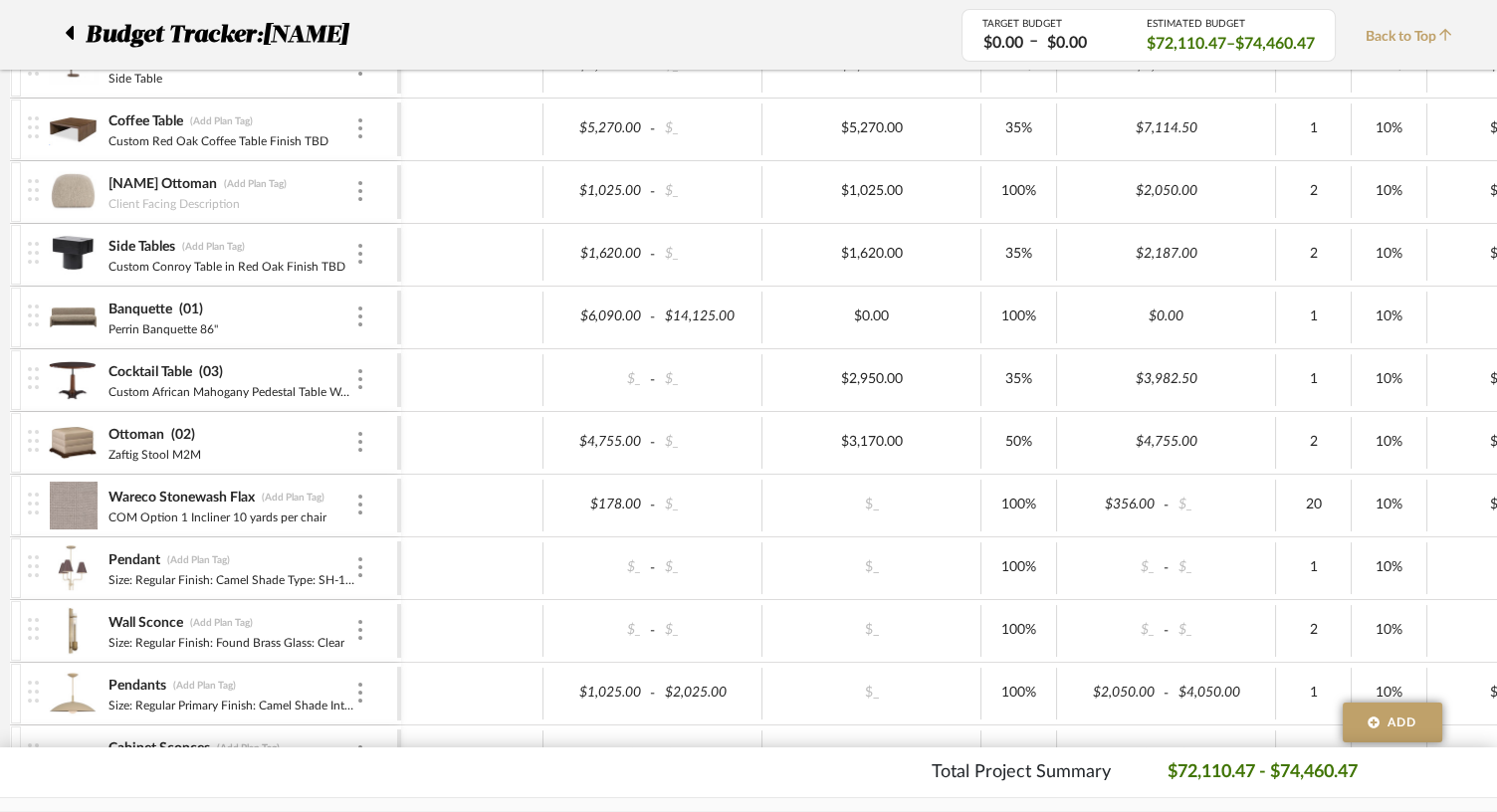 click at bounding box center (73, 380) 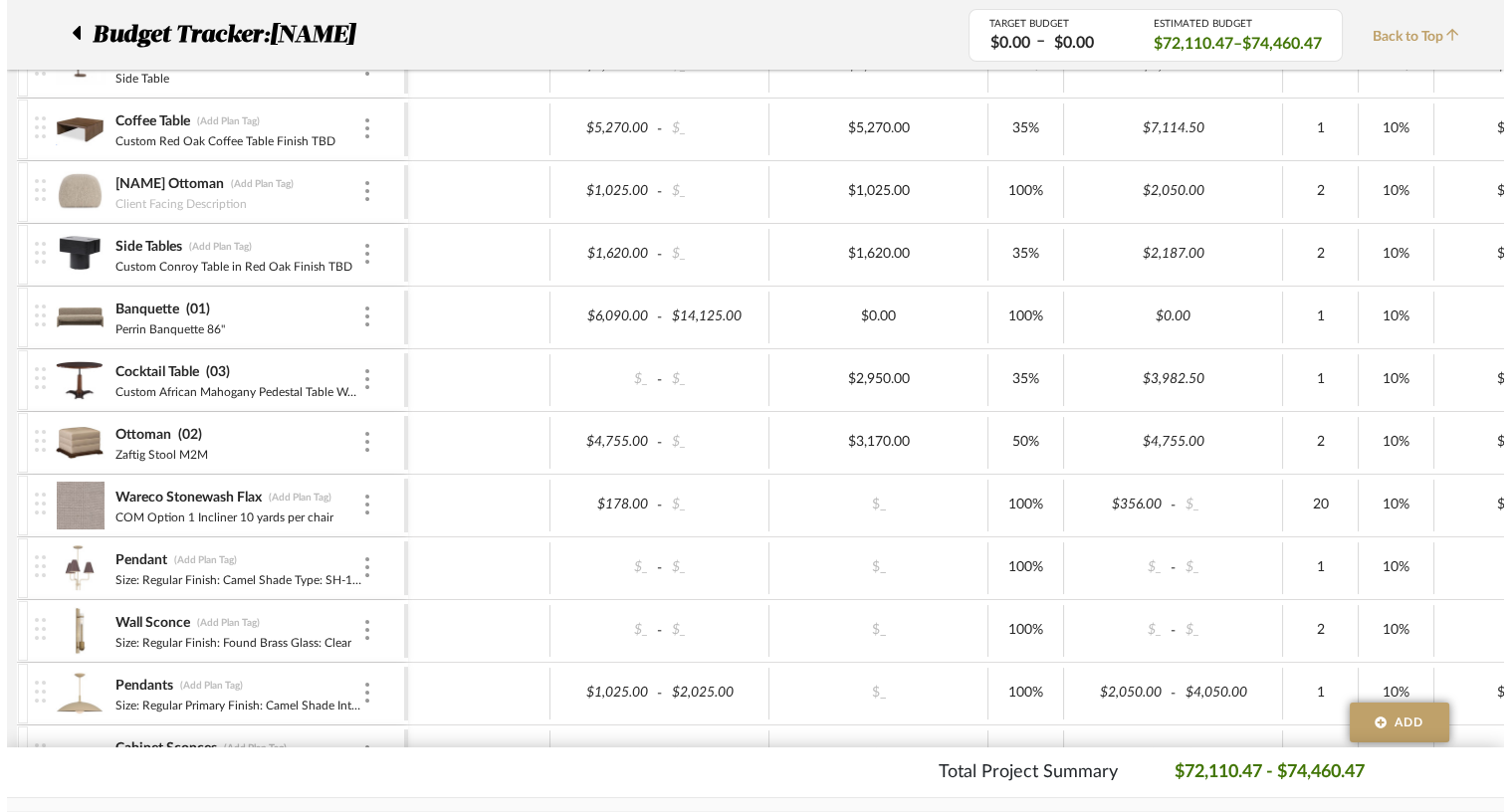 scroll, scrollTop: 0, scrollLeft: 0, axis: both 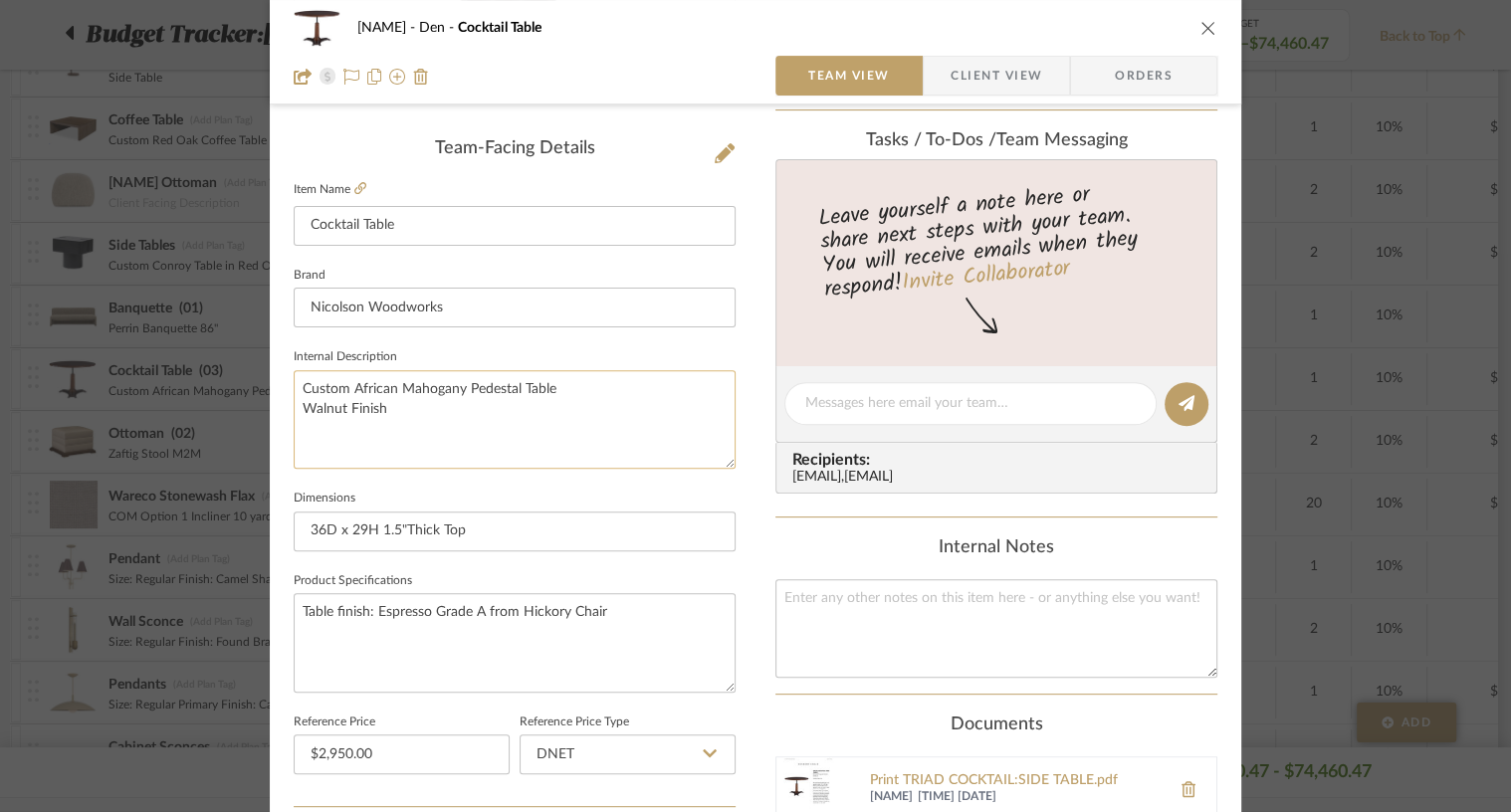 drag, startPoint x: 344, startPoint y: 386, endPoint x: 538, endPoint y: 446, distance: 203.0665 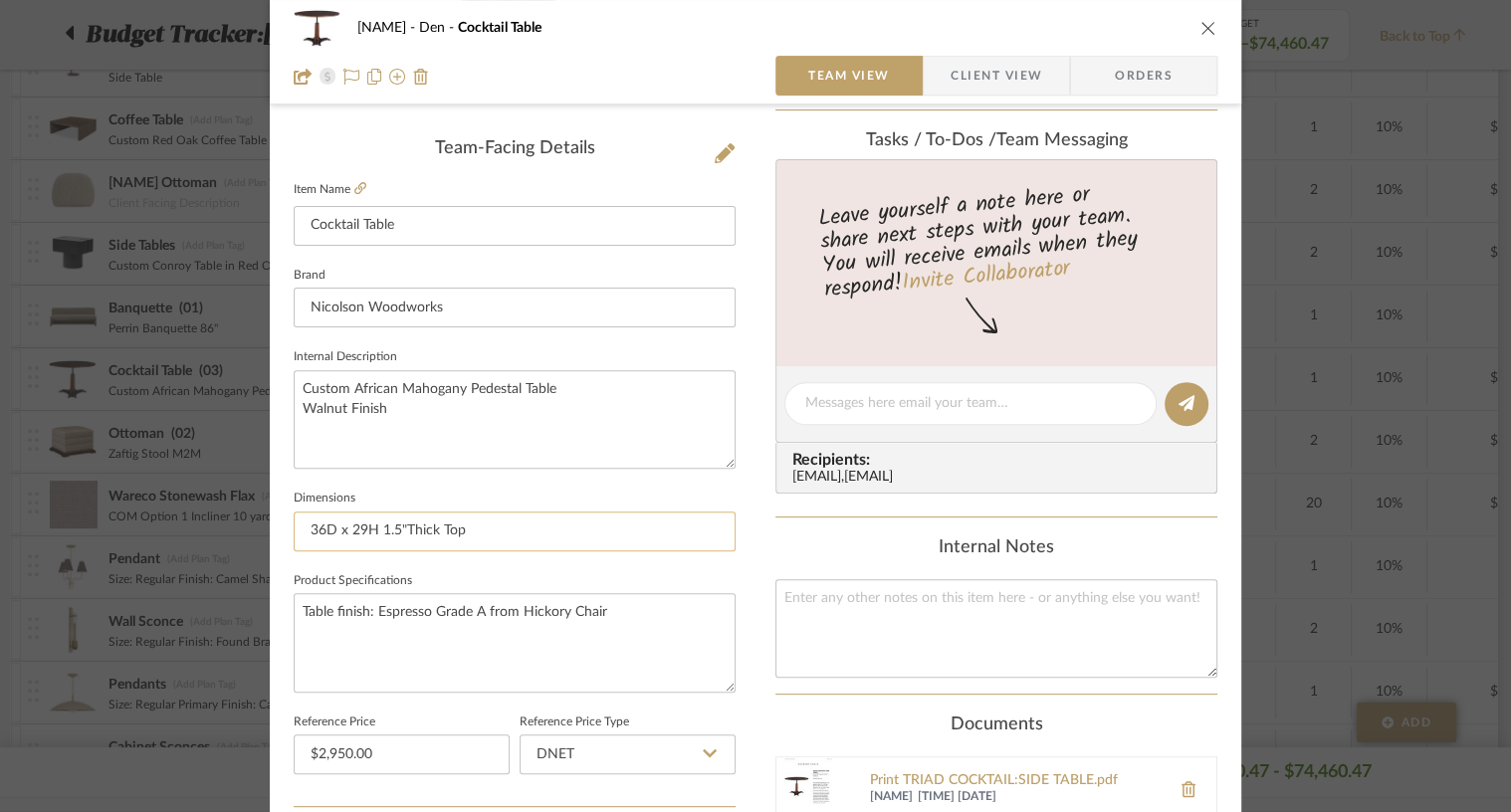 drag, startPoint x: 476, startPoint y: 531, endPoint x: 288, endPoint y: 512, distance: 188.95767 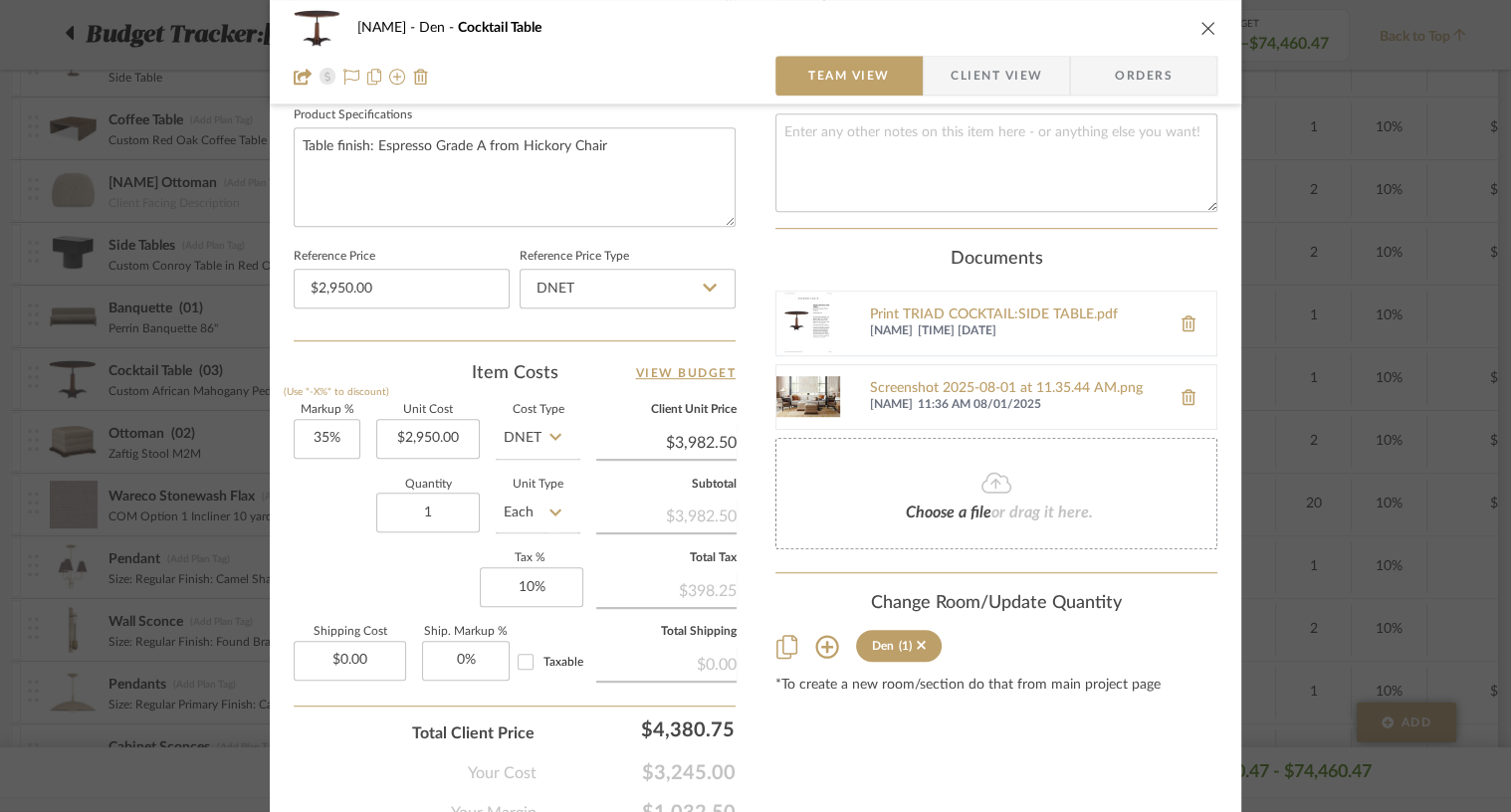 scroll, scrollTop: 949, scrollLeft: 0, axis: vertical 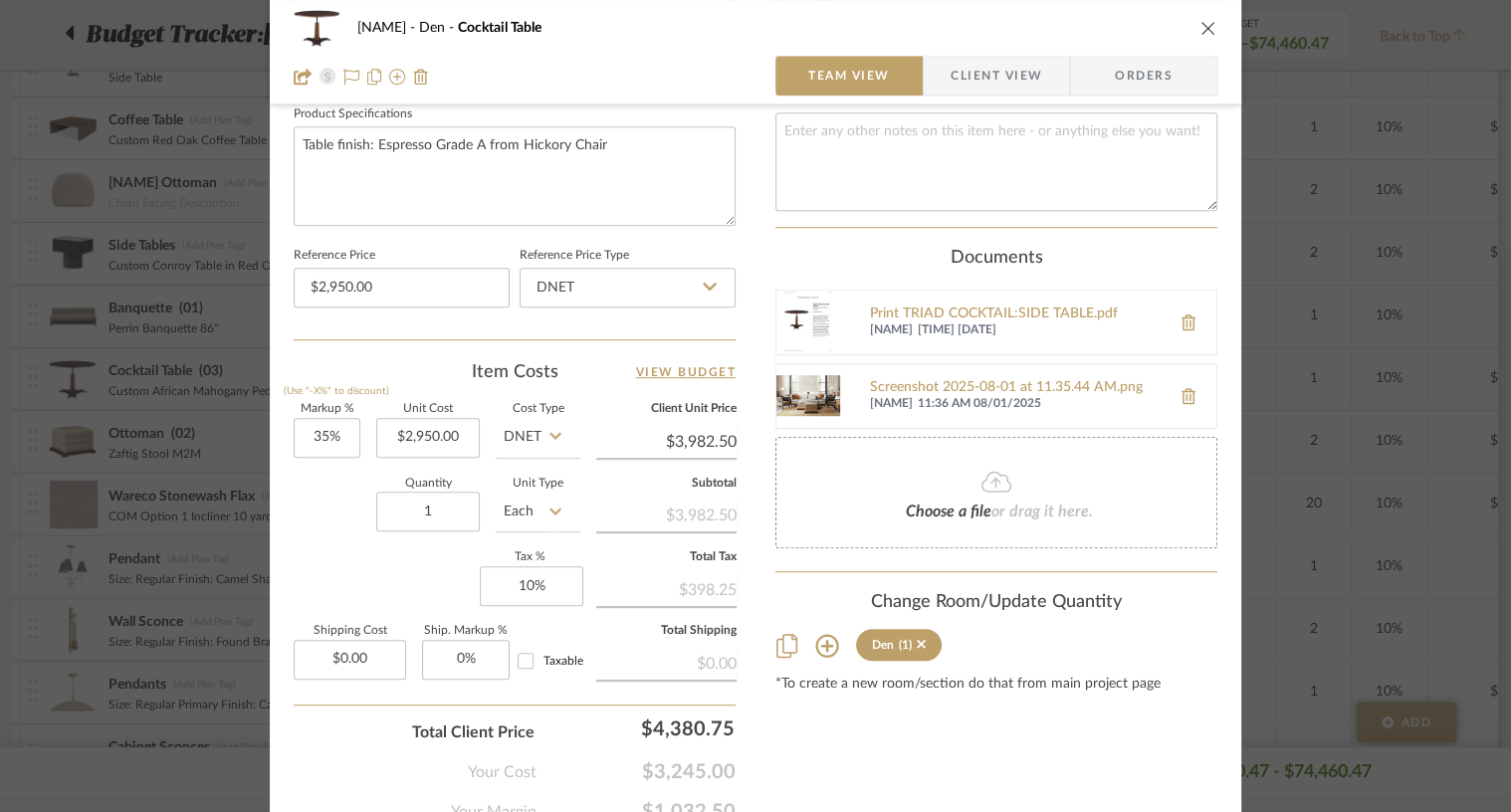 click at bounding box center (1208, 28) 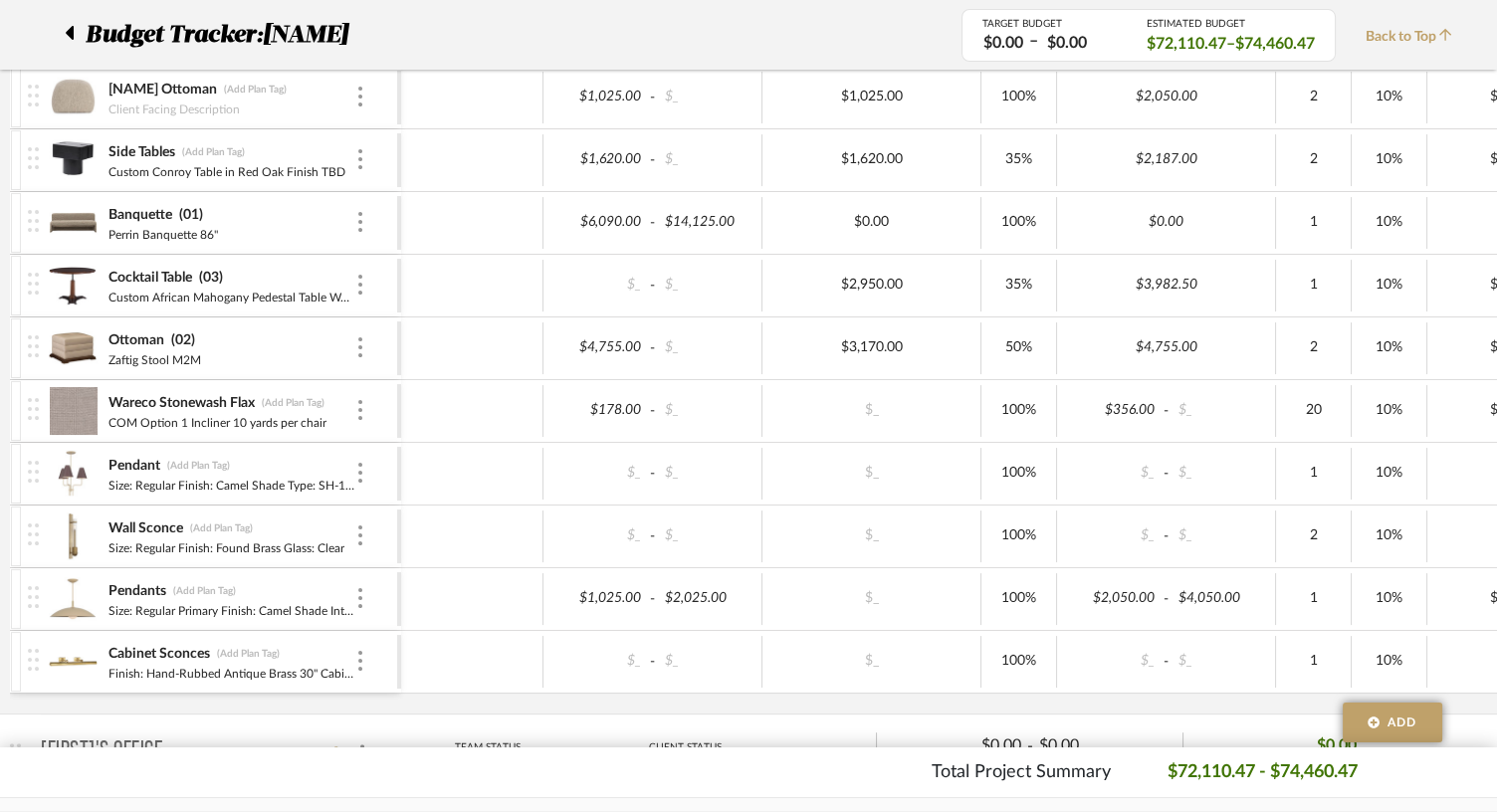 scroll, scrollTop: 1000, scrollLeft: 0, axis: vertical 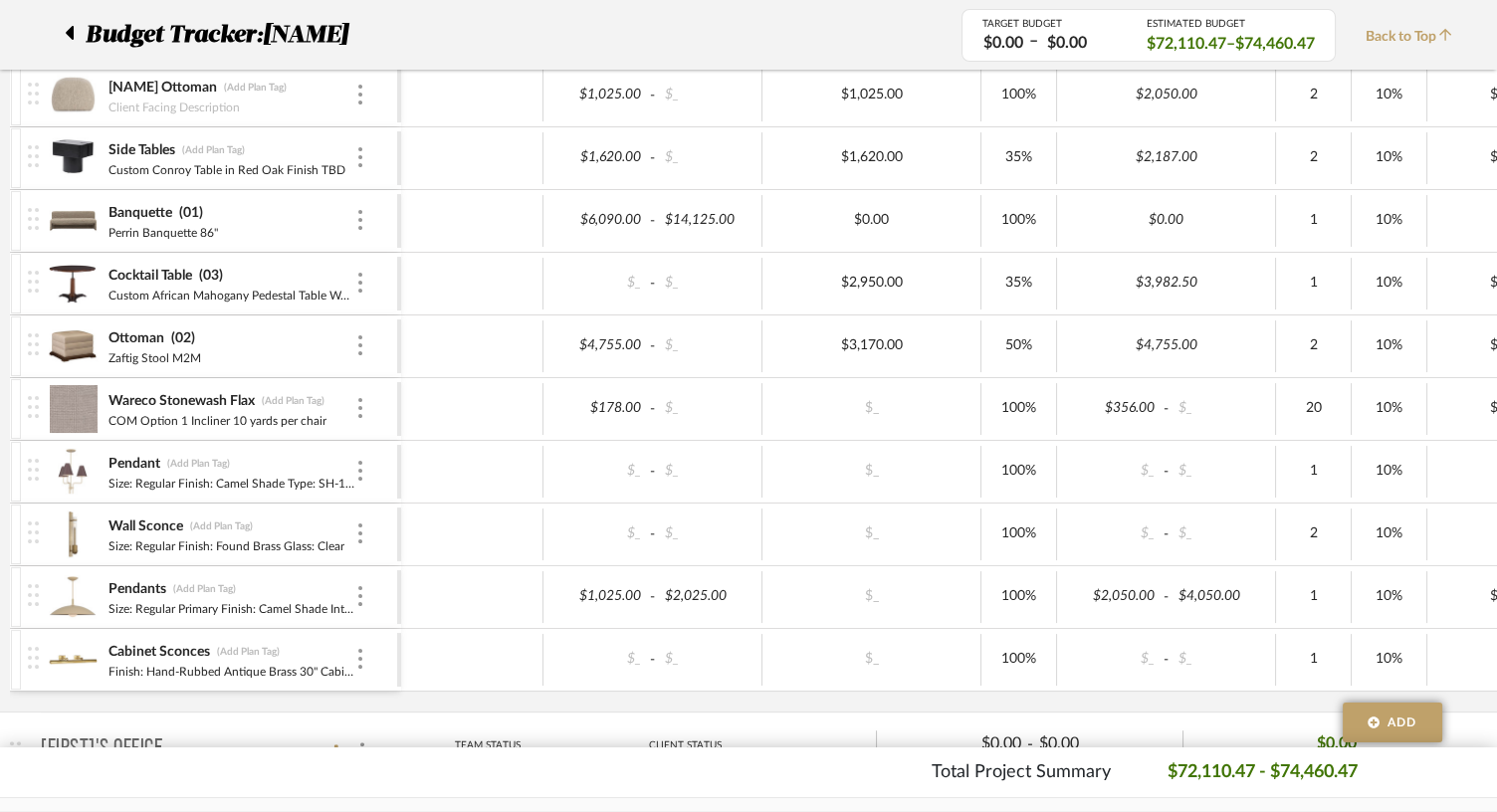 click at bounding box center (73, 346) 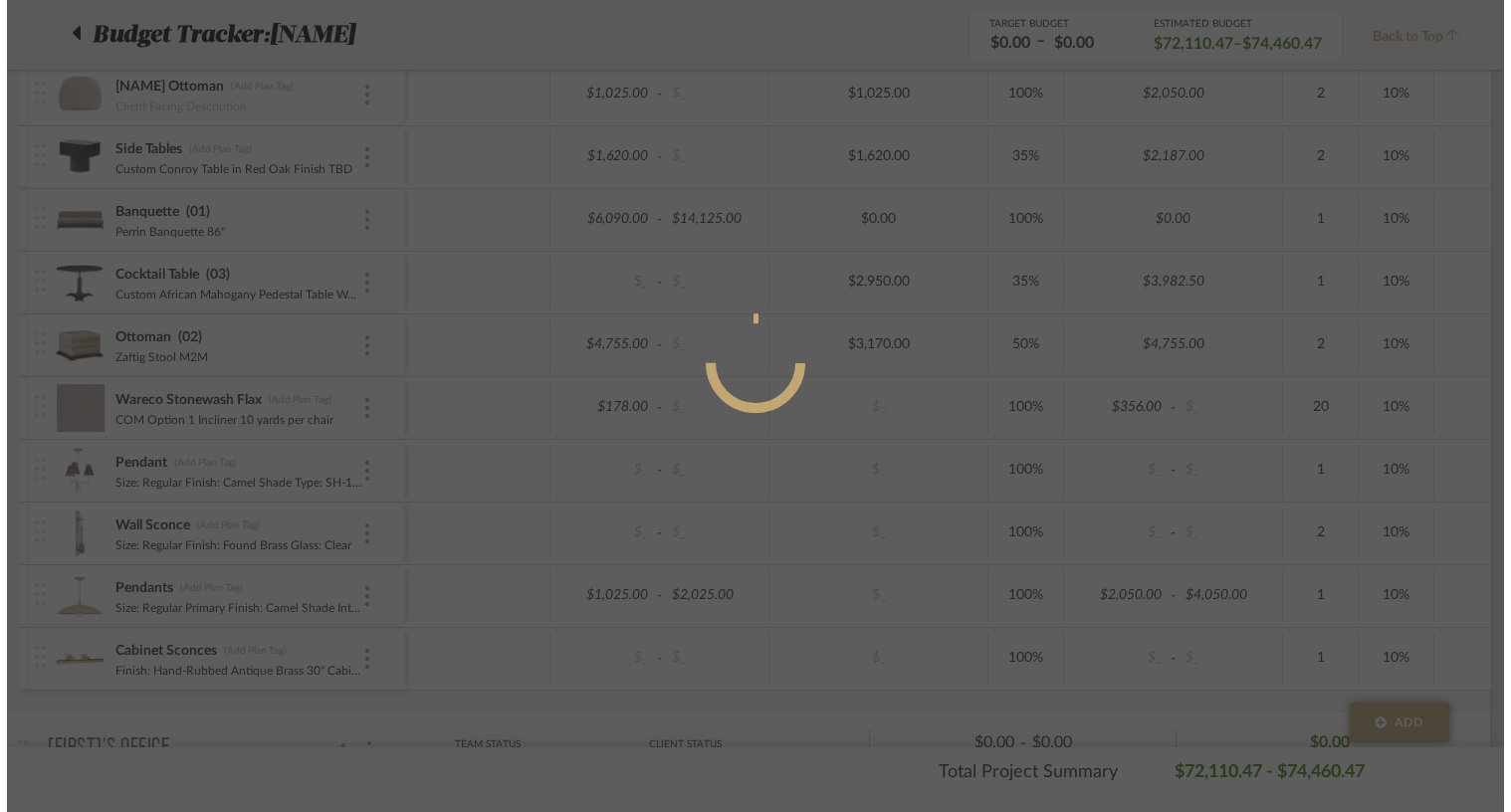 scroll, scrollTop: 0, scrollLeft: 0, axis: both 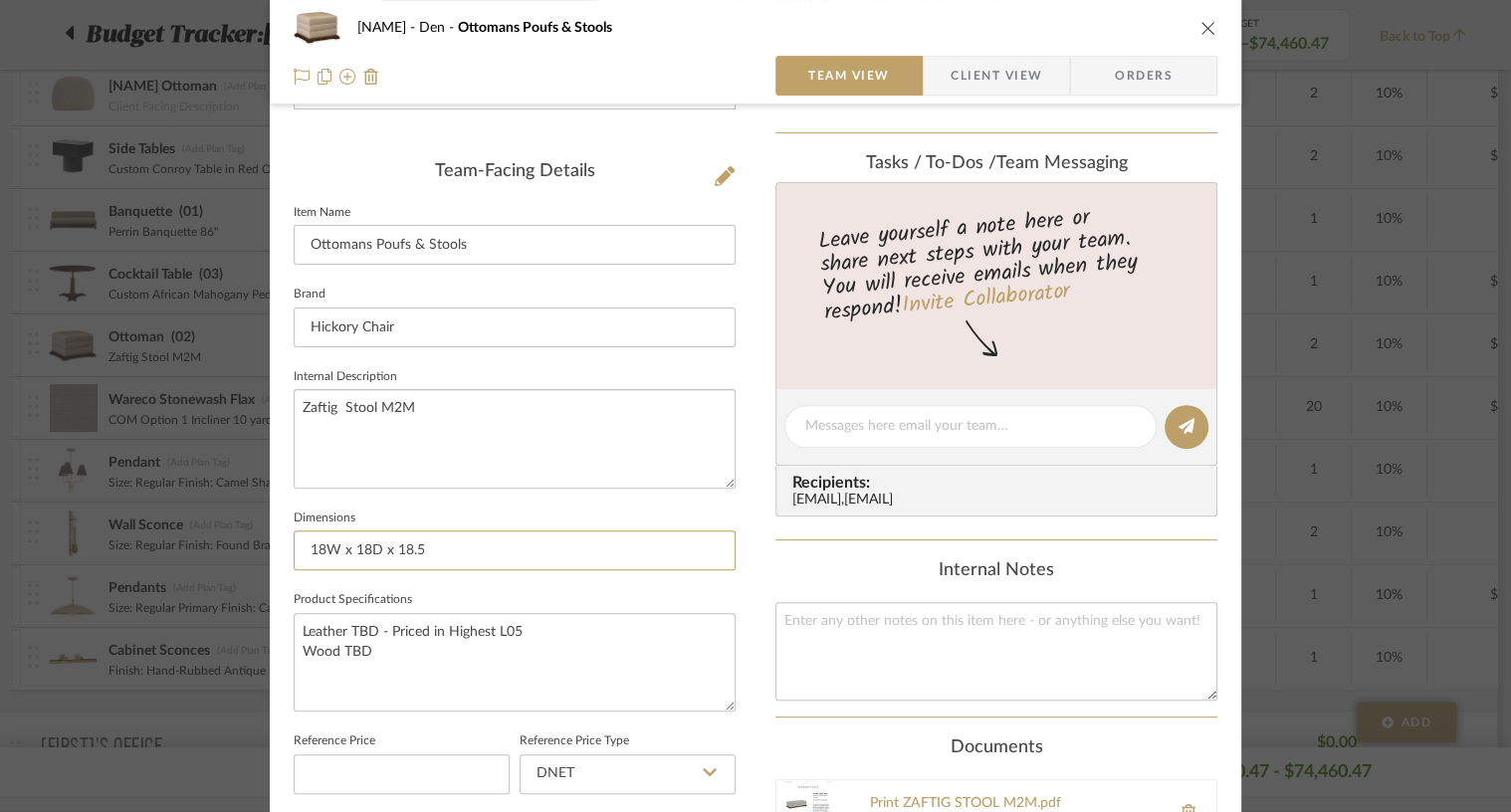 drag, startPoint x: 442, startPoint y: 543, endPoint x: 269, endPoint y: 543, distance: 173 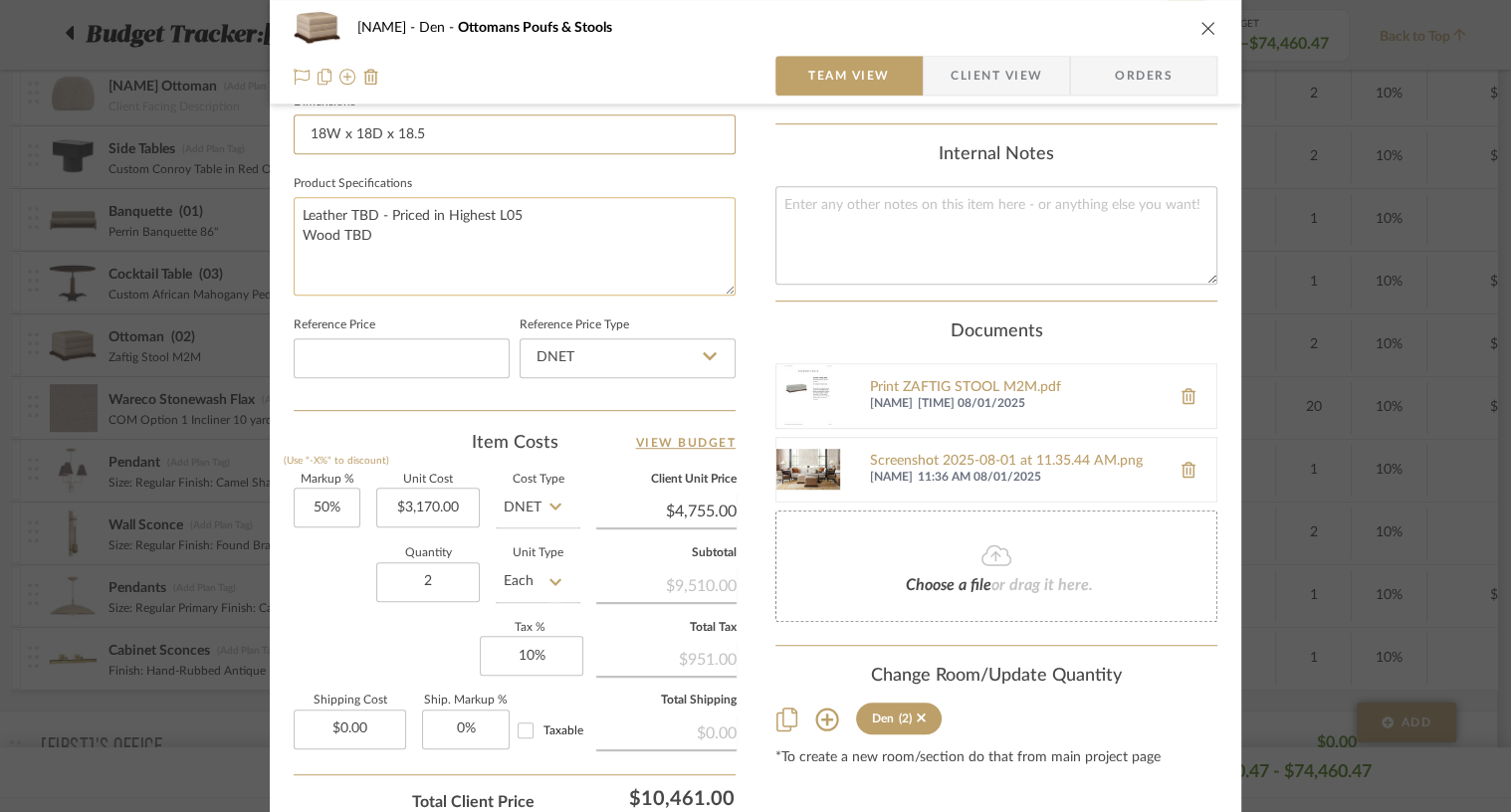 scroll, scrollTop: 1033, scrollLeft: 0, axis: vertical 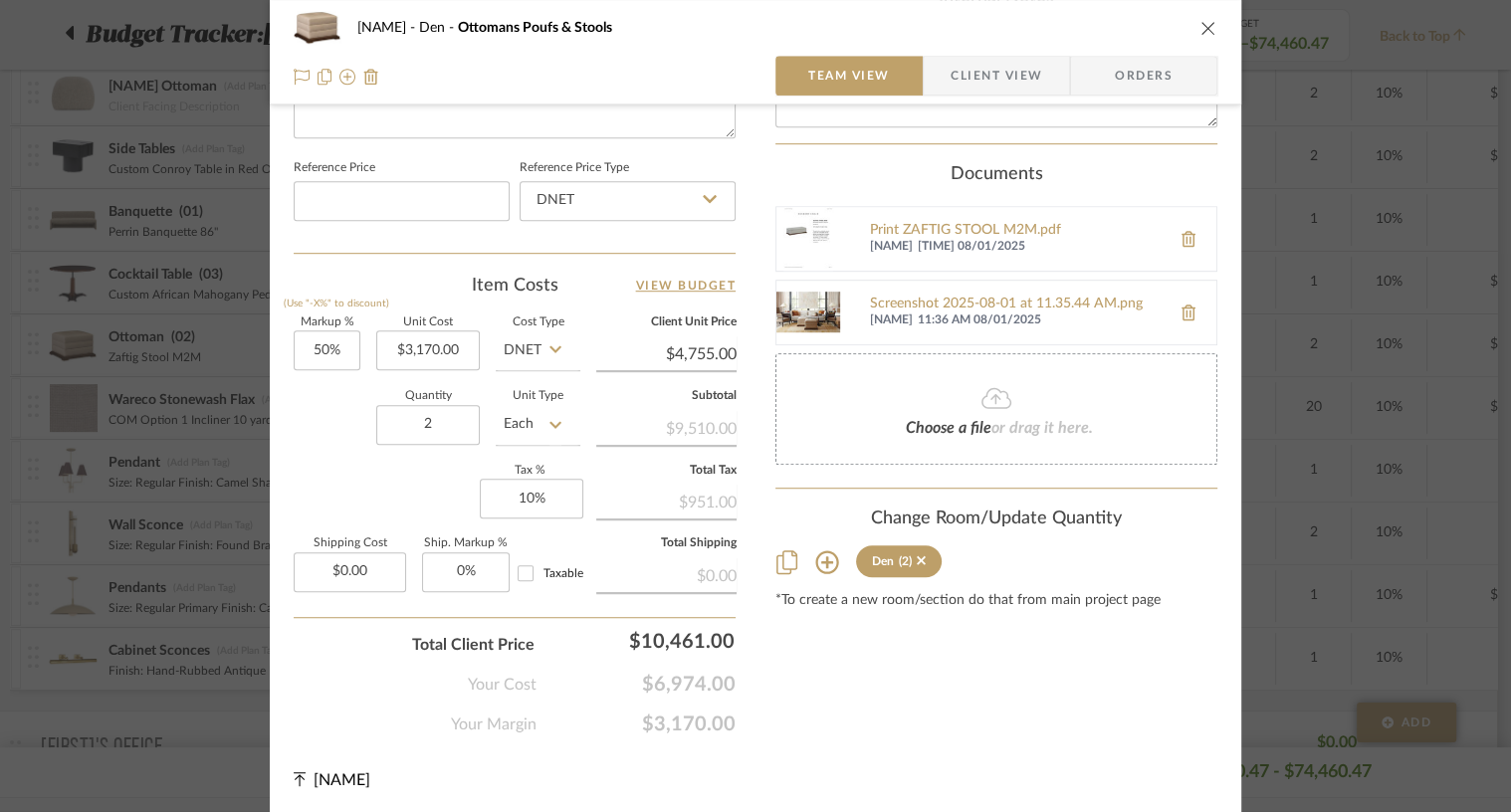 click at bounding box center (1208, 28) 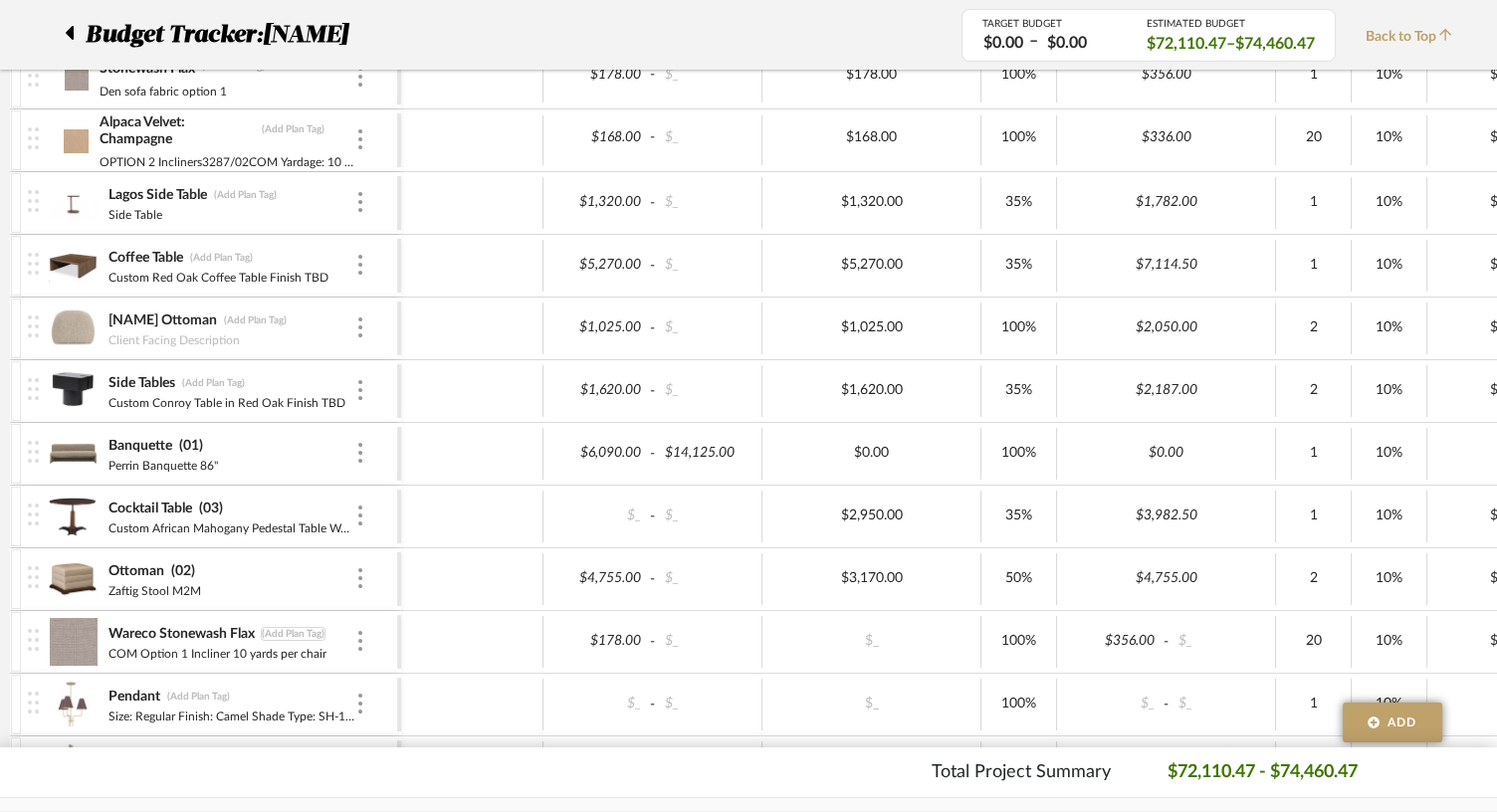 scroll, scrollTop: 764, scrollLeft: 0, axis: vertical 